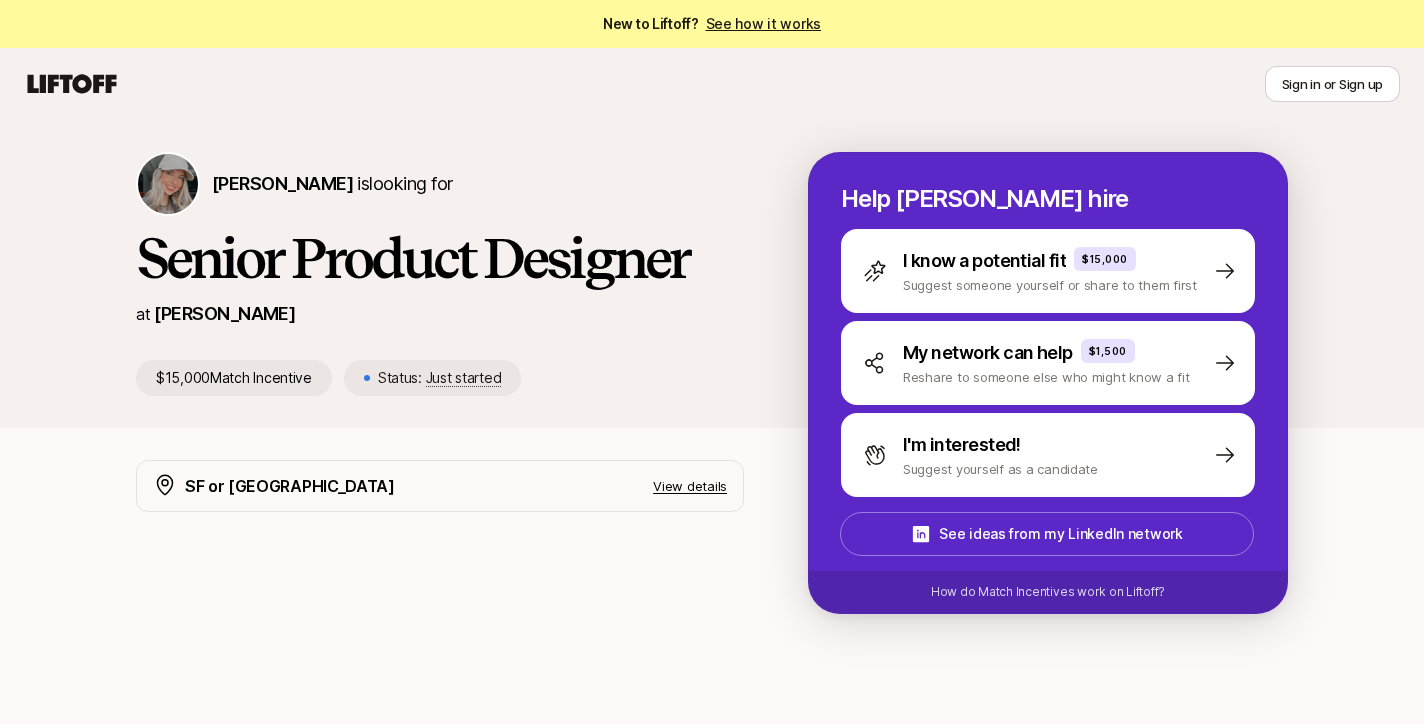 scroll, scrollTop: 0, scrollLeft: 0, axis: both 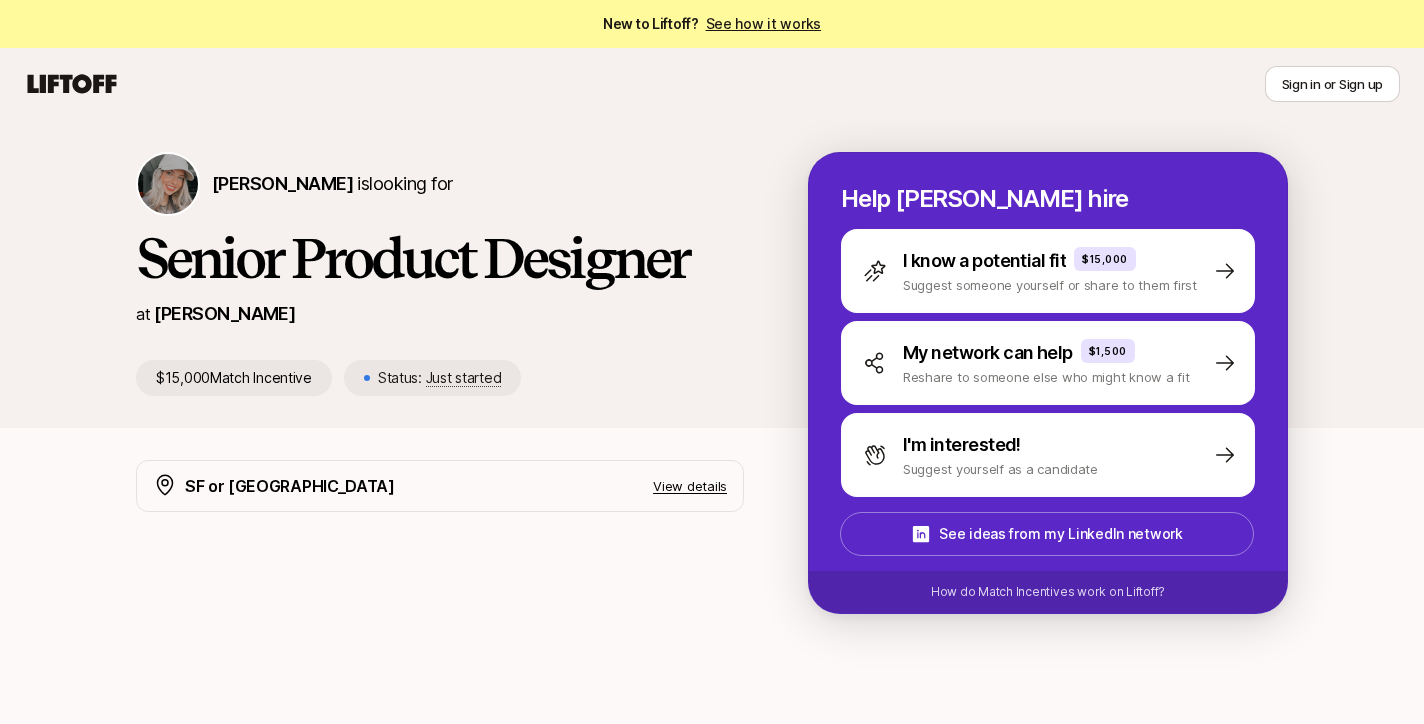 click 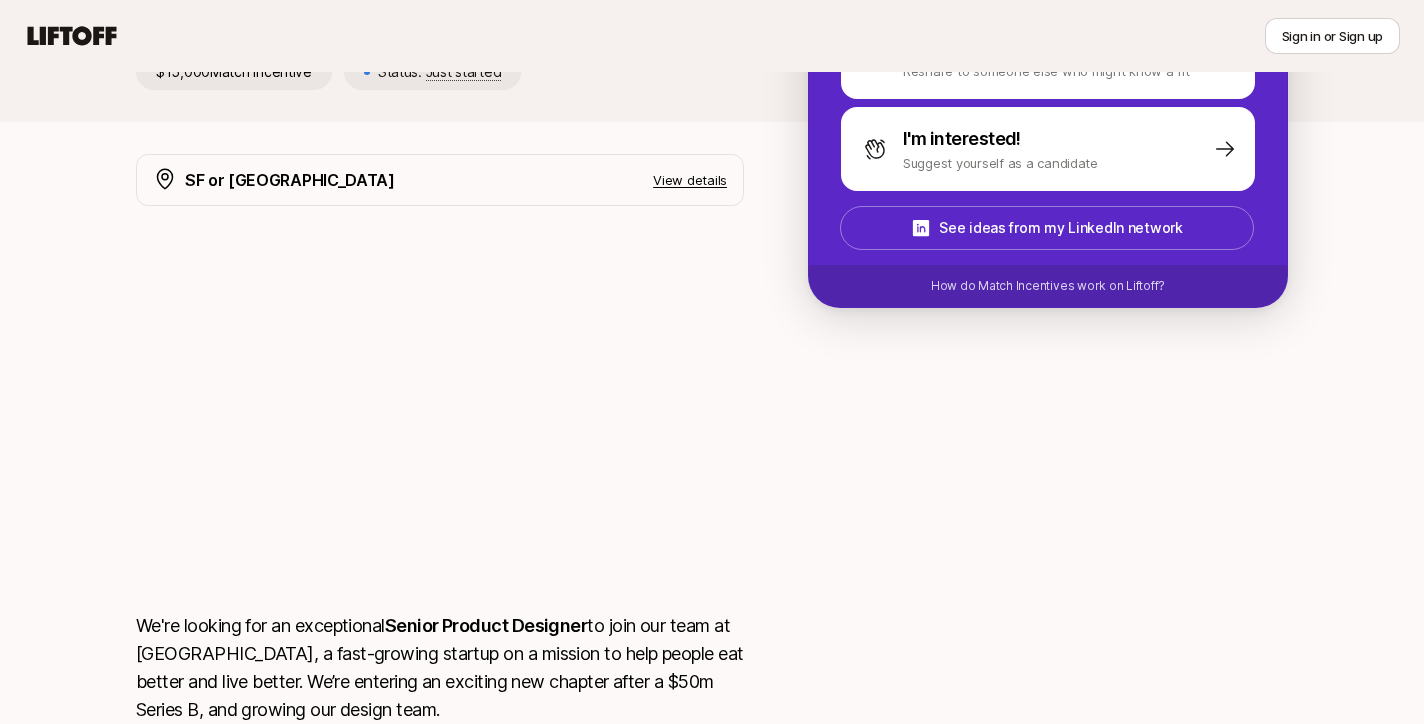 scroll, scrollTop: 0, scrollLeft: 0, axis: both 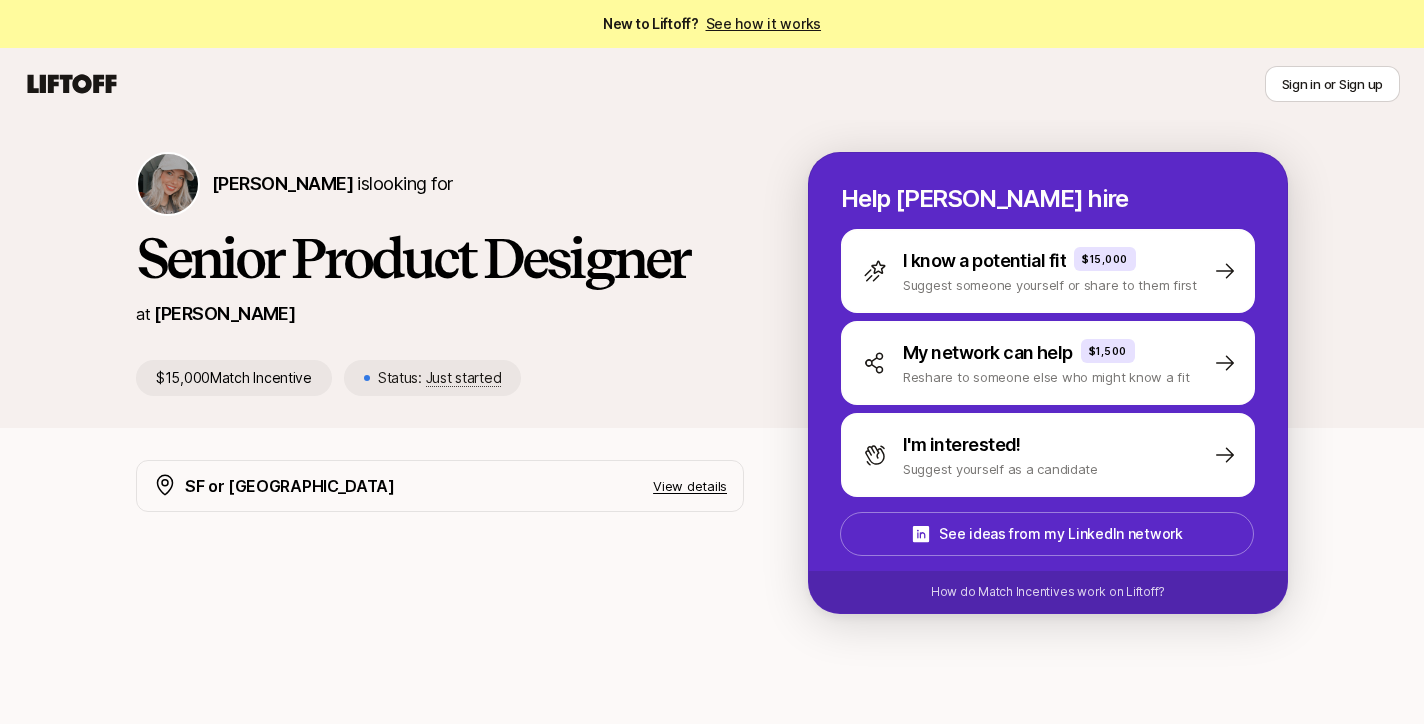 click 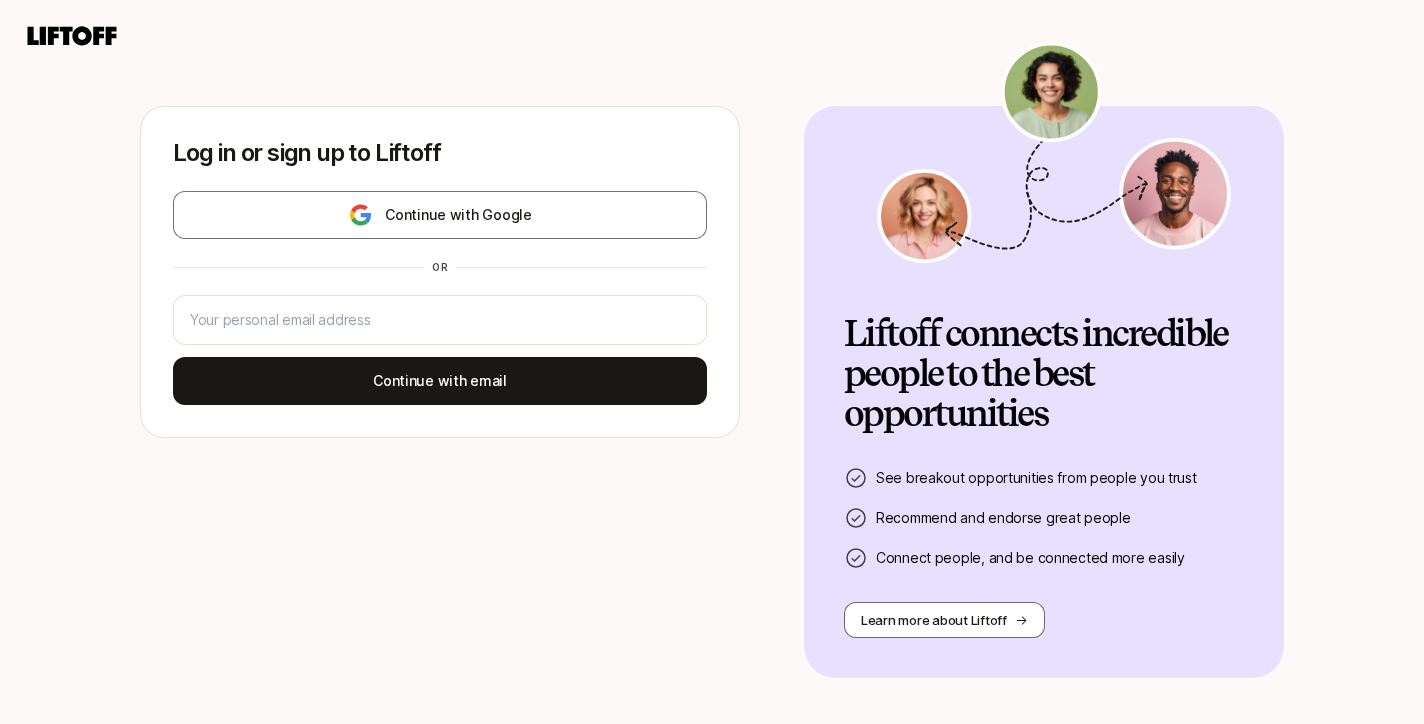 scroll, scrollTop: 0, scrollLeft: 0, axis: both 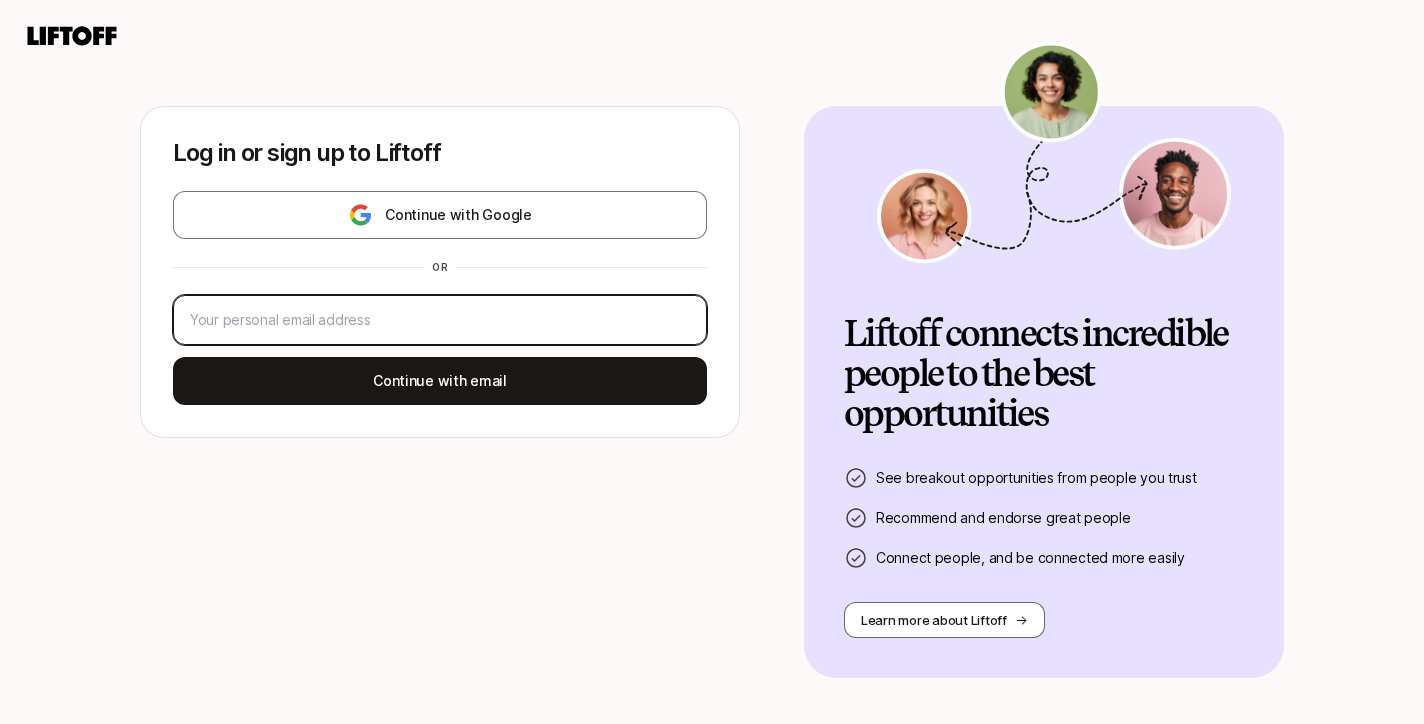 click at bounding box center (440, 320) 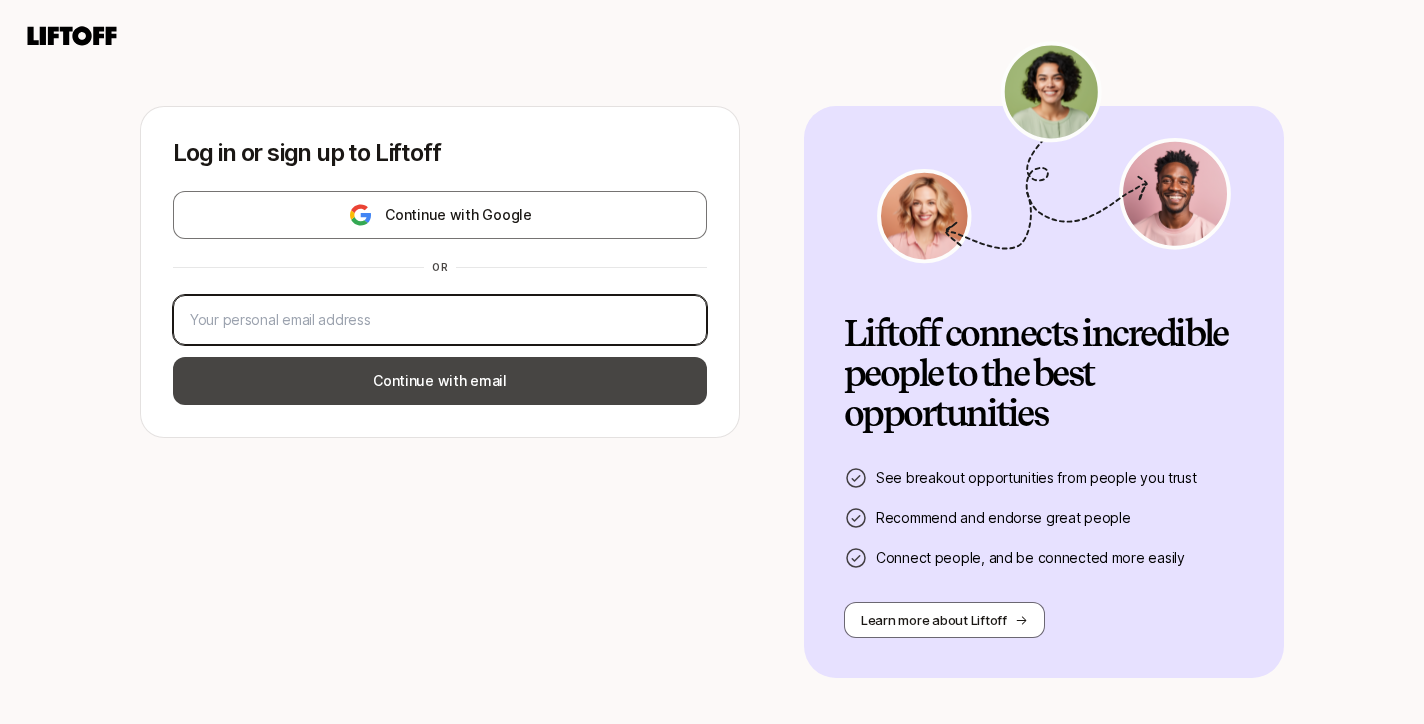 type on "[DOMAIN_NAME][EMAIL_ADDRESS][DOMAIN_NAME]" 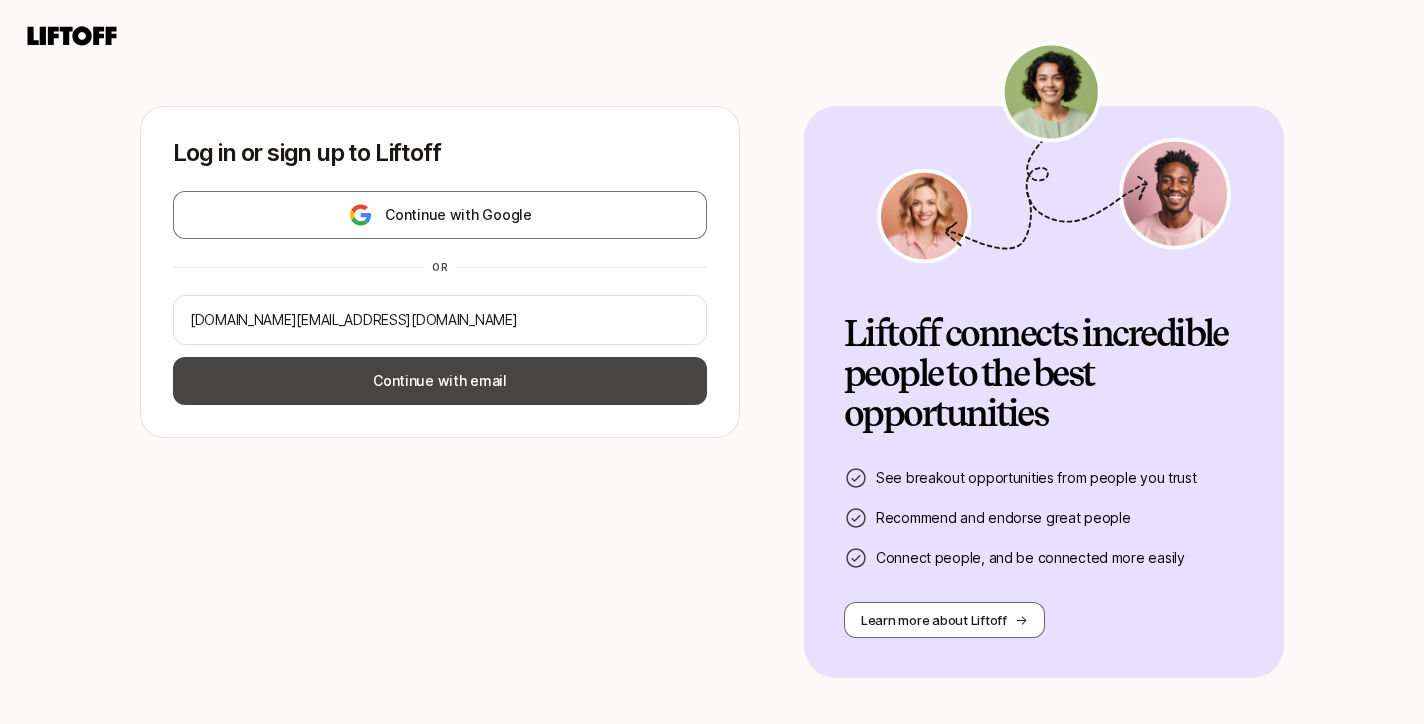click on "Continue with email" at bounding box center [440, 381] 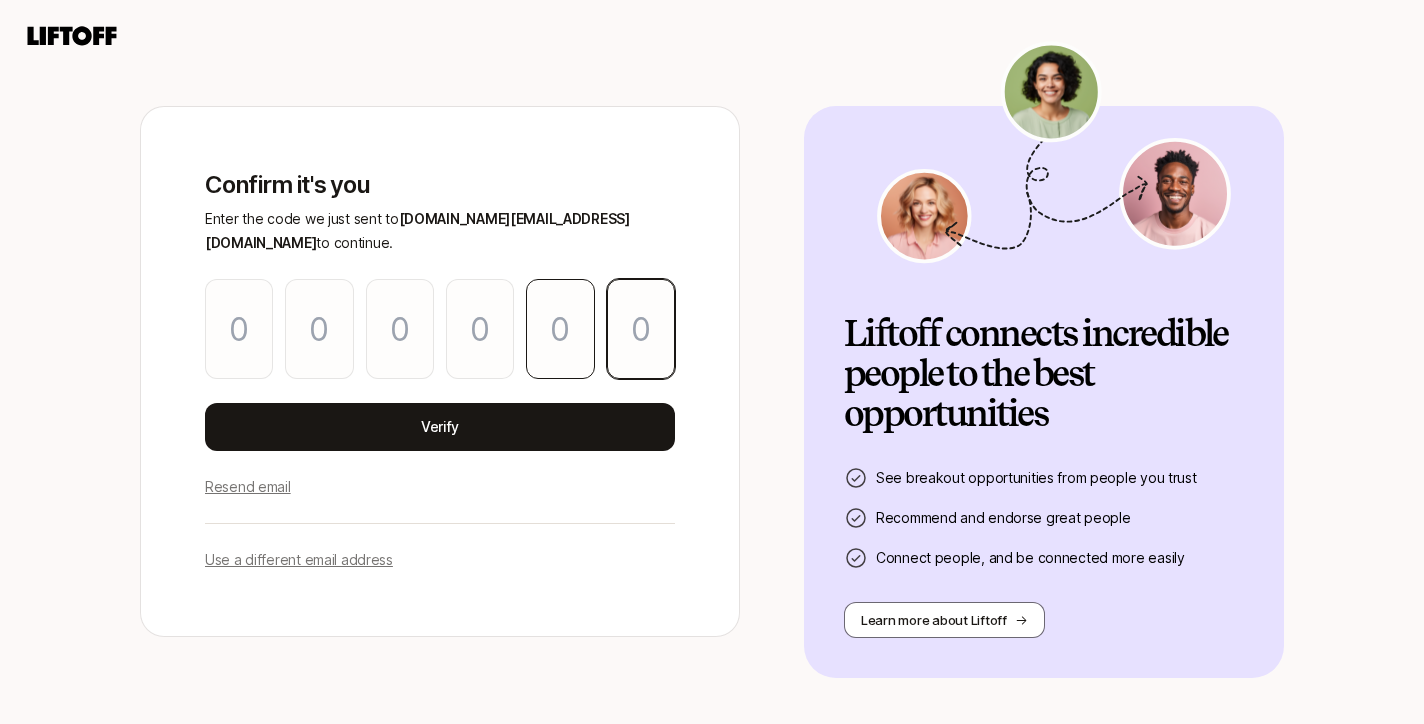 paste on "5" 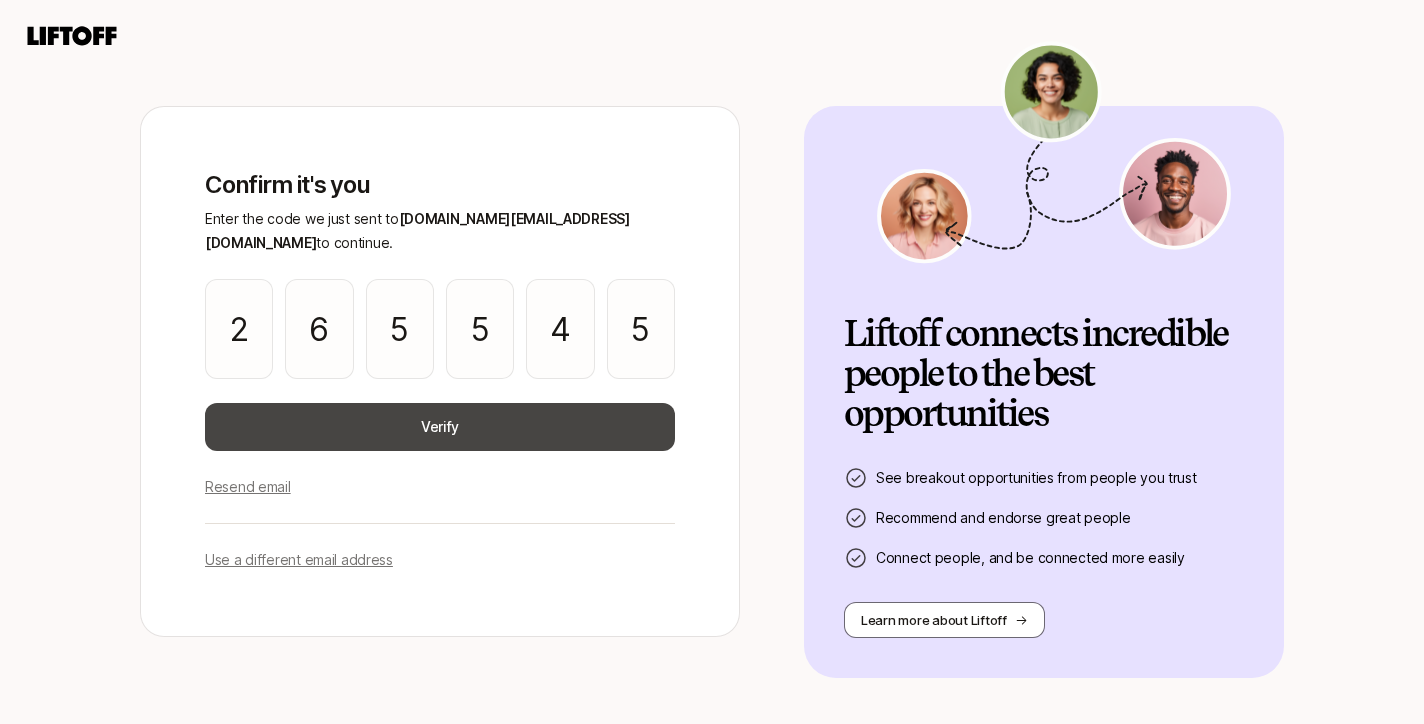 click on "Verify" at bounding box center [440, 427] 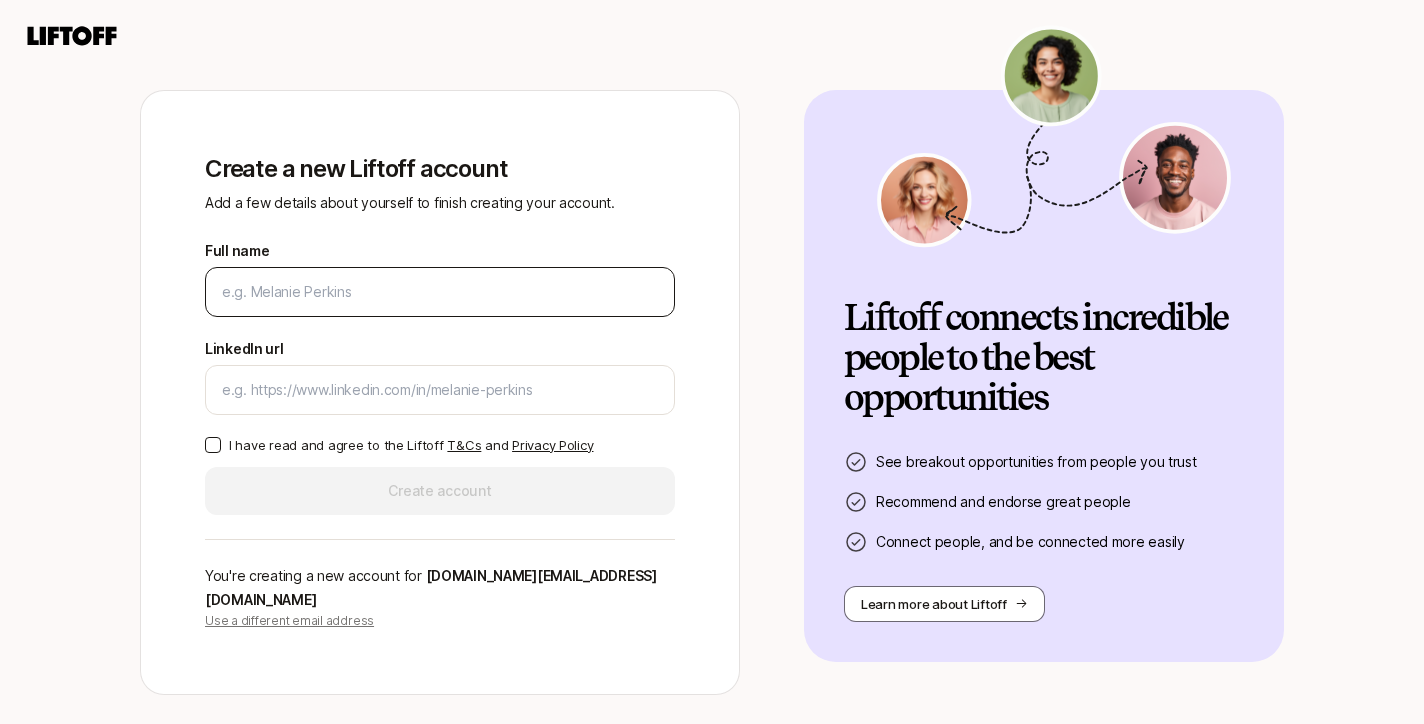 click on "Full name" at bounding box center [440, 292] 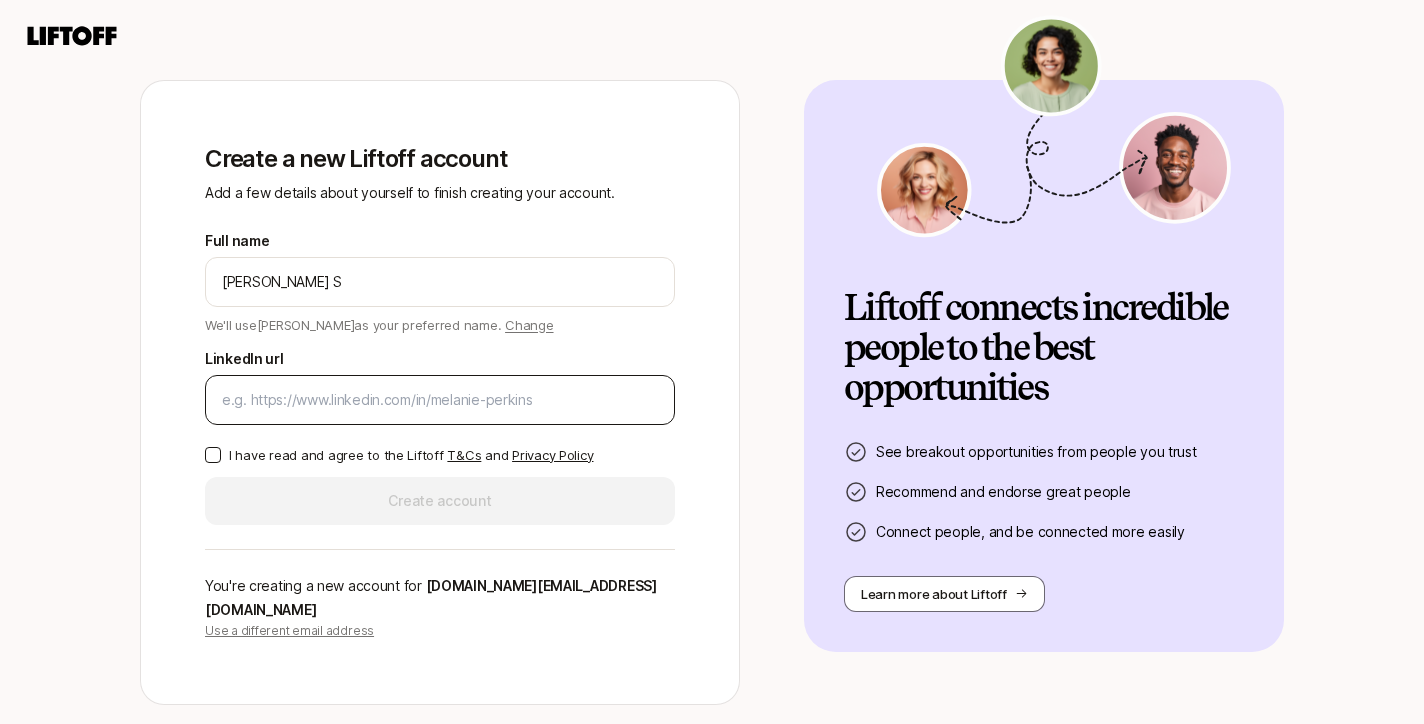 type on "[PERSON_NAME] S" 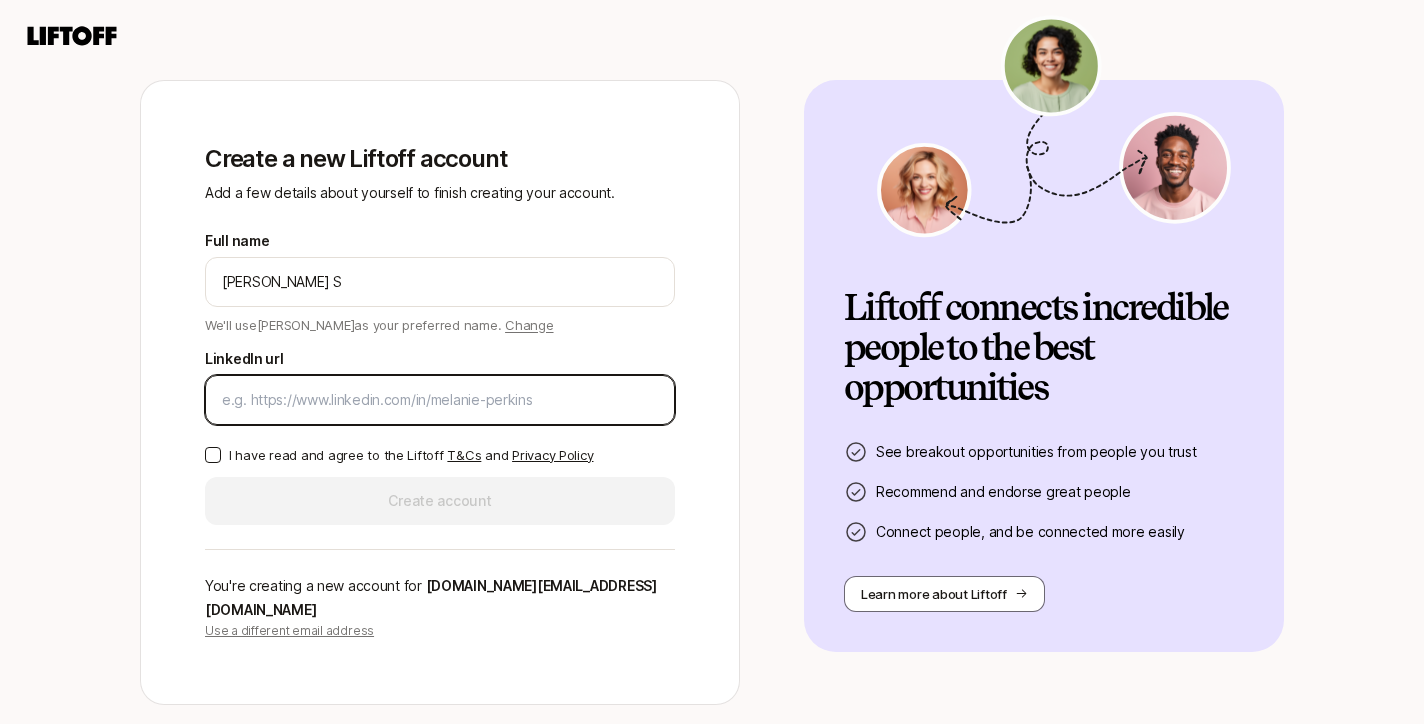 click on "LinkedIn url" at bounding box center [440, 400] 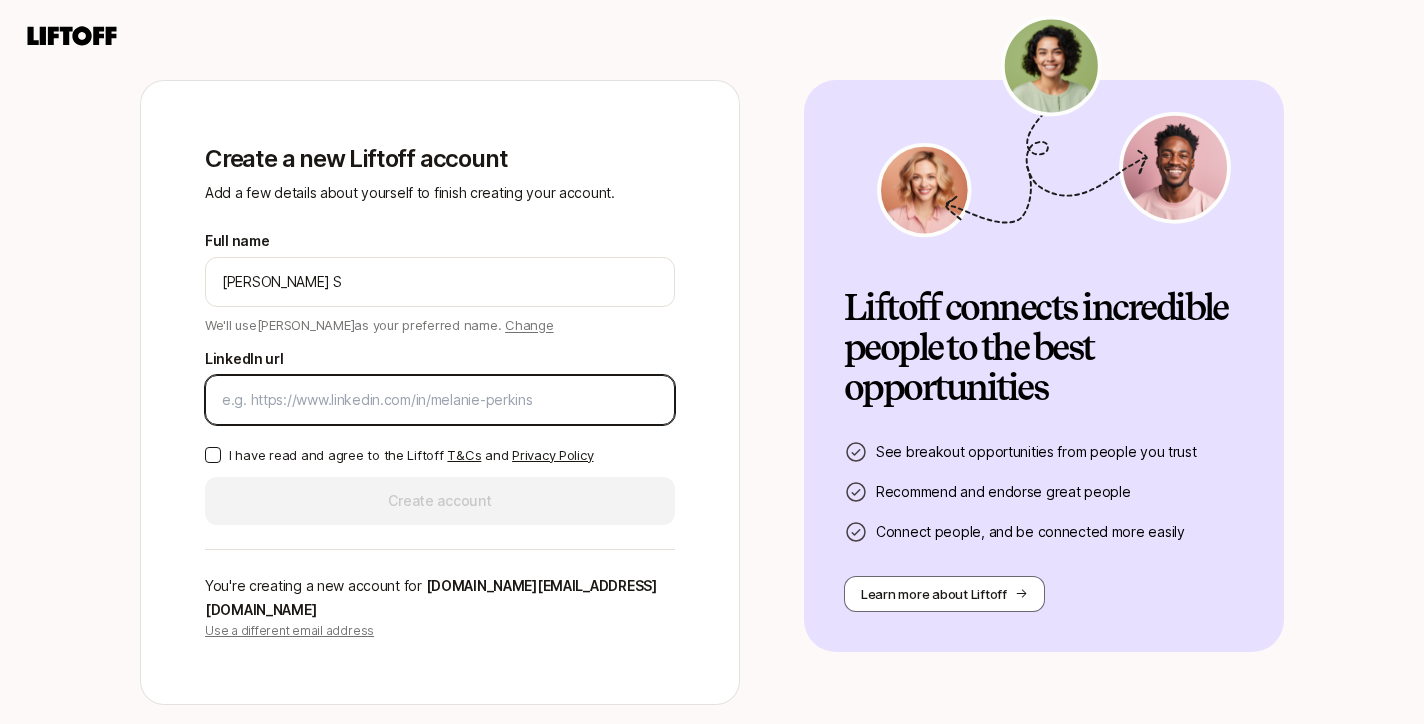 paste on "[URL][DOMAIN_NAME]" 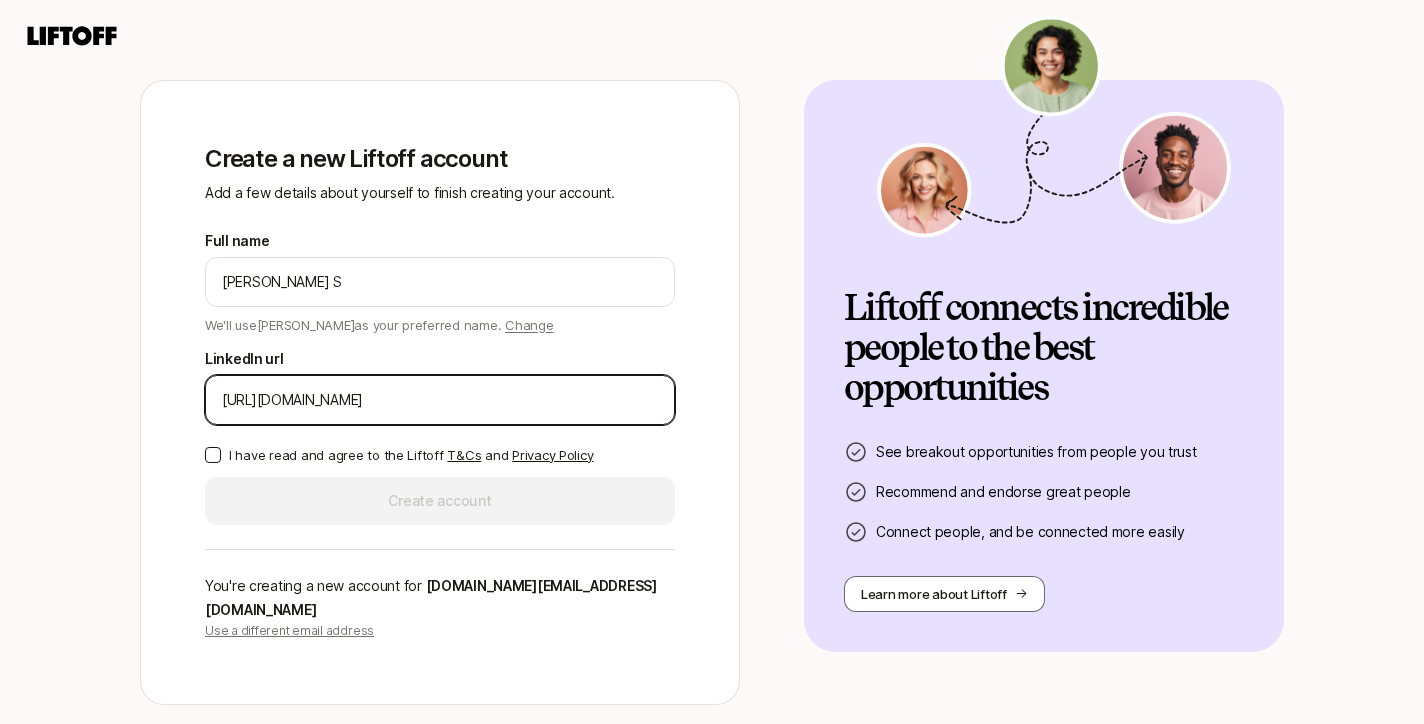 type on "[URL][DOMAIN_NAME]" 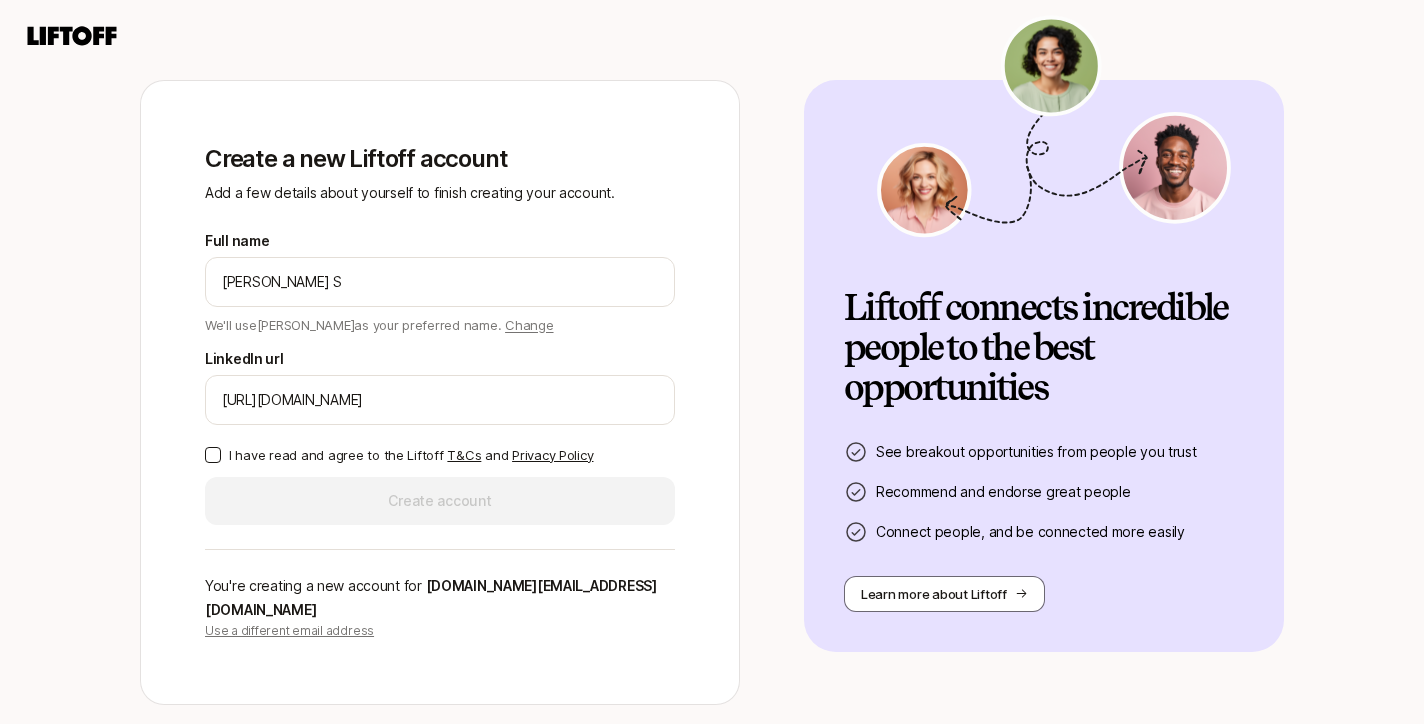 click on "I have read and agree to the Liftoff   T&Cs   and   Privacy Policy" at bounding box center (213, 455) 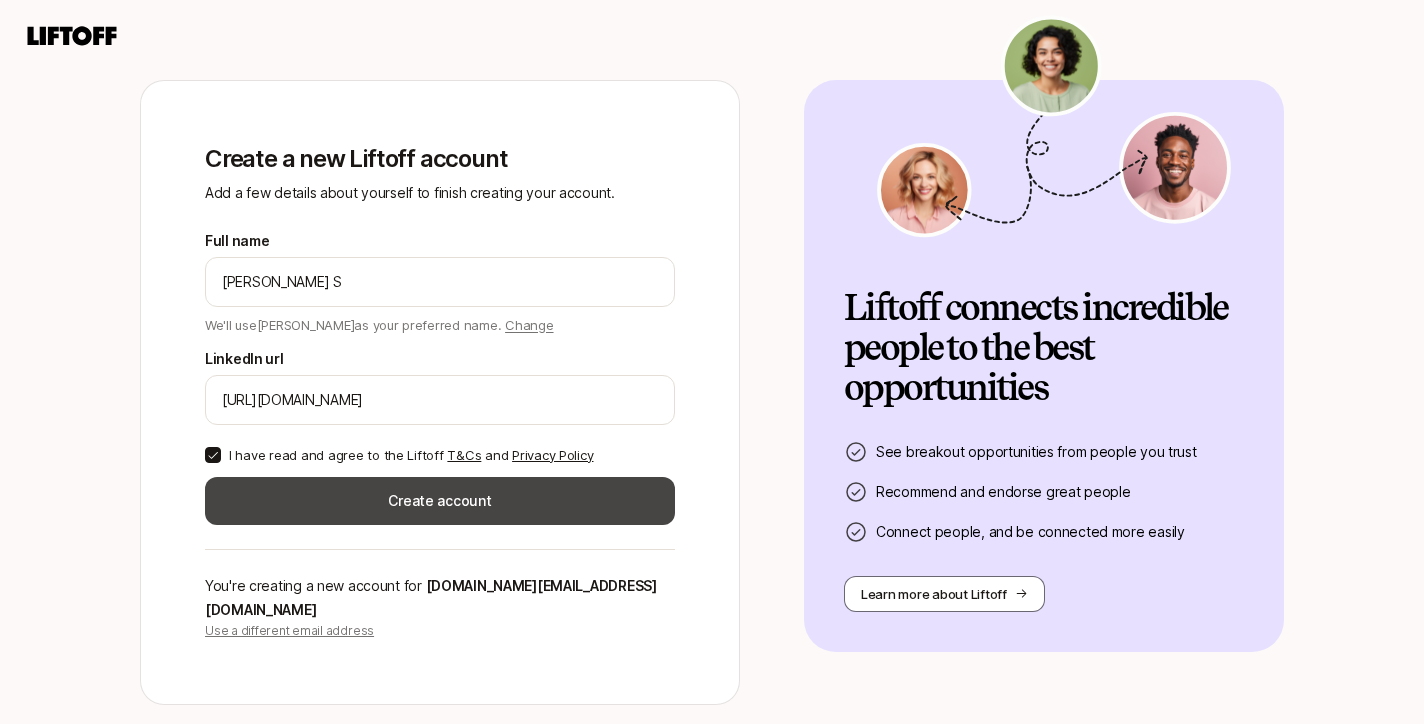 click on "Create account" at bounding box center (440, 501) 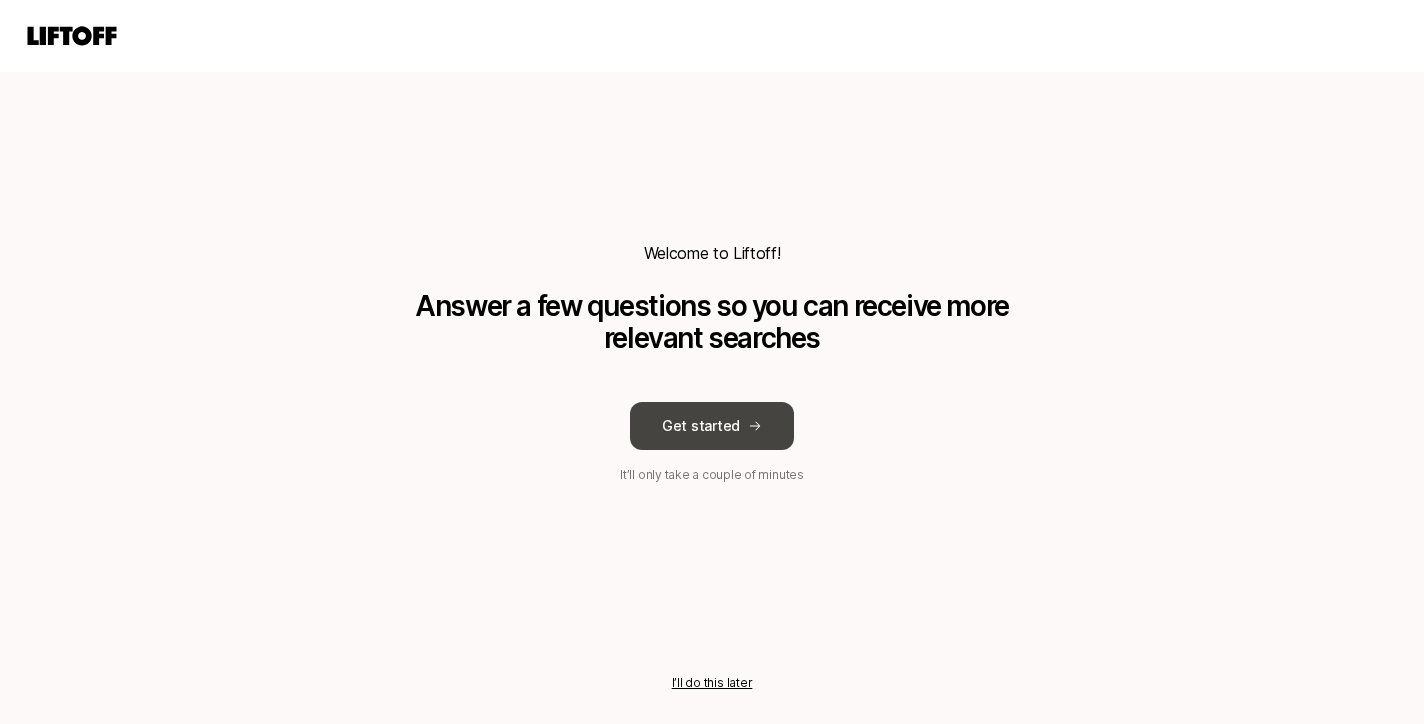 click on "Get started" at bounding box center (712, 426) 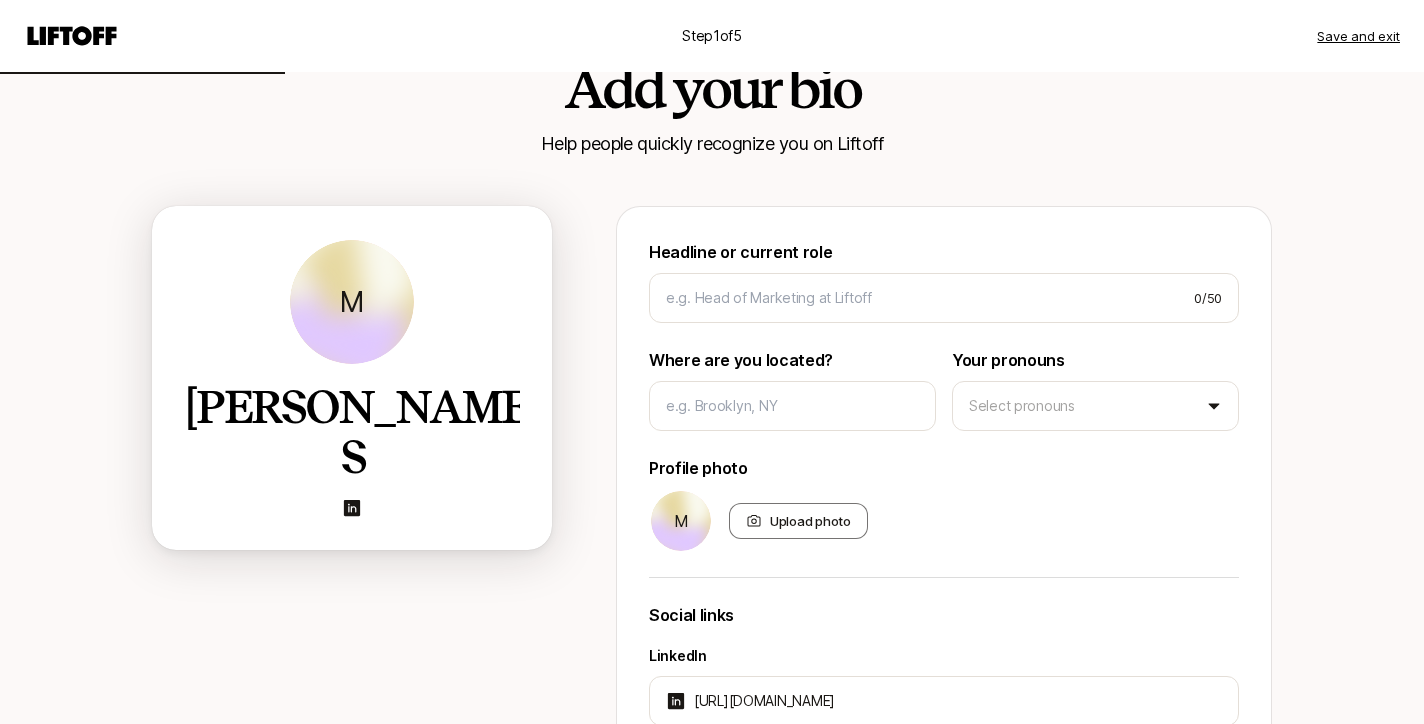 scroll, scrollTop: 84, scrollLeft: 0, axis: vertical 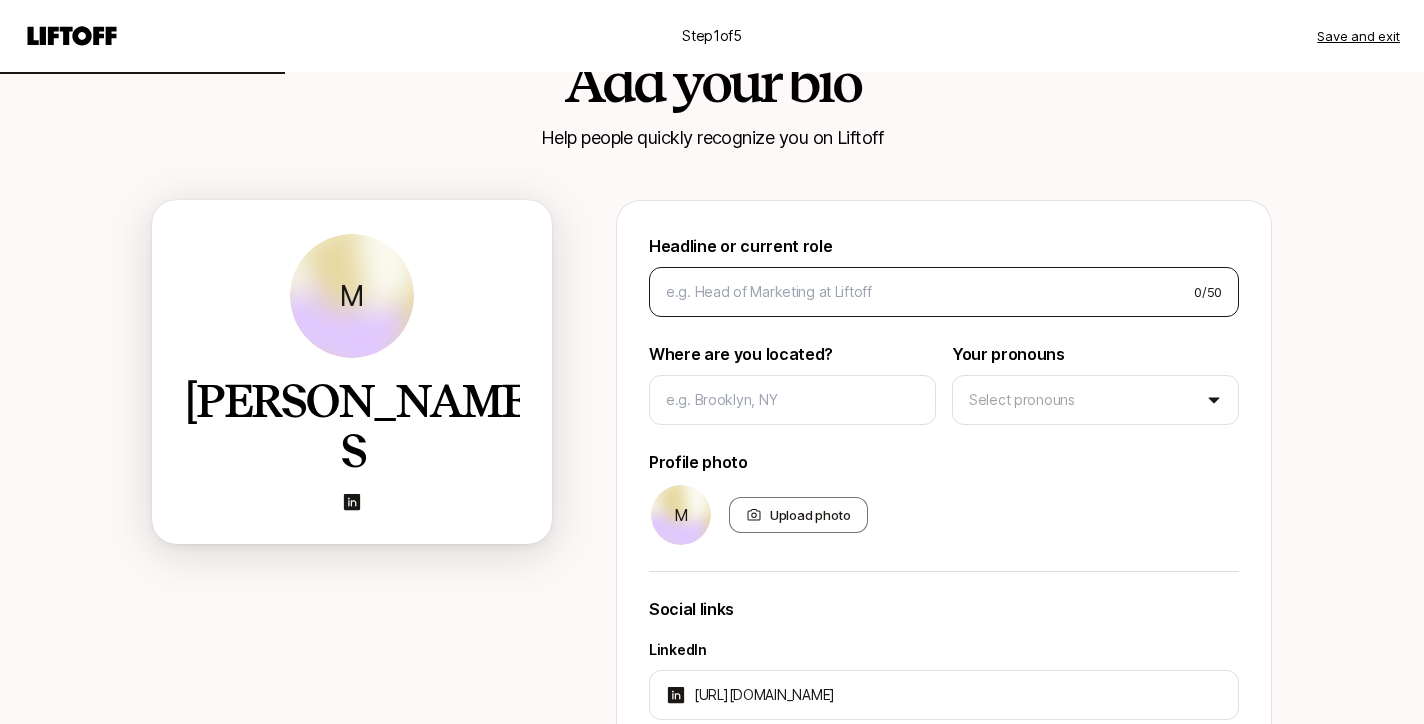 click on "0 / 50" at bounding box center (944, 292) 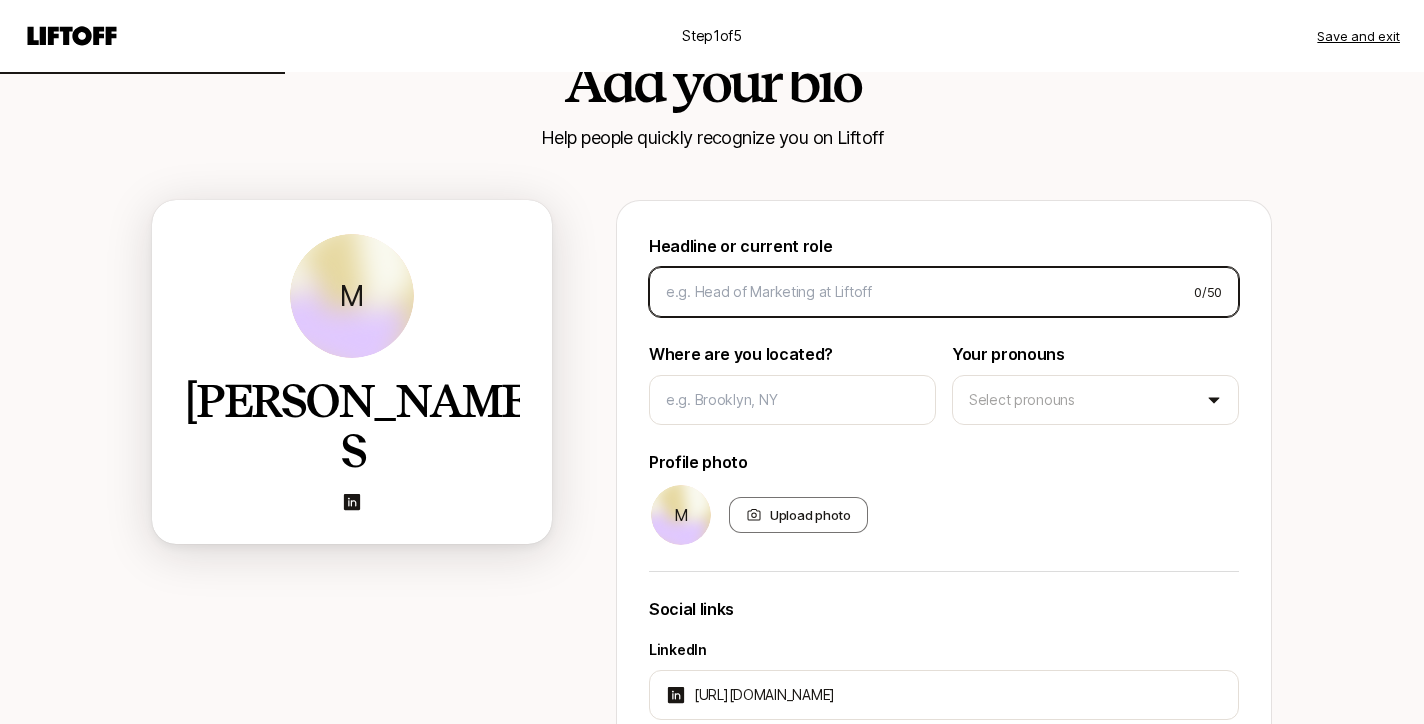 click at bounding box center [922, 292] 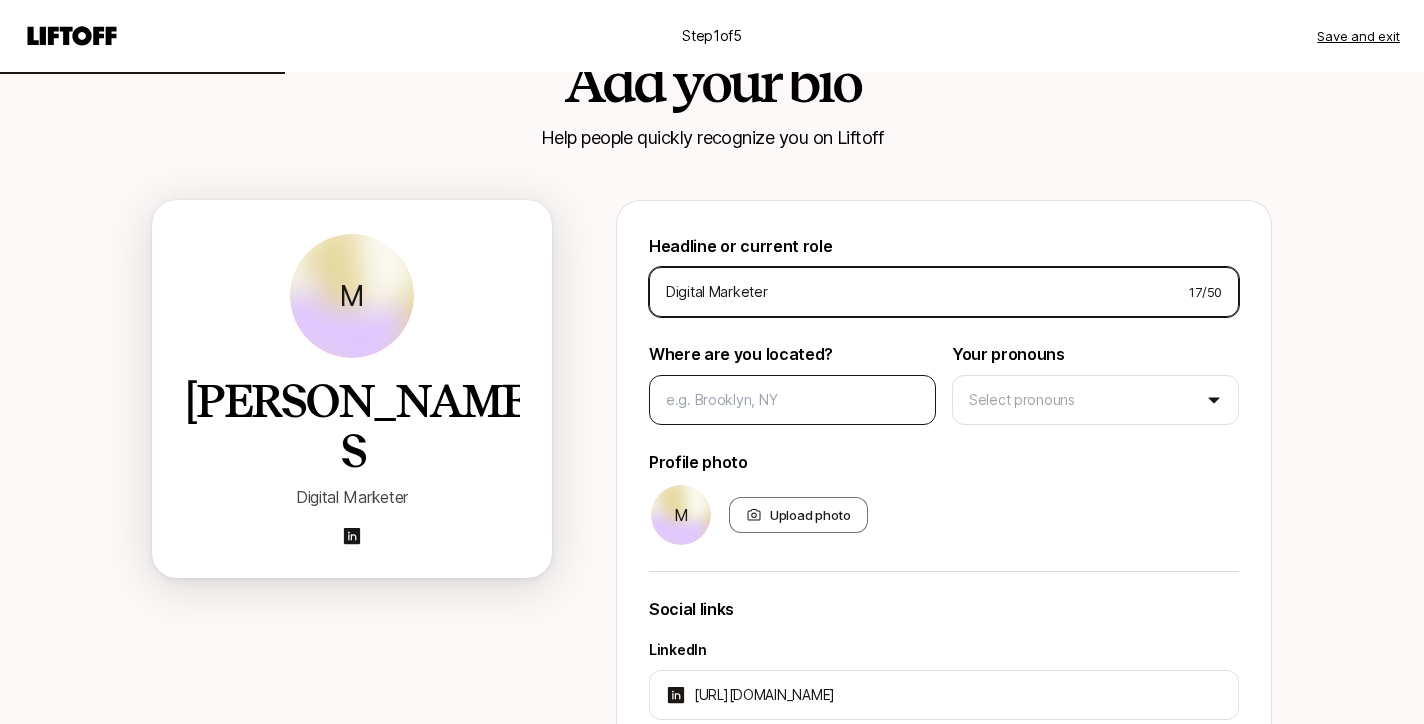type on "Digital Marketer" 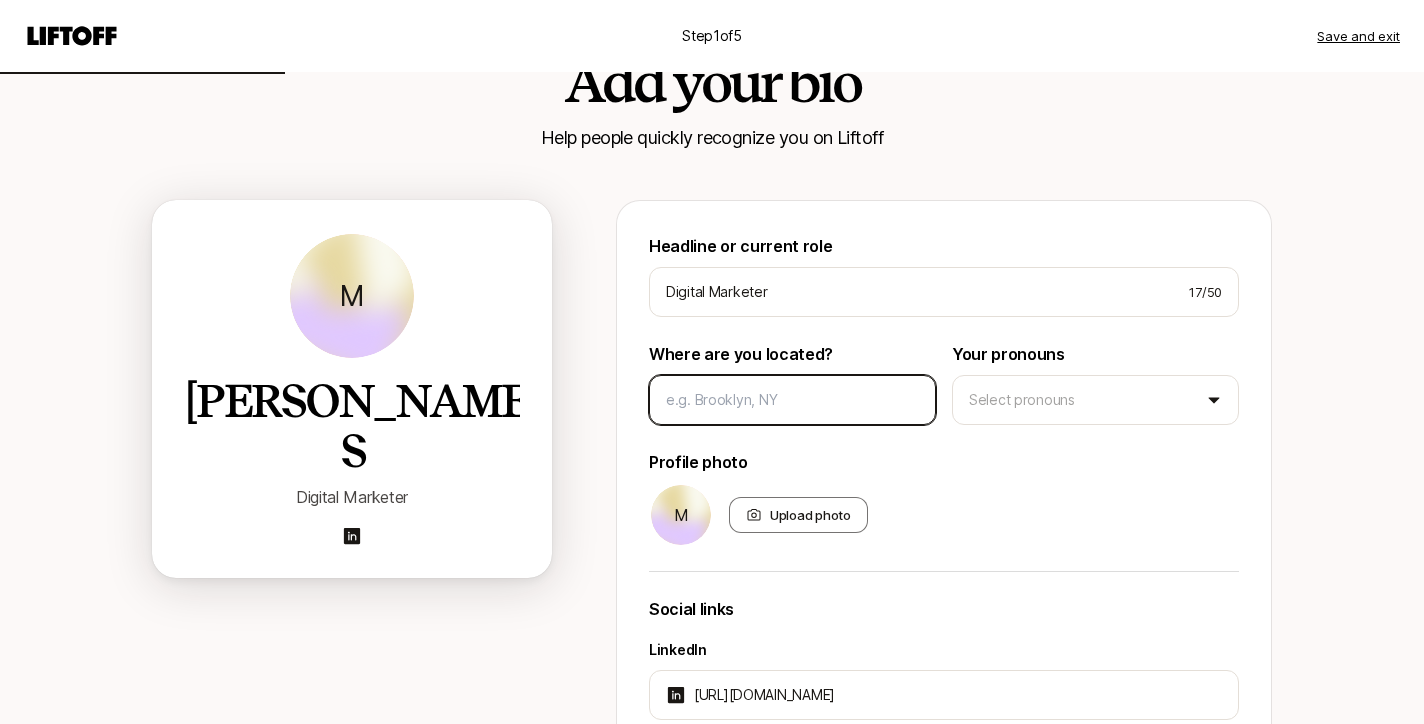 click at bounding box center [792, 400] 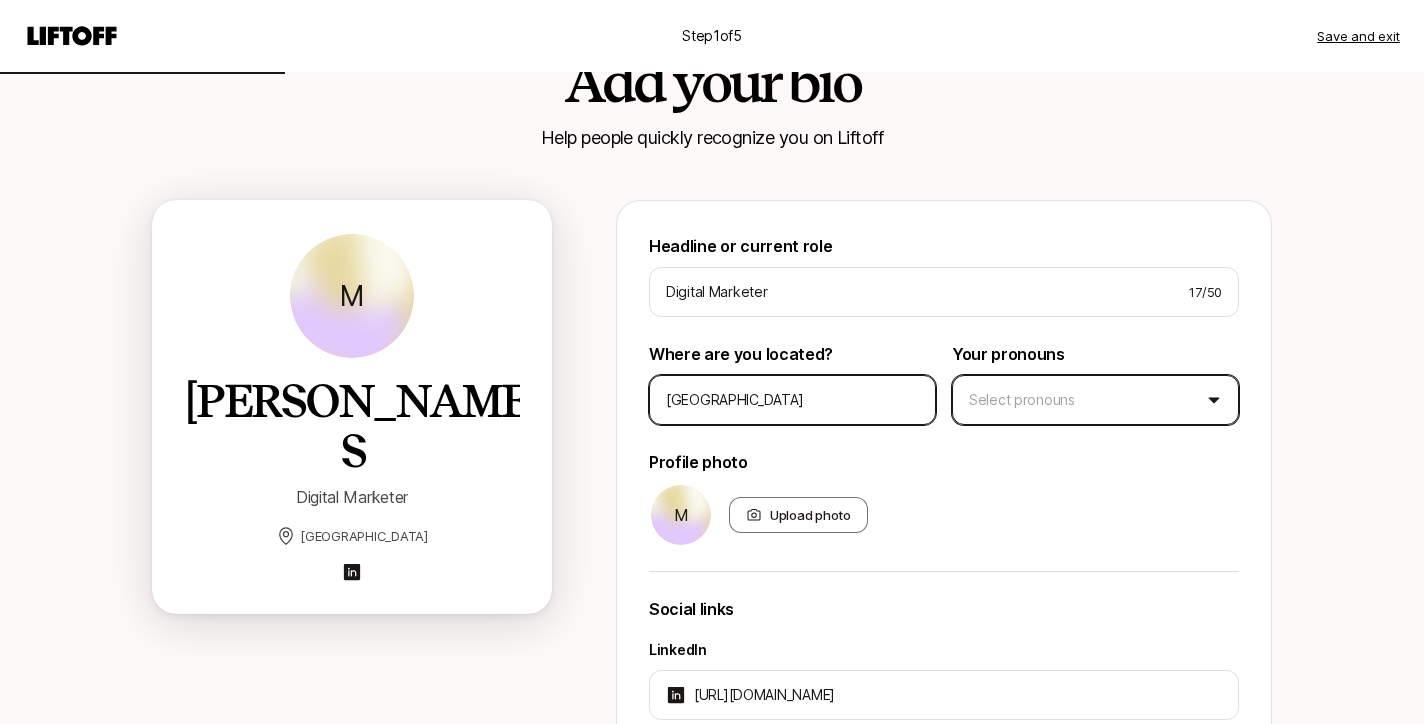 type on "[GEOGRAPHIC_DATA]" 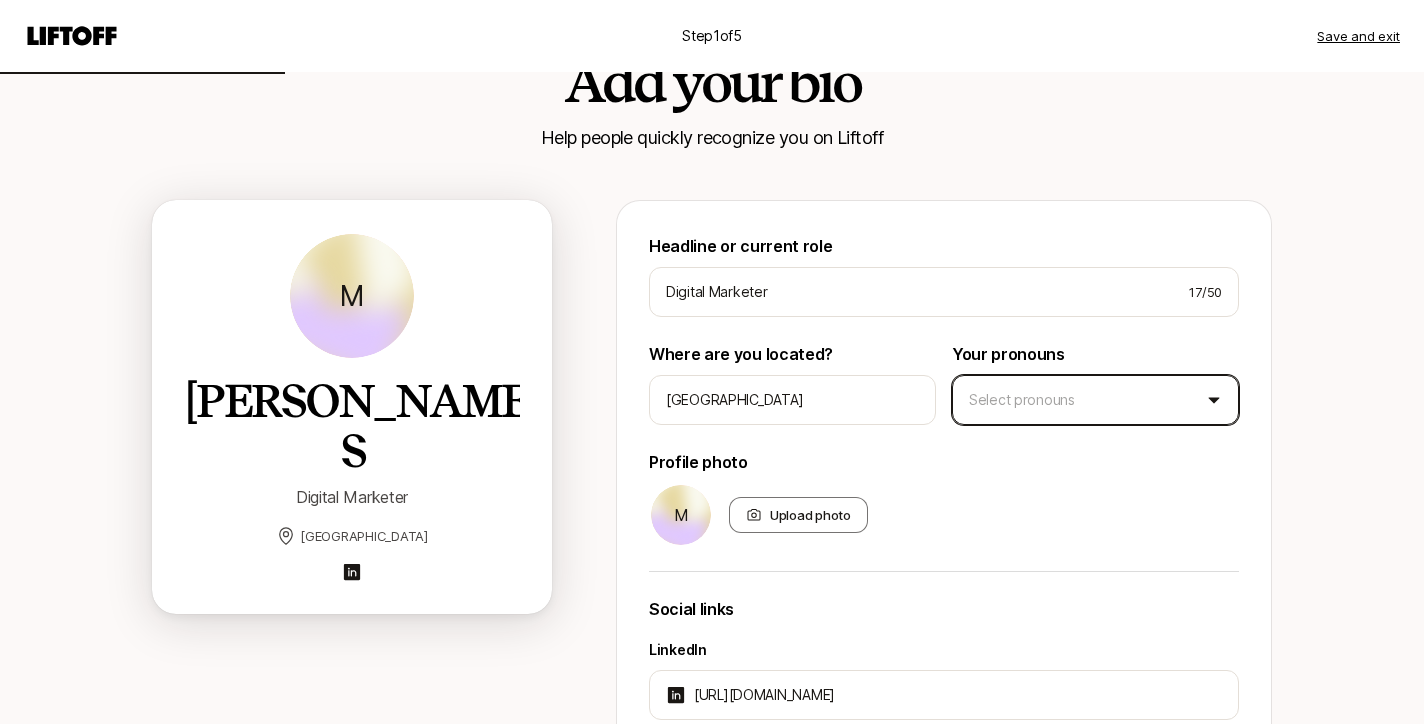 click on "Step  1  of  5 Save and exit Add your bio Help people quickly recognize you on Liftoff M [PERSON_NAME] S Digital Marketer  Dublin Headline or current role Digital Marketer 17 / 50 Where are you located? [GEOGRAPHIC_DATA] Your pronouns Select pronouns Profile photo M Upload photo Social links LinkedIn [URL][DOMAIN_NAME] Instagram X Other link Next" at bounding box center (712, 278) 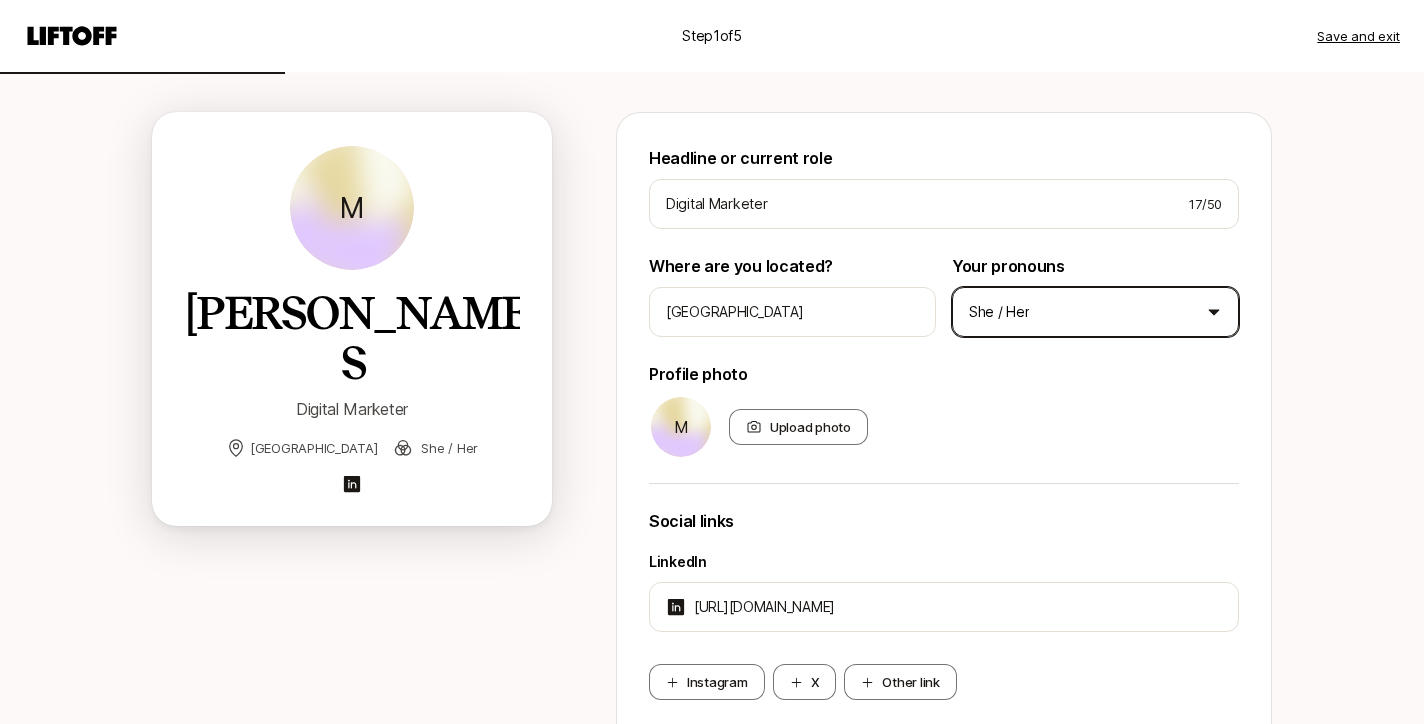 scroll, scrollTop: 174, scrollLeft: 0, axis: vertical 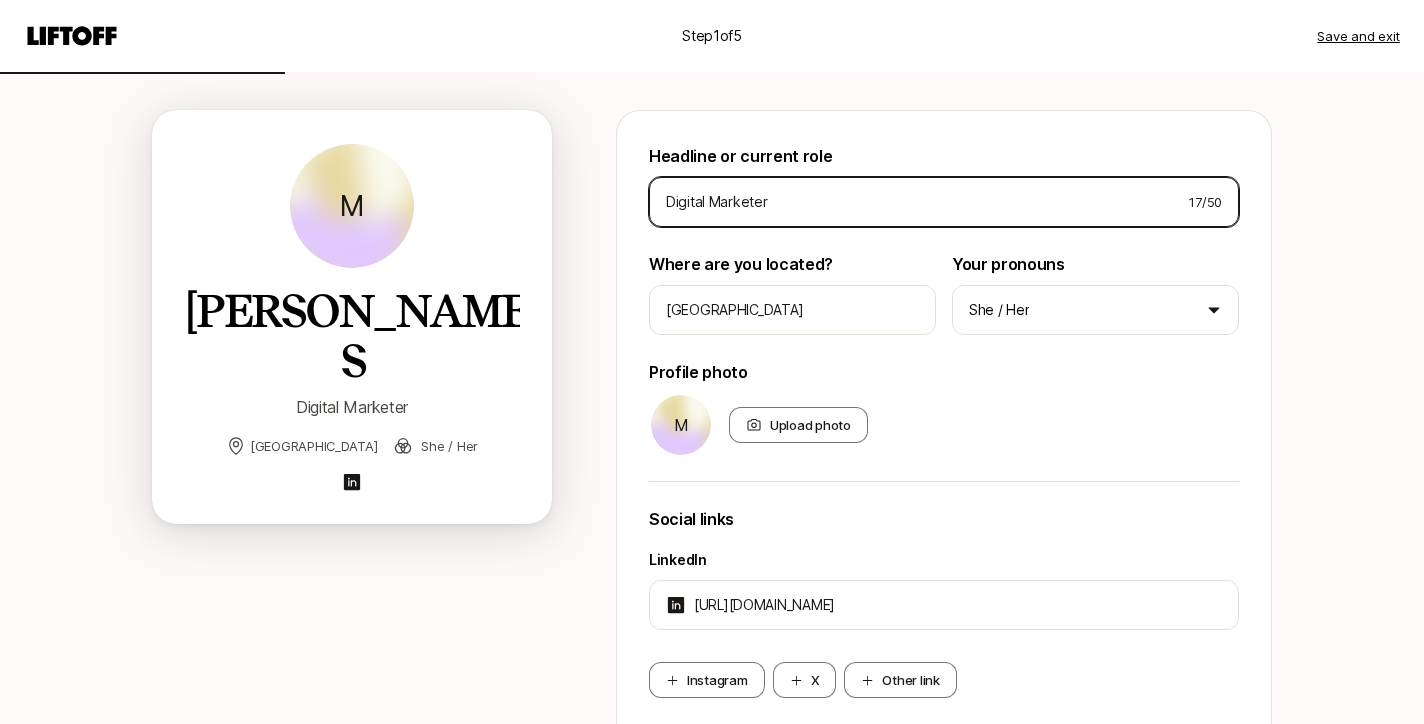 click on "Digital Marketer" at bounding box center (919, 202) 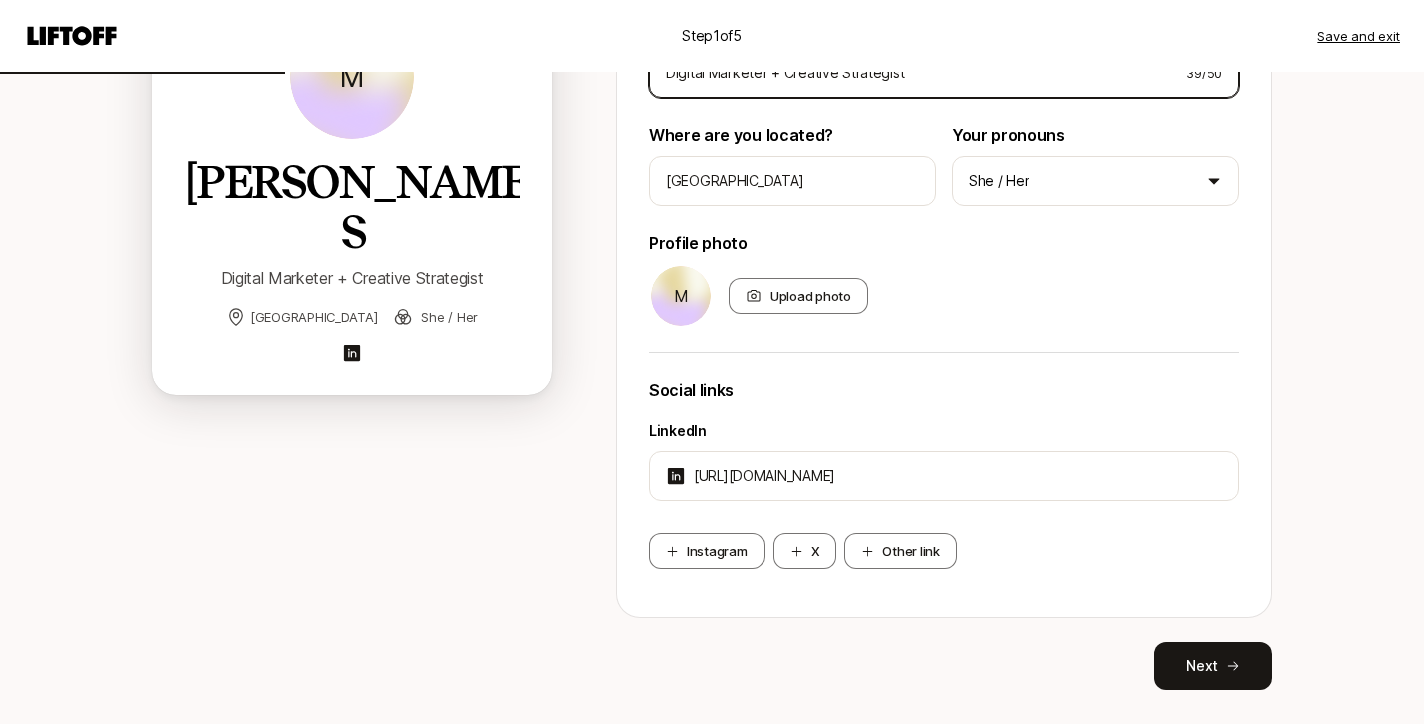 scroll, scrollTop: 304, scrollLeft: 0, axis: vertical 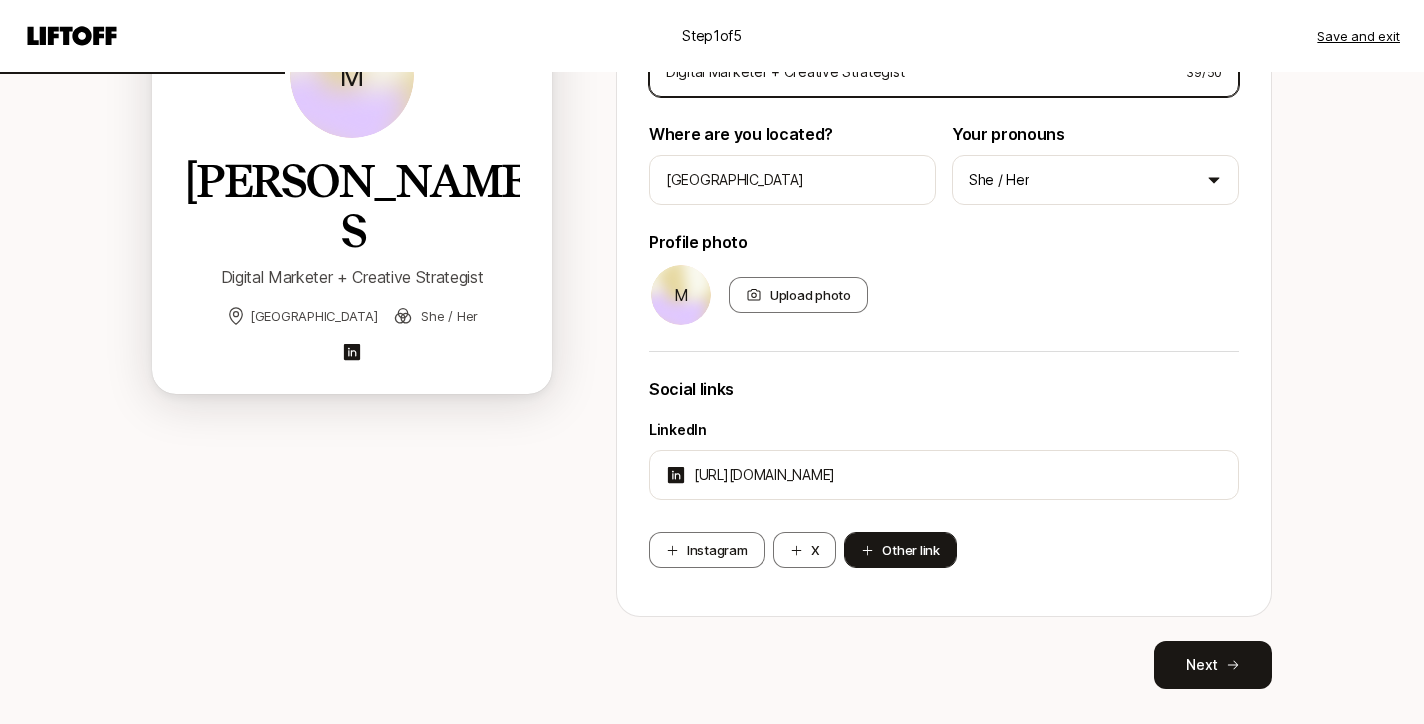 type on "Digital Marketer + Creative Strategist" 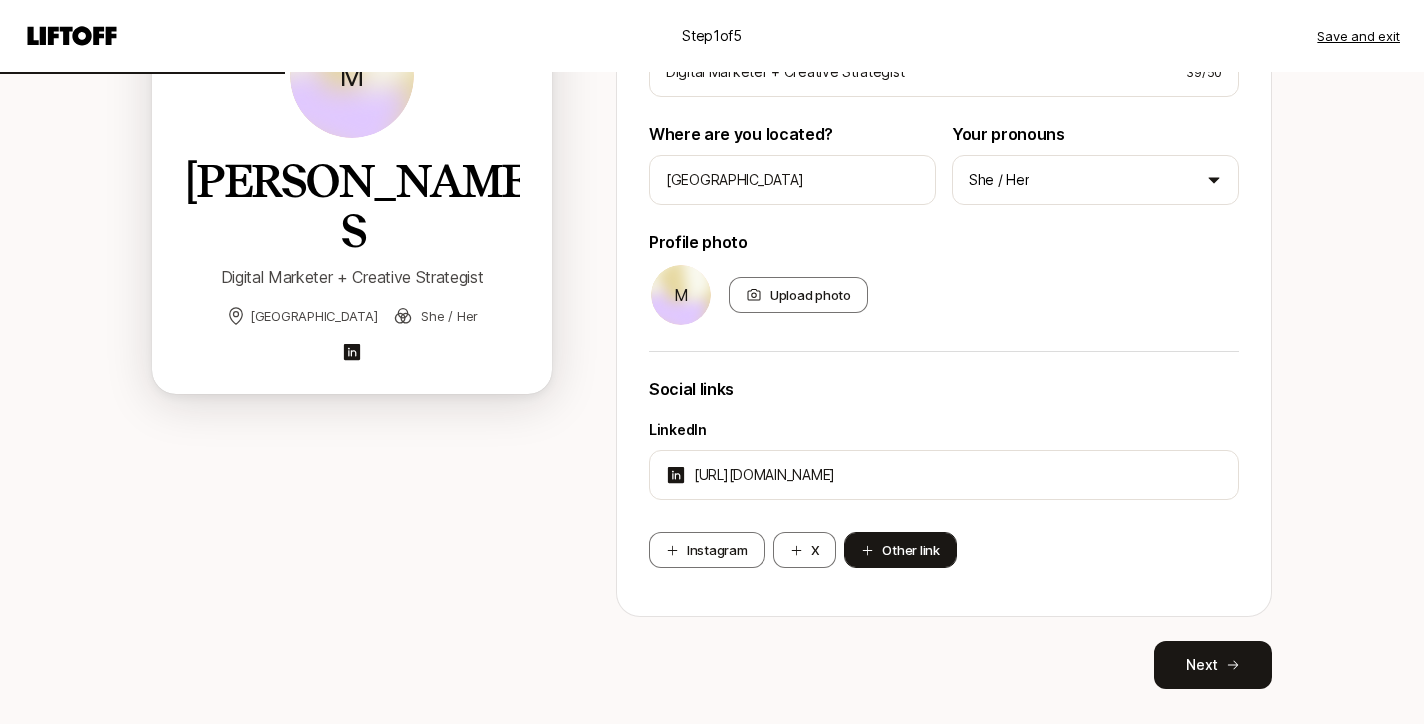 click on "Other link" at bounding box center (900, 550) 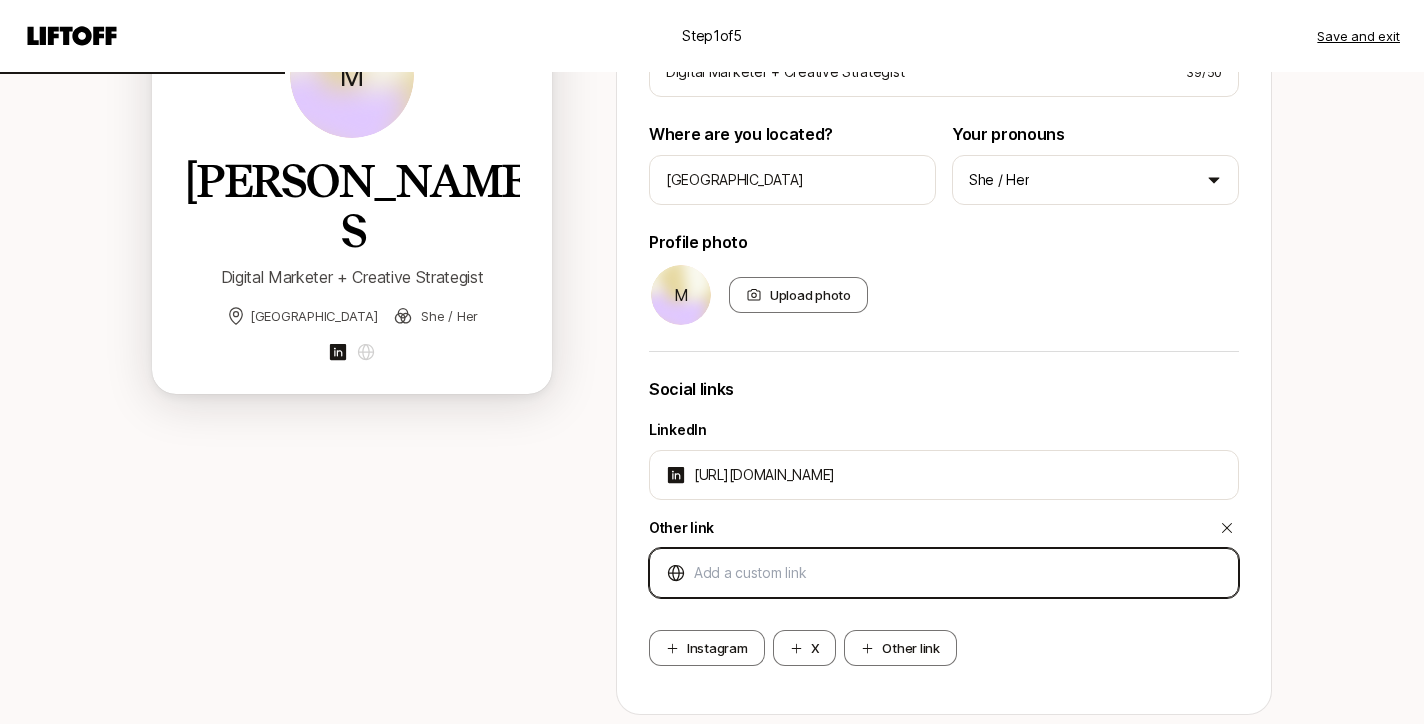 click at bounding box center (958, 573) 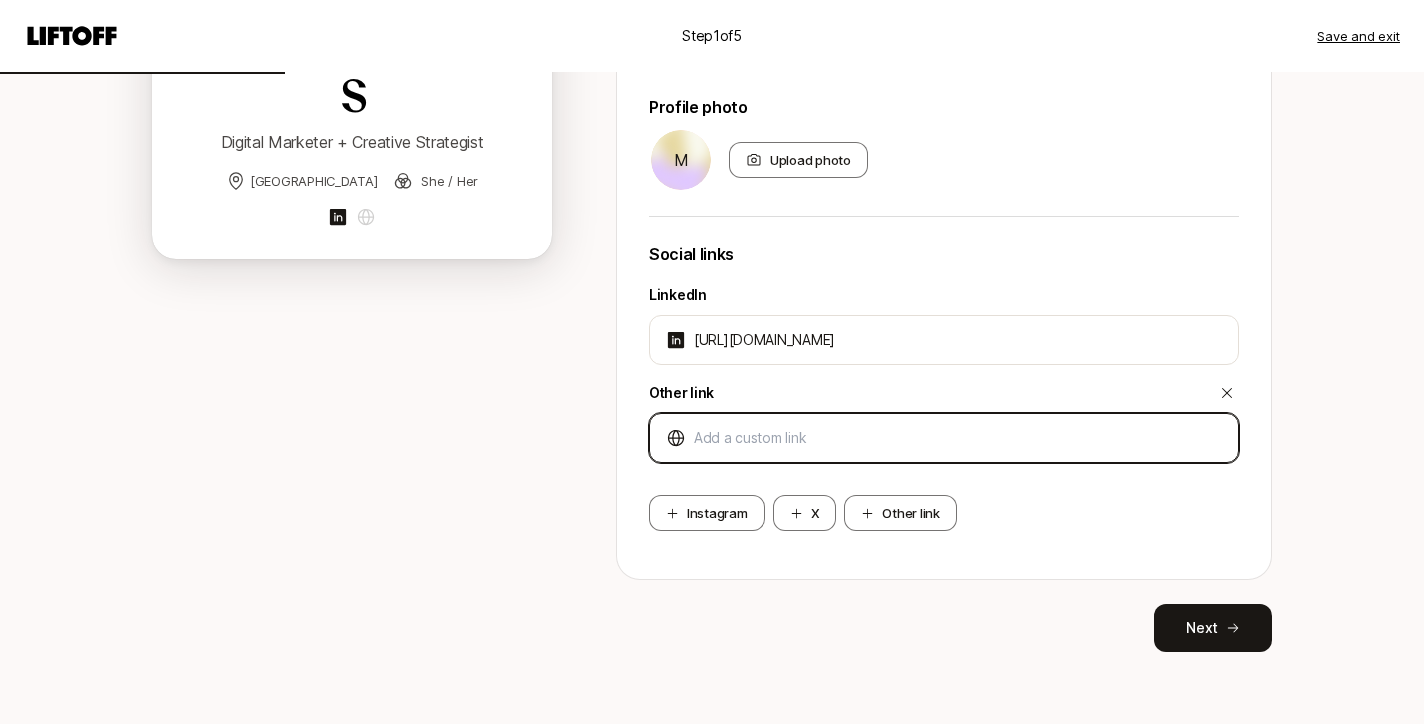 scroll, scrollTop: 447, scrollLeft: 0, axis: vertical 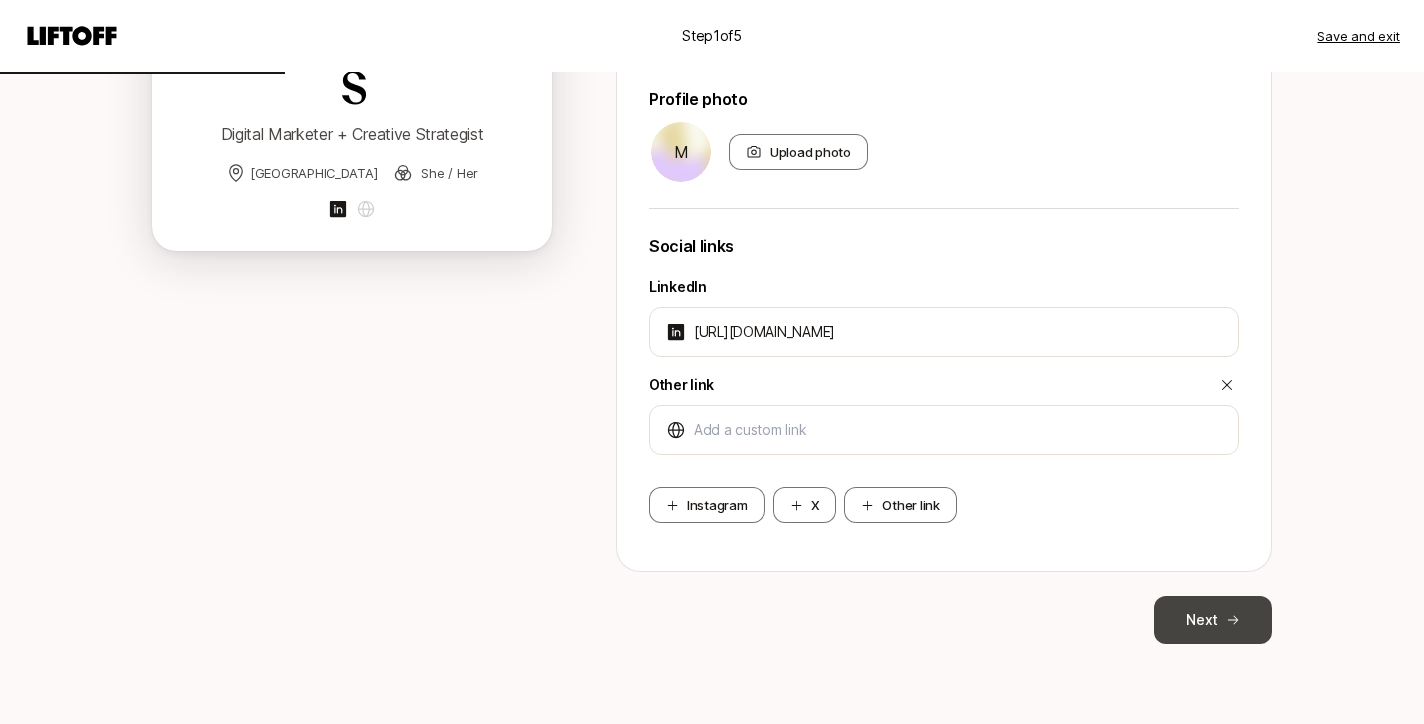 click on "Next" at bounding box center (1213, 620) 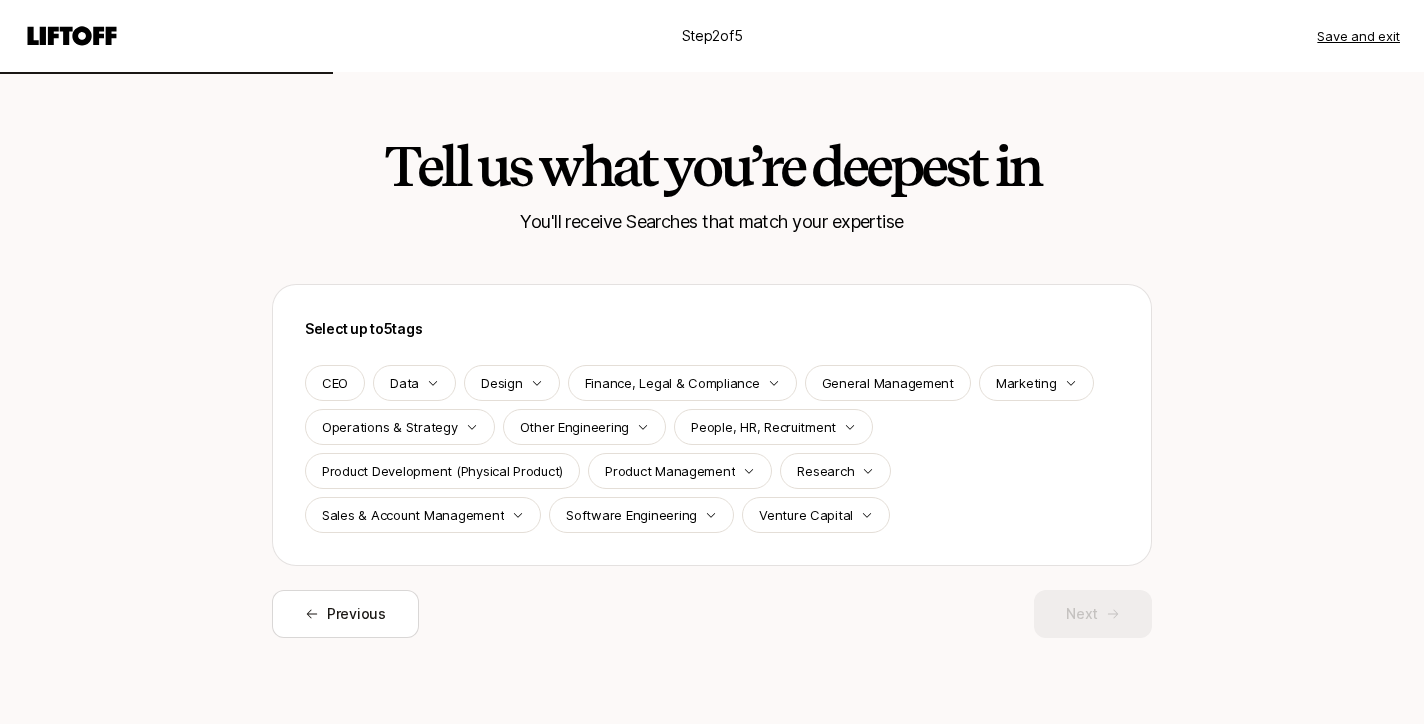 scroll, scrollTop: 0, scrollLeft: 0, axis: both 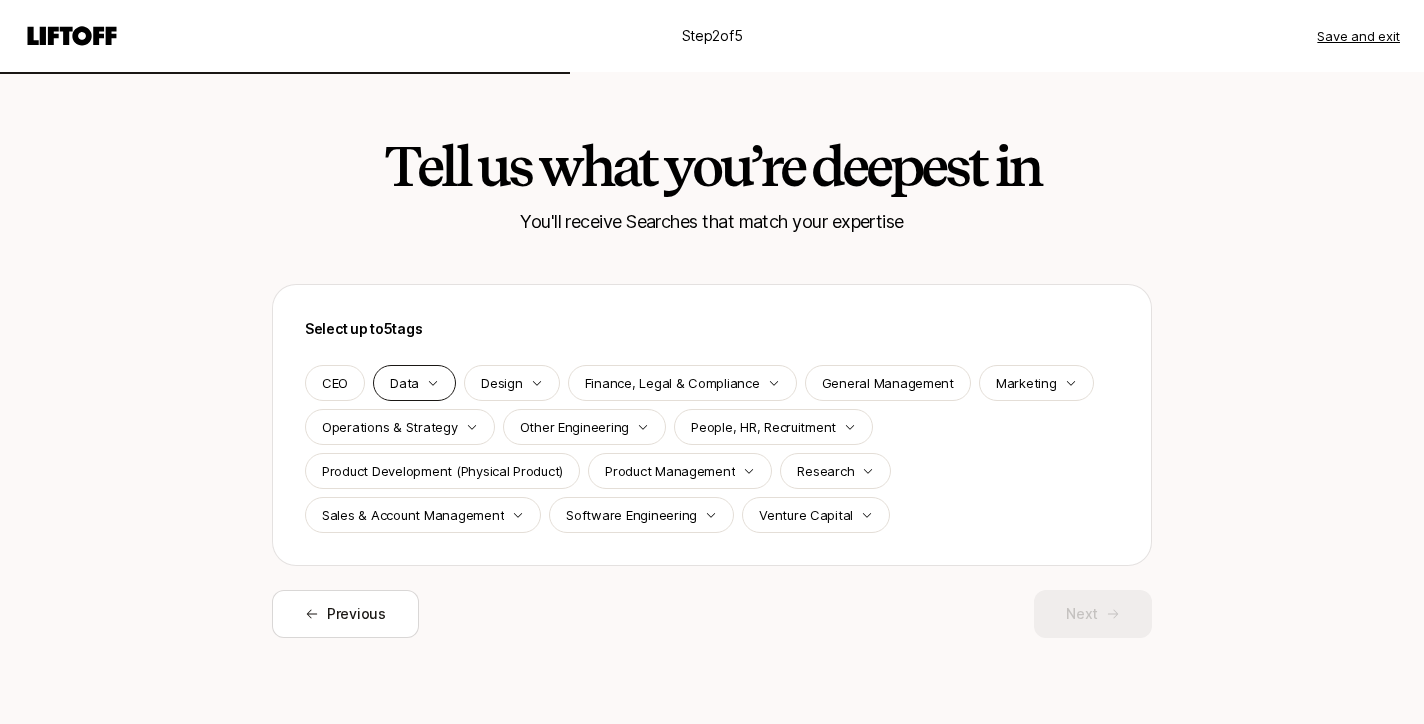click 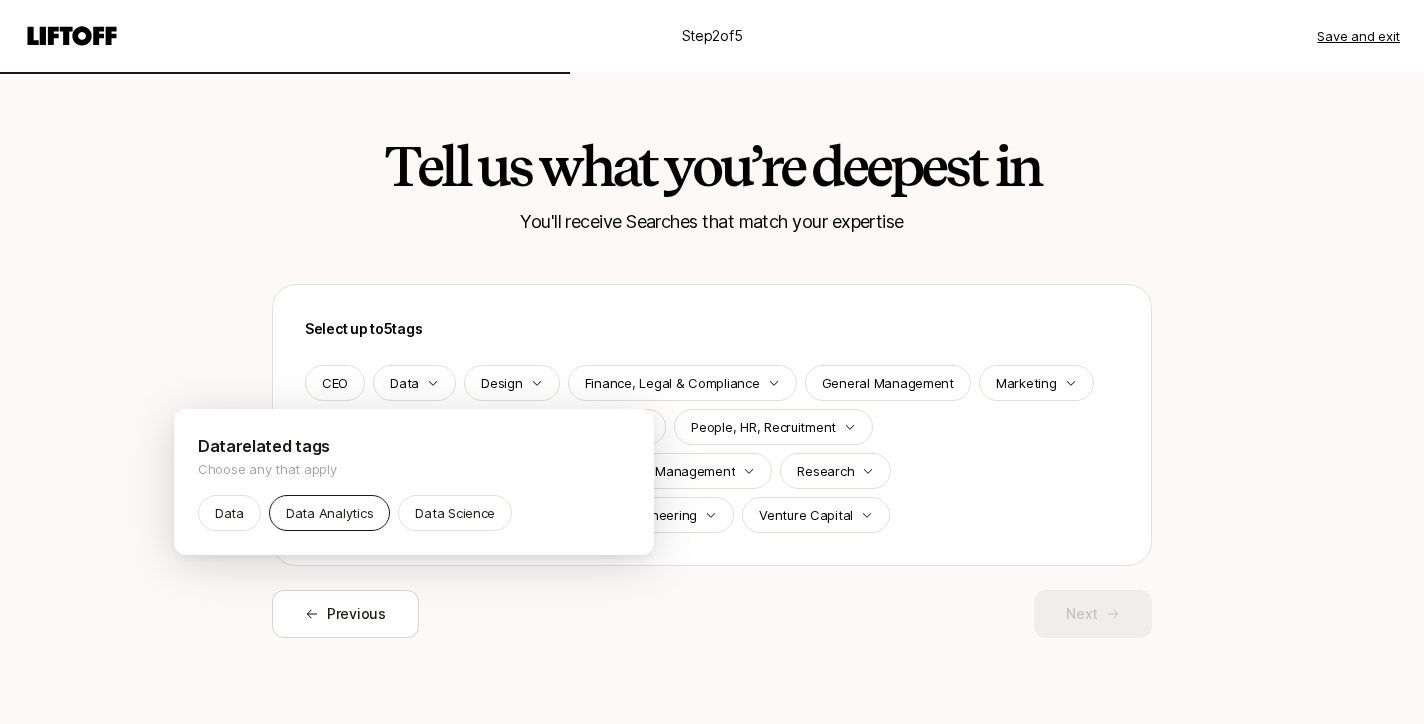click on "Data Analytics" at bounding box center (329, 513) 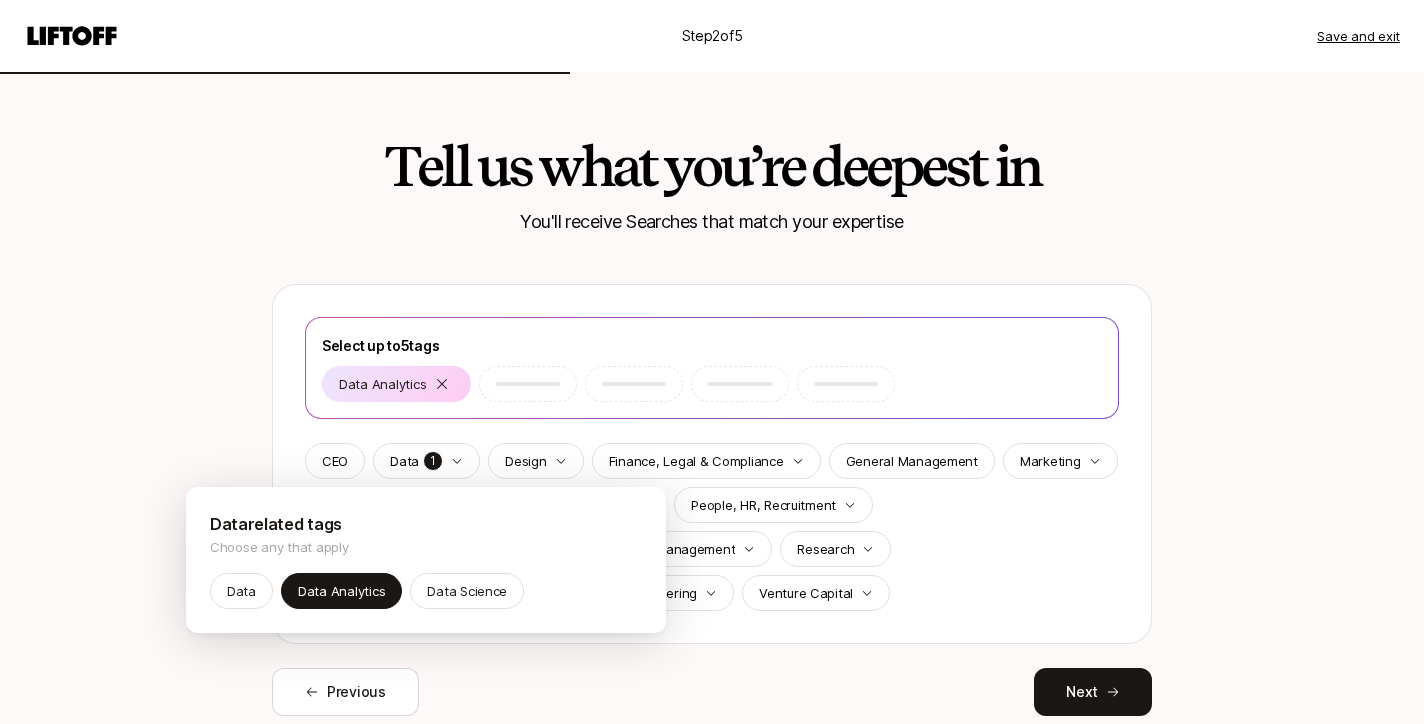 click on "Step  2  of  5 Save and exit Tell us what you’re deepest in You'll receive Searches that match your expertise Select up to  5  tags Data Analytics CEO Data 1 Design Finance, Legal & Compliance General Management Marketing Operations & Strategy Other Engineering People, HR, Recruitment Product Development (Physical Product) Product Management Research Sales & Account Management Software Engineering Venture Capital Previous Next Data  related tags Choose any that apply Data Data Analytics Data Science" at bounding box center [712, 362] 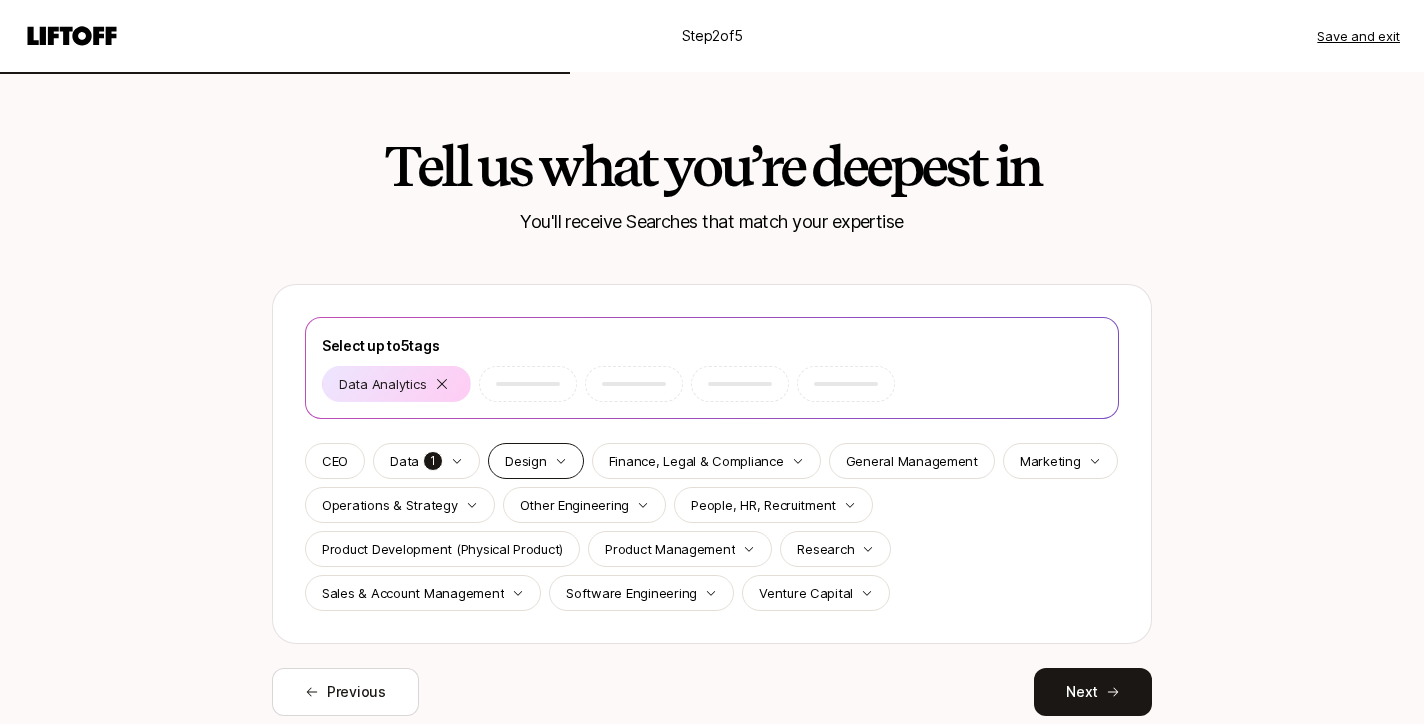 click on "Design" at bounding box center [535, 461] 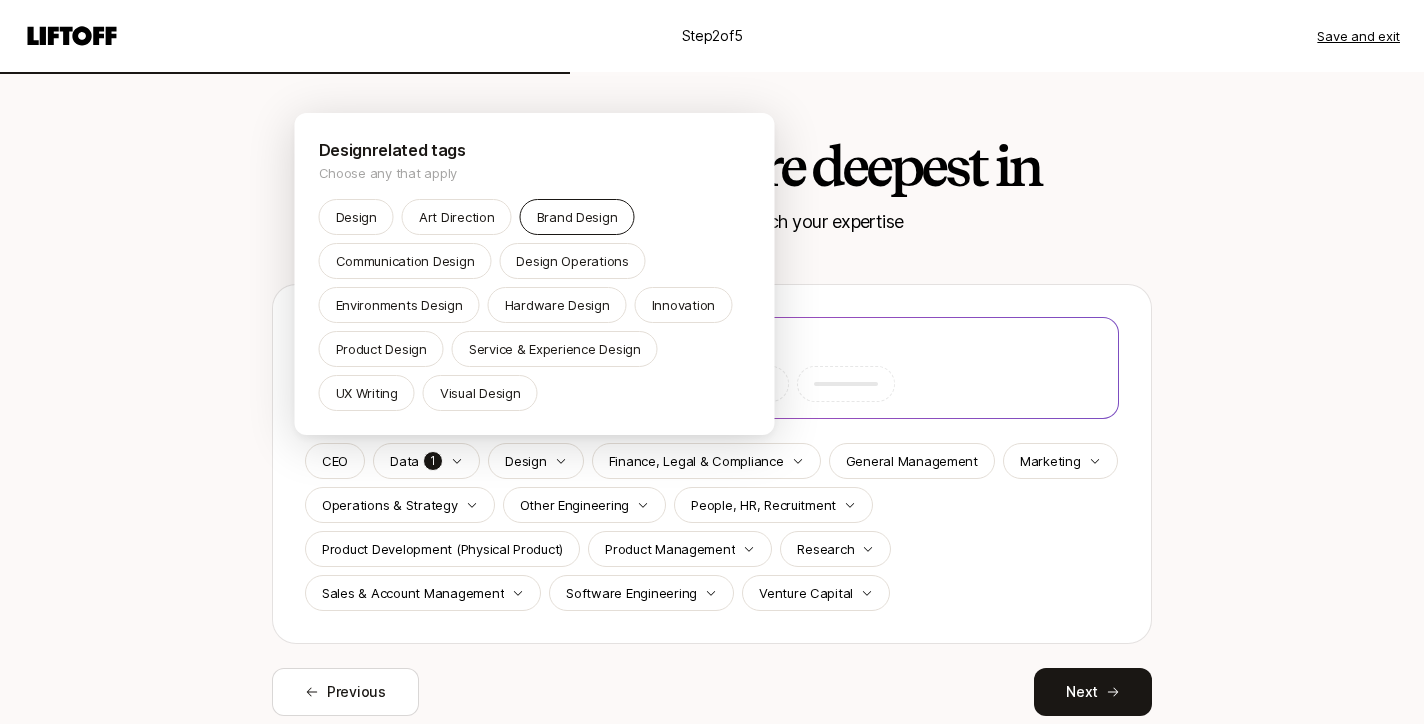 click on "Brand Design" at bounding box center (577, 217) 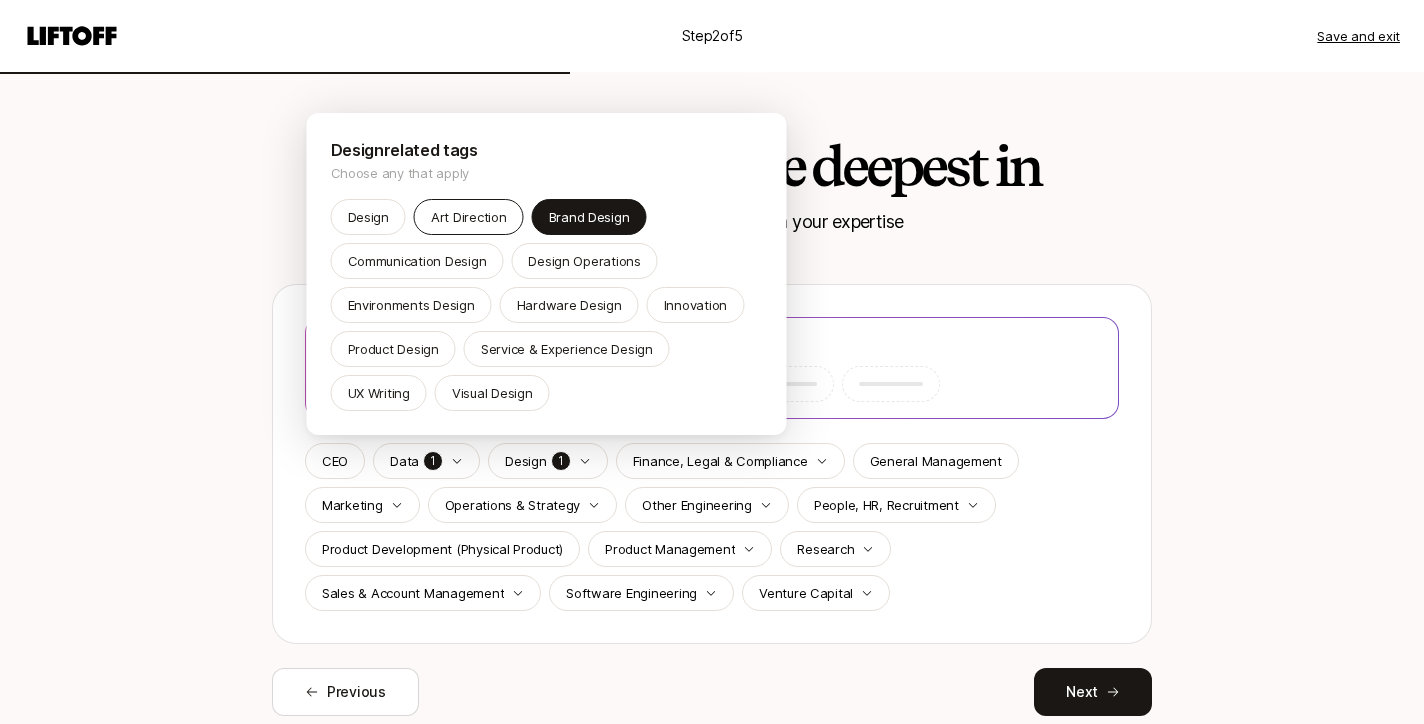 click on "Art Direction" at bounding box center [469, 217] 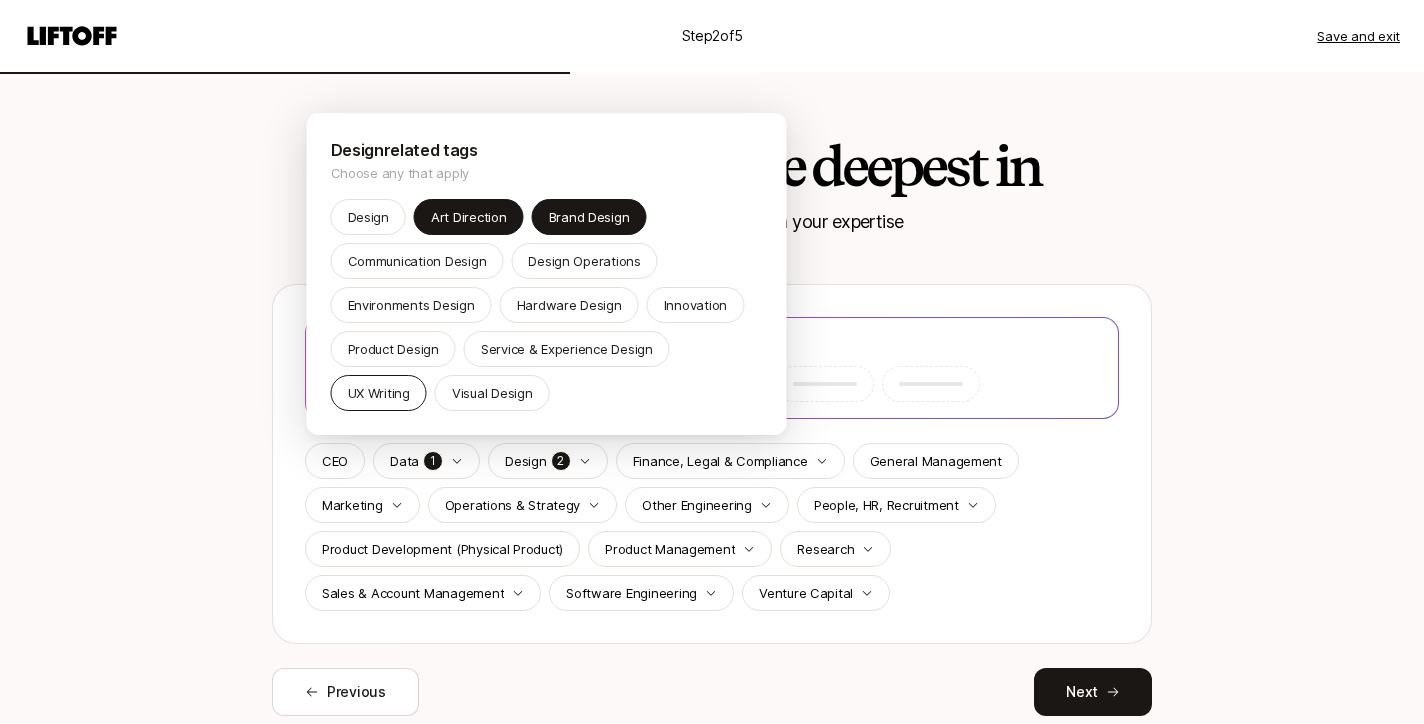 click on "UX Writing" at bounding box center [379, 393] 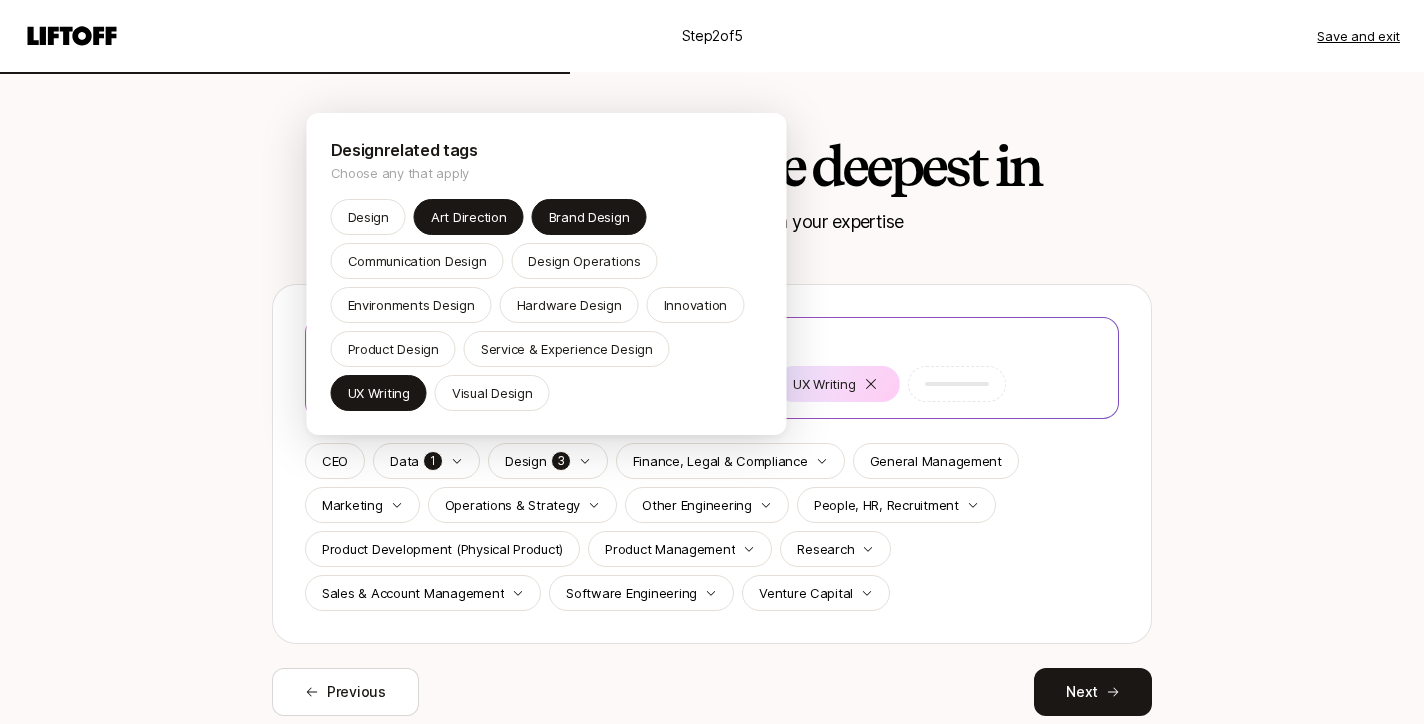 click on "Step  2  of  5 Save and exit Tell us what you’re deepest in You'll receive Searches that match your expertise Select up to  5  tags Data Analytics Brand Design Art Direction UX Writing CEO Data 1 Design 3 Finance, Legal & Compliance General Management Marketing Operations & Strategy Other Engineering People, HR, Recruitment Product Development (Physical Product) Product Management Research Sales & Account Management Software Engineering Venture Capital Previous Next Design  related tags Choose any that apply Design Art Direction Brand Design Communication Design Design Operations Environments Design Hardware Design Innovation Product Design Service & Experience Design UX Writing Visual Design" at bounding box center (712, 362) 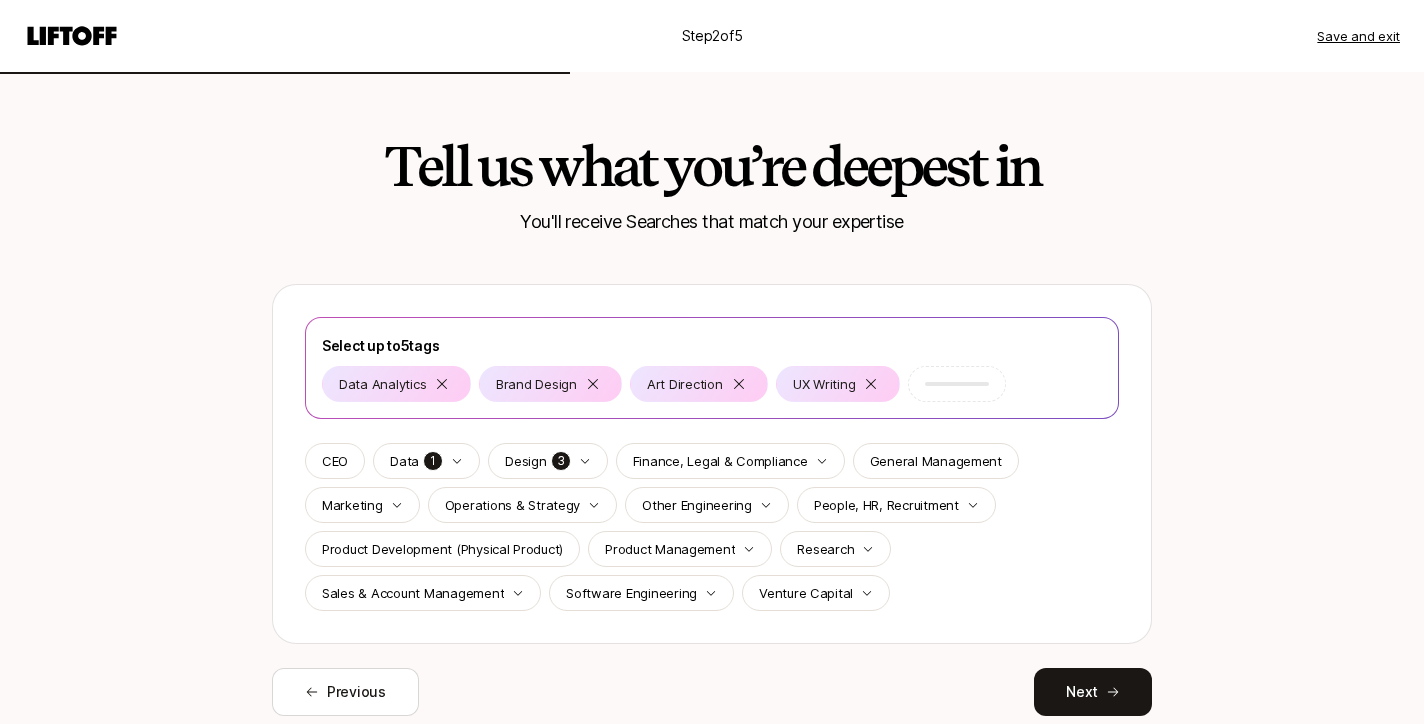click on "Finance, Legal & Compliance" at bounding box center [720, 461] 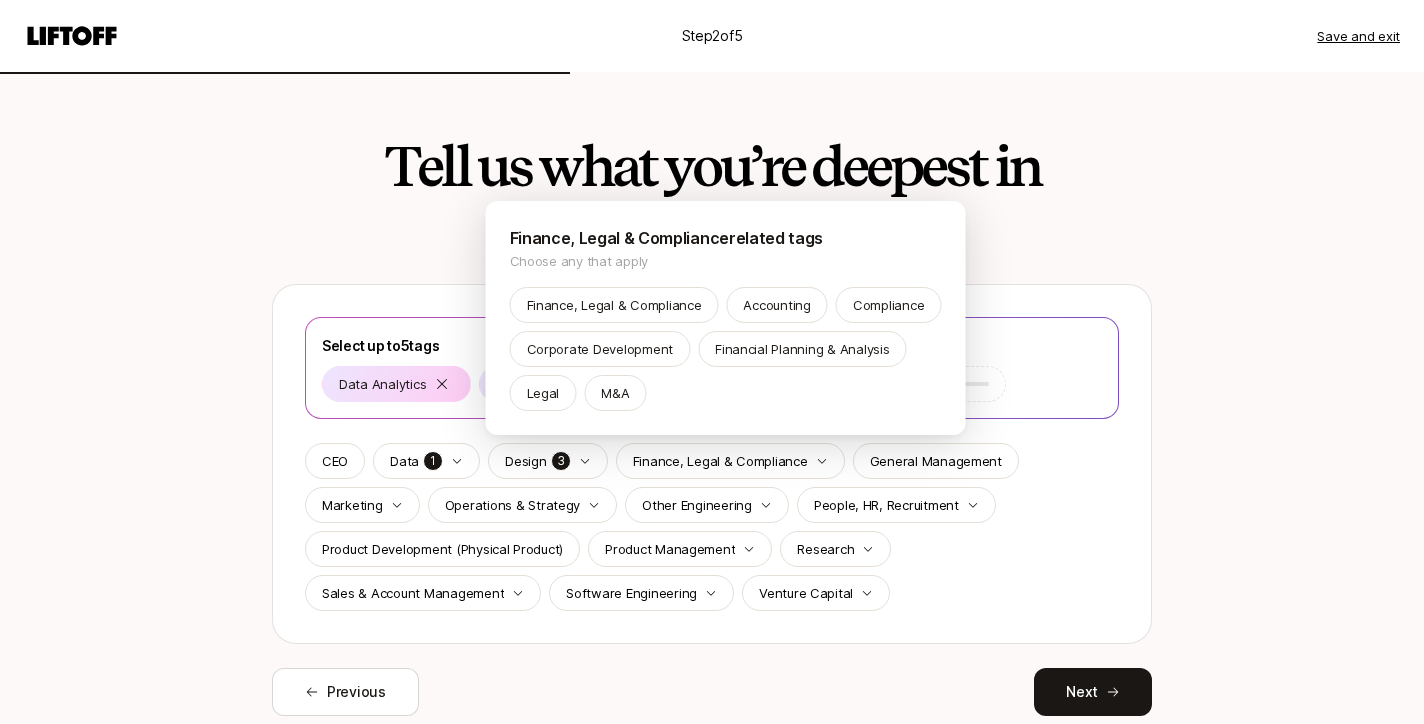 click on "Step  2  of  5 Save and exit Tell us what you’re deepest in You'll receive Searches that match your expertise Select up to  5  tags Data Analytics Brand Design Art Direction UX Writing CEO Data 1 Design 3 Finance, Legal & Compliance General Management Marketing Operations & Strategy Other Engineering People, HR, Recruitment Product Development (Physical Product) Product Management Research Sales & Account Management Software Engineering Venture Capital Previous Next Finance, Legal & Compliance  related tags Choose any that apply Finance, Legal & Compliance Accounting Compliance Corporate Development Financial Planning & Analysis Legal M&A" at bounding box center (712, 362) 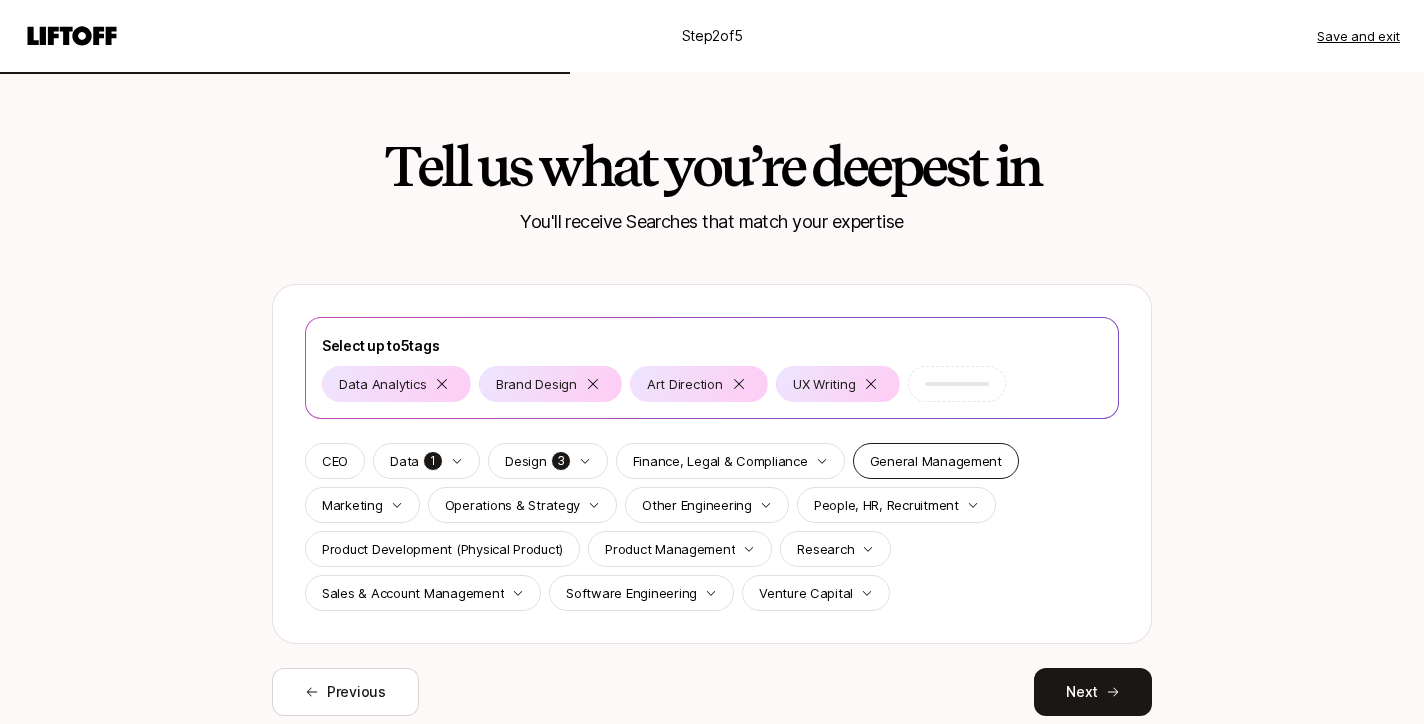click on "General Management" at bounding box center (936, 461) 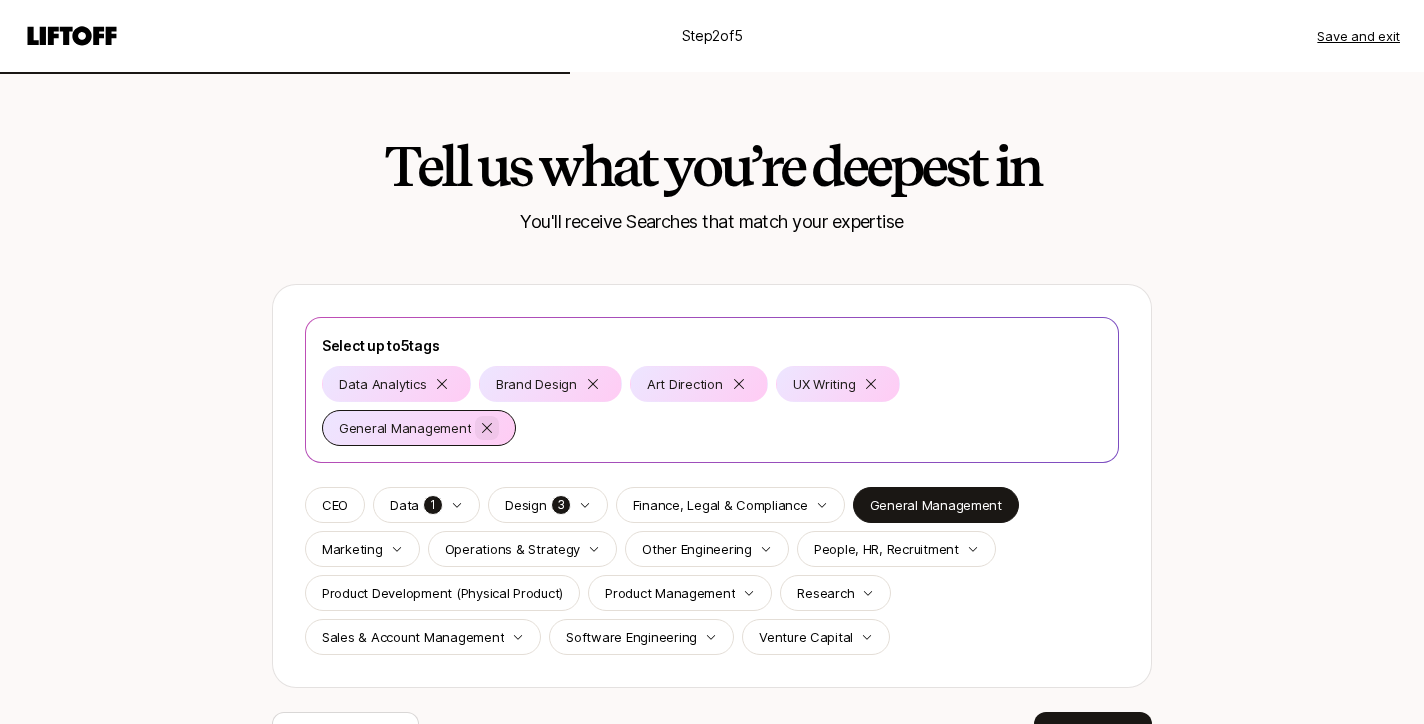 click at bounding box center (487, 428) 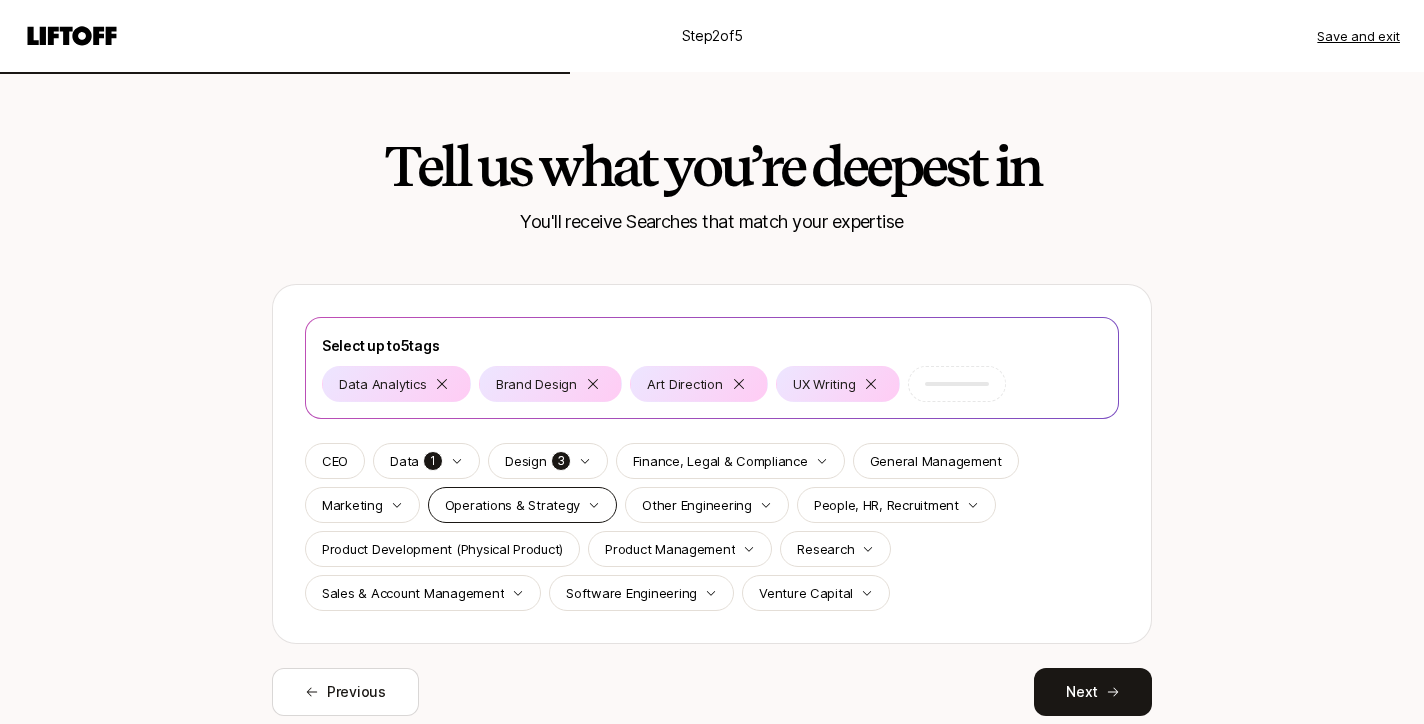 click 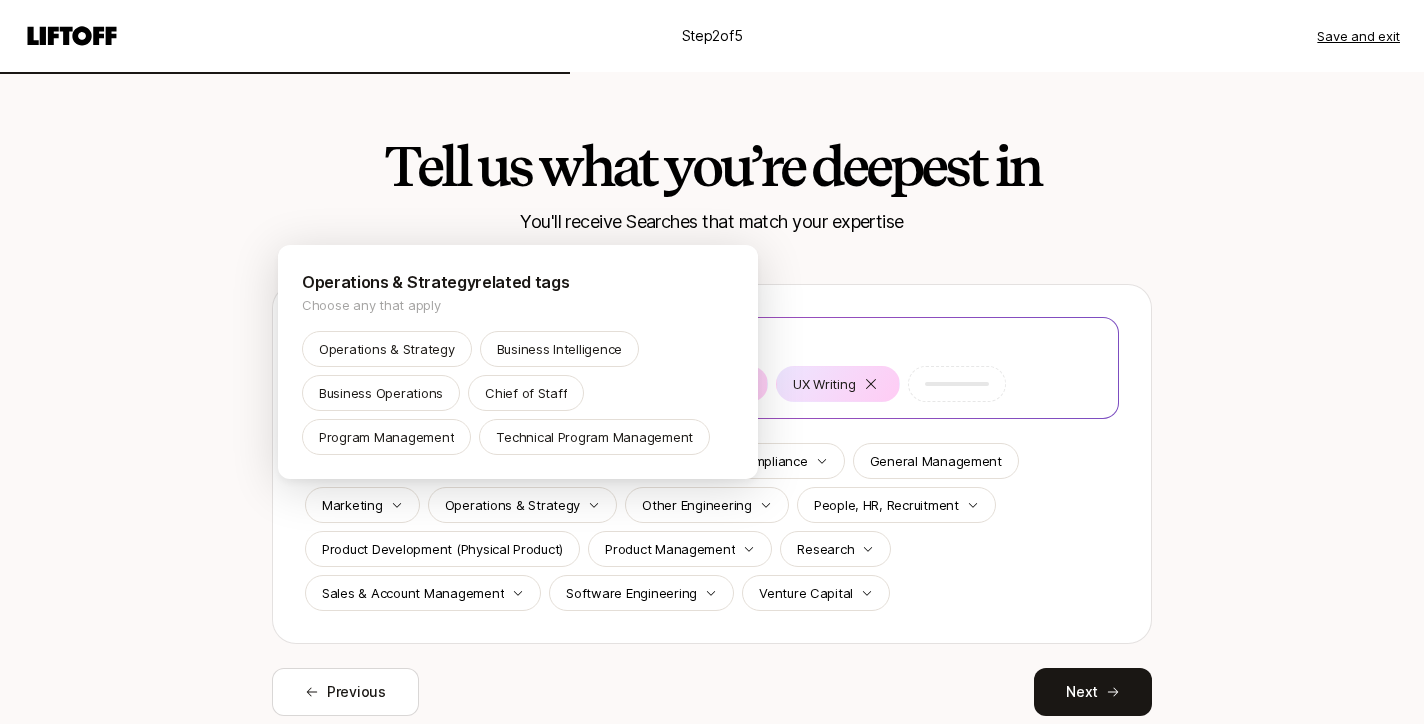 click on "Step  2  of  5 Save and exit Tell us what you’re deepest in You'll receive Searches that match your expertise Select up to  5  tags Data Analytics Brand Design Art Direction UX Writing CEO Data 1 Design 3 Finance, Legal & Compliance General Management Marketing Operations & Strategy Other Engineering People, HR, Recruitment Product Development (Physical Product) Product Management Research Sales & Account Management Software Engineering Venture Capital Previous Next Operations & Strategy  related tags Choose any that apply Operations & Strategy Business Intelligence Business Operations Chief of Staff Program Management Technical Program Management" at bounding box center [712, 362] 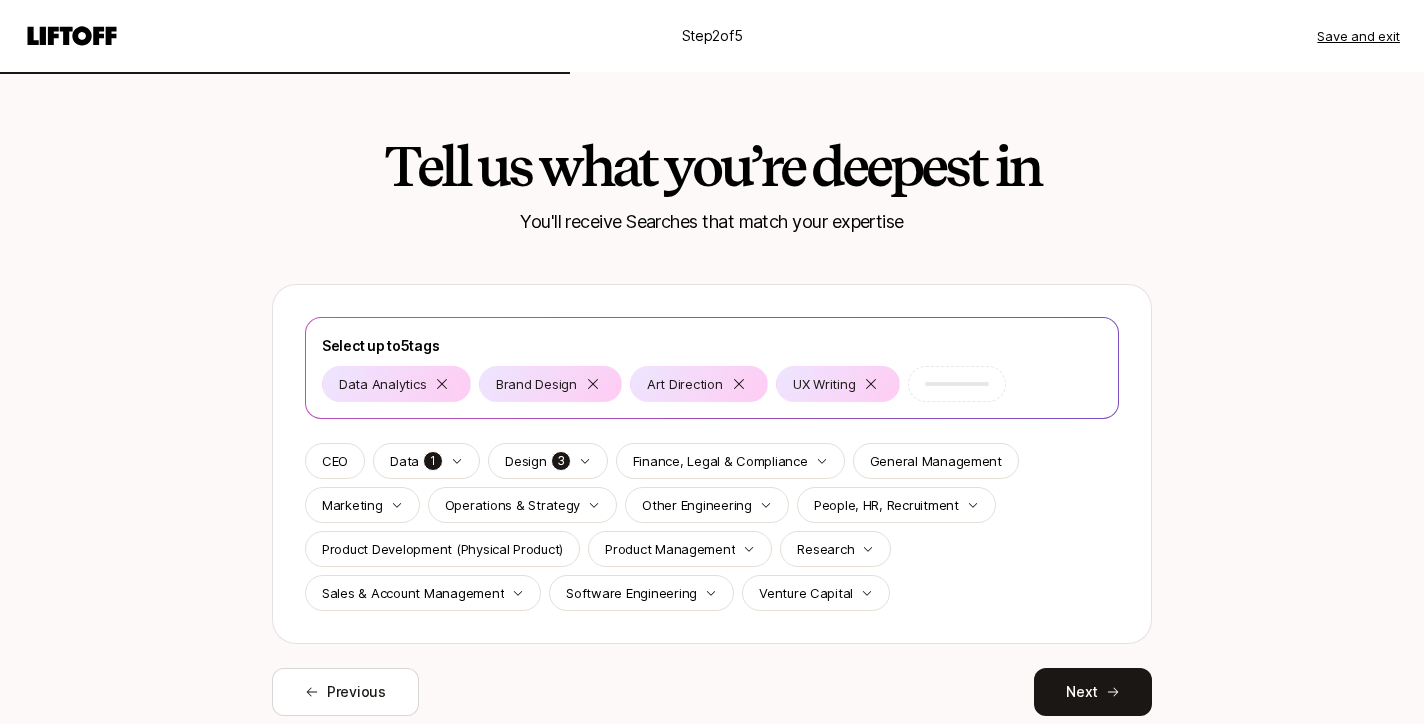 click 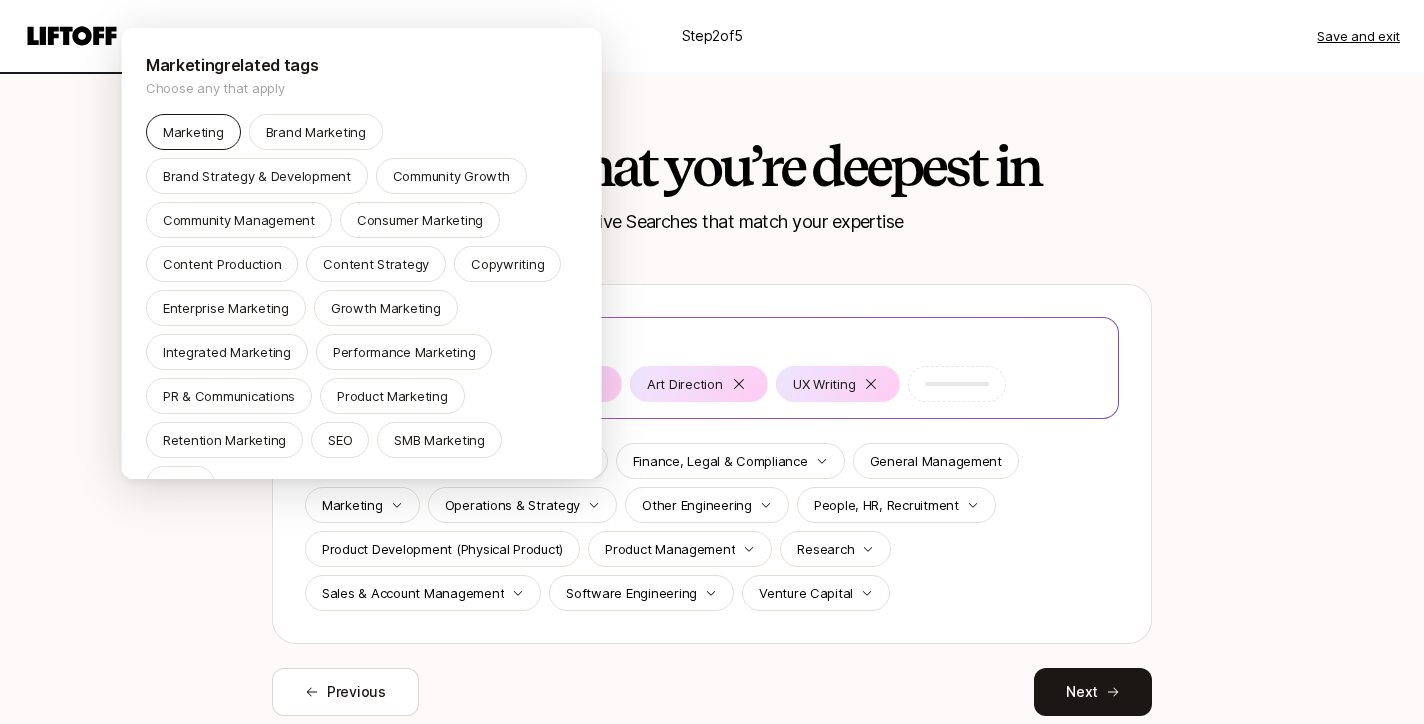 click on "Marketing" at bounding box center [193, 132] 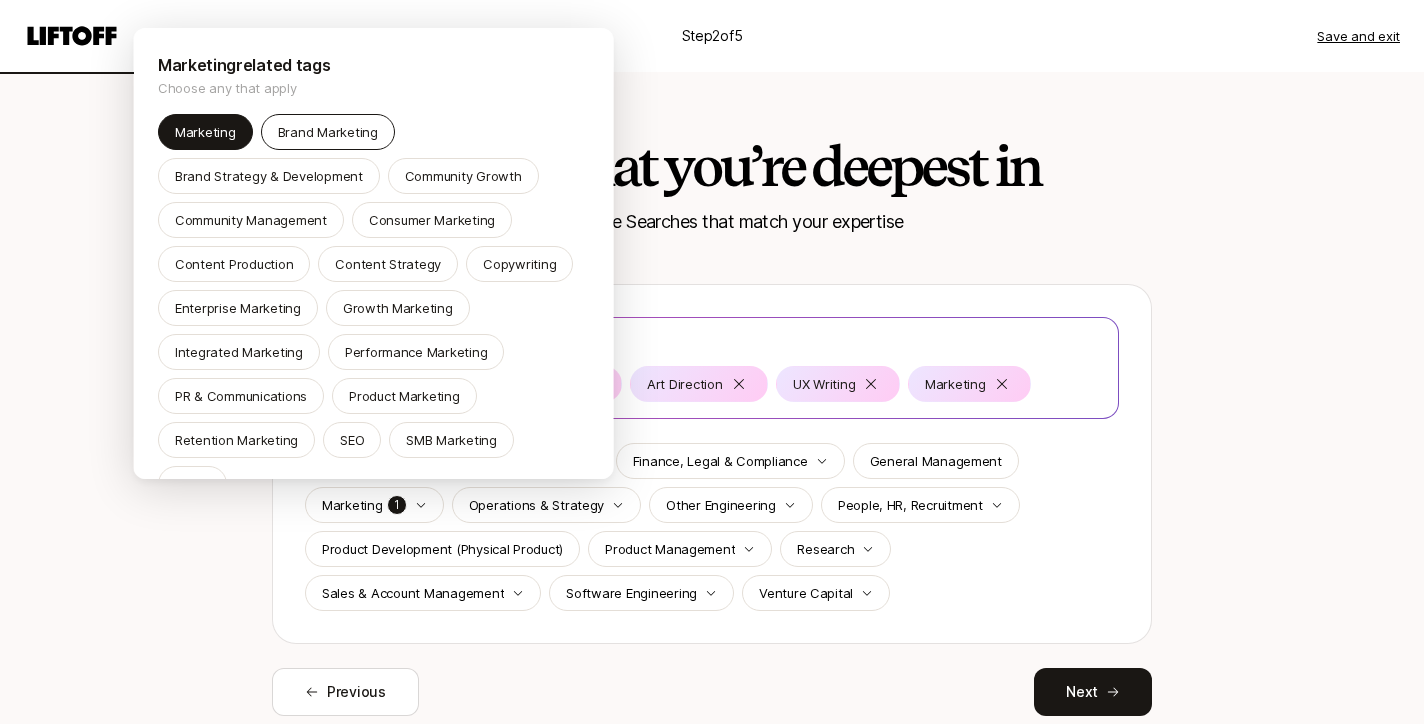 click on "Brand Marketing" at bounding box center (327, 132) 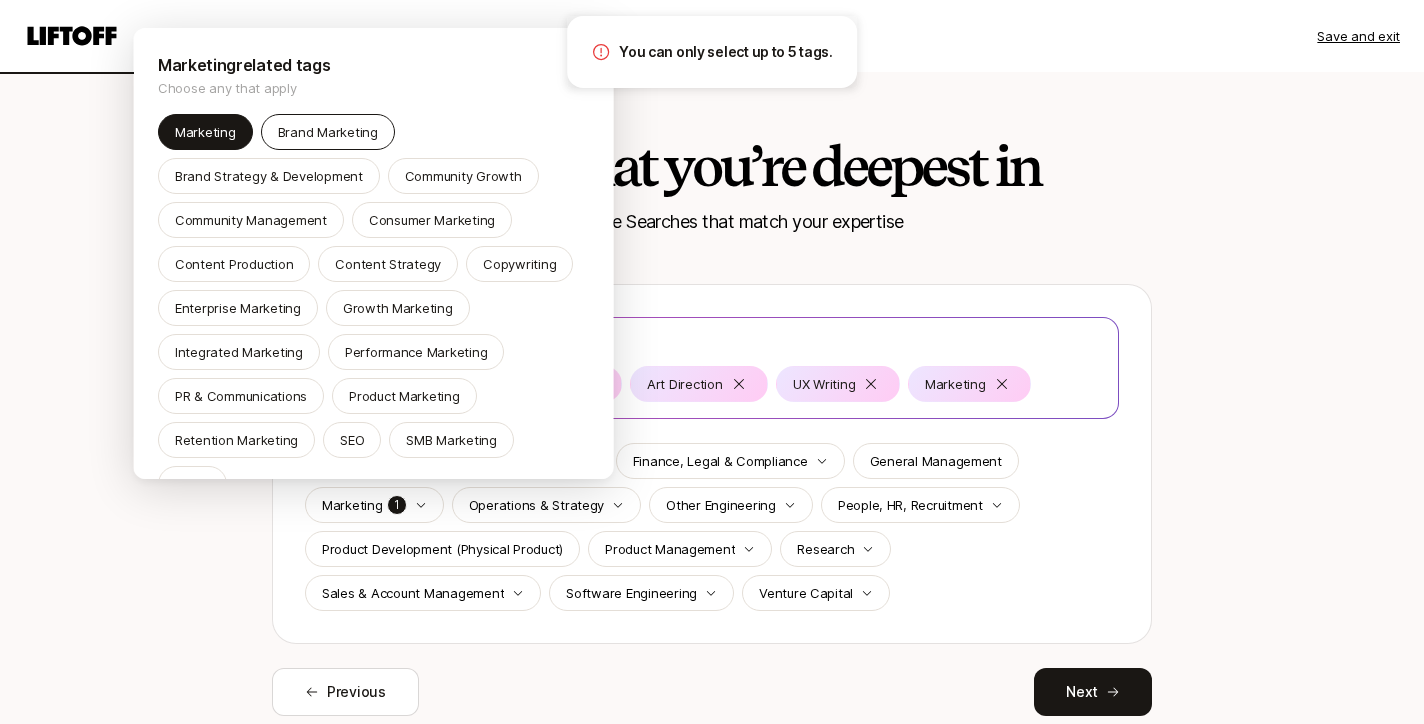 click on "Brand Marketing" at bounding box center [327, 132] 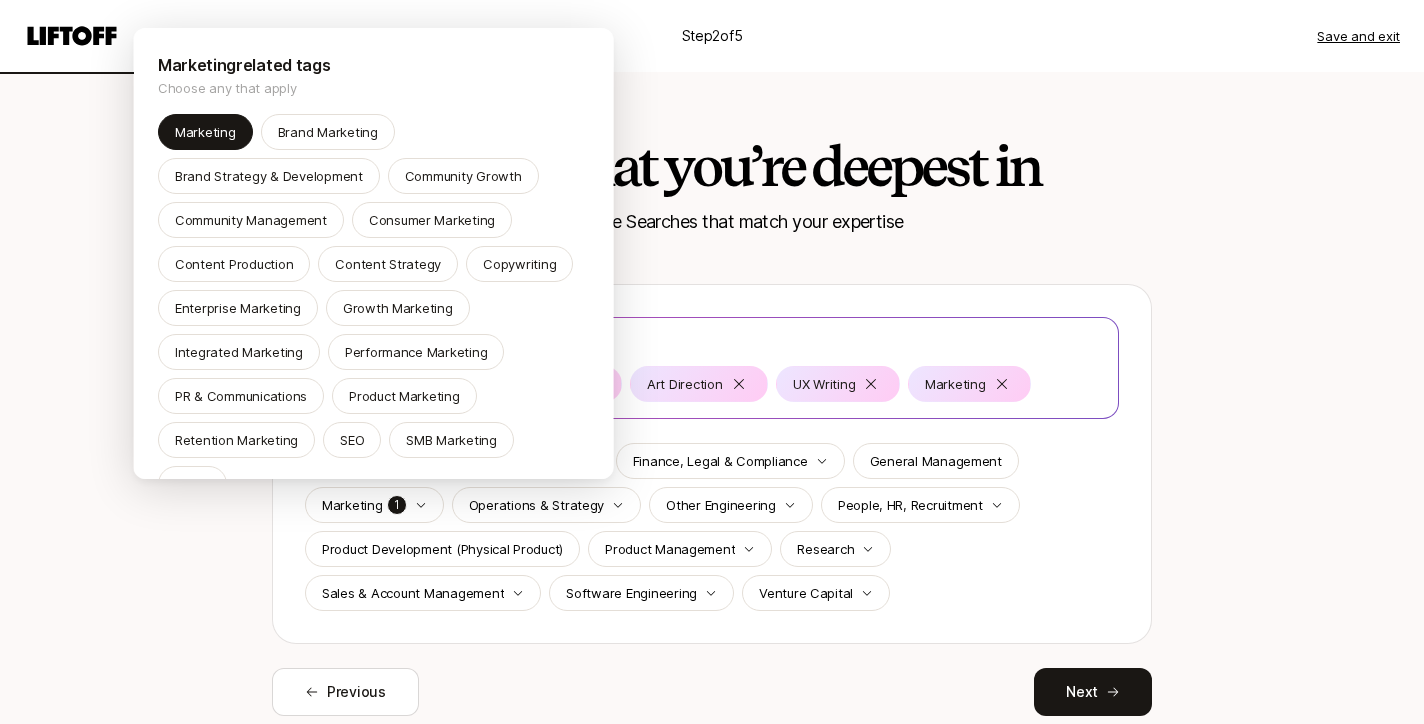 click on "Step  2  of  5 Save and exit Tell us what you’re deepest in You'll receive Searches that match your expertise Select up to  5  tags Data Analytics Brand Design Art Direction UX Writing Marketing CEO Data 1 Design 3 Finance, Legal & Compliance General Management Marketing 1 Operations & Strategy Other Engineering People, HR, Recruitment Product Development (Physical Product) Product Management Research Sales & Account Management Software Engineering Venture Capital Previous Next Marketing  related tags Choose any that apply Marketing Brand Marketing Brand Strategy & Development Community Growth Community Management Consumer Marketing Content Production Content Strategy Copywriting Enterprise Marketing Growth Marketing Integrated Marketing Performance Marketing PR & Communications Product Marketing Retention Marketing SEO SMB Marketing Social" at bounding box center (712, 362) 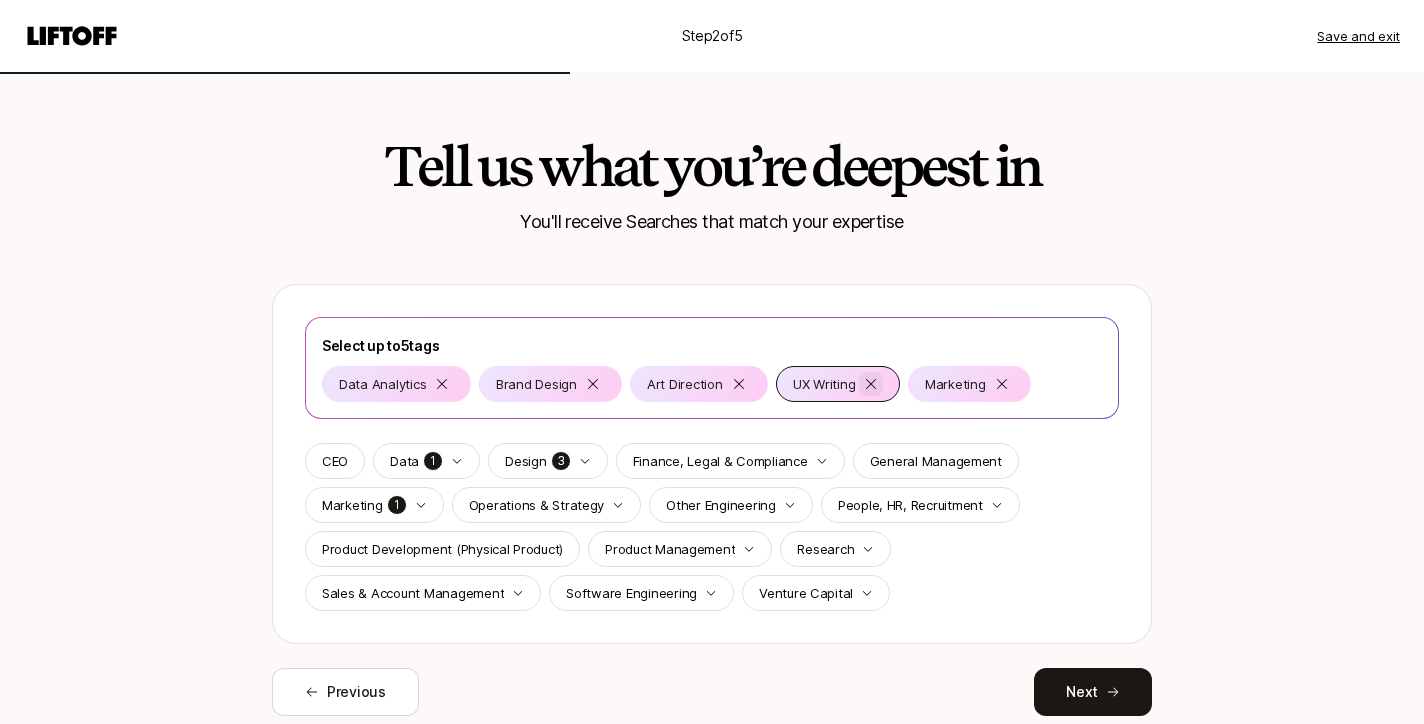 click 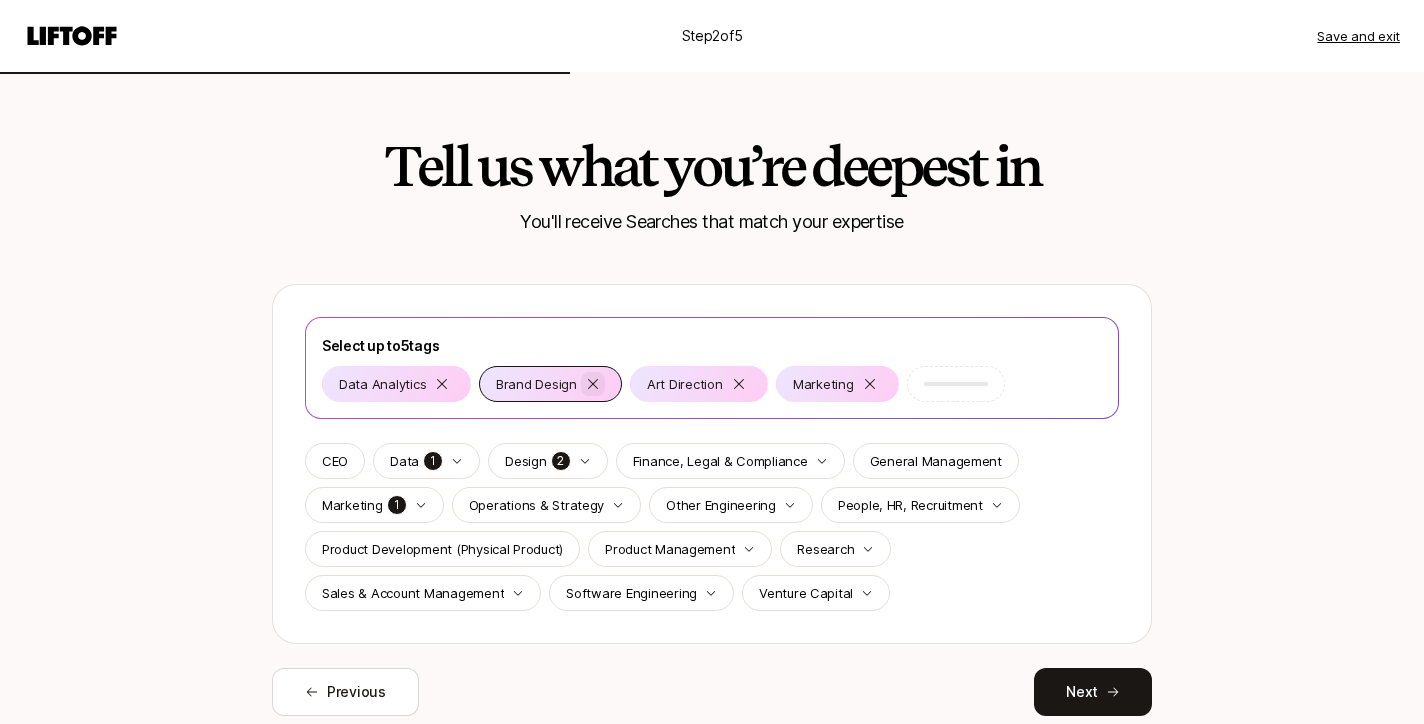 click at bounding box center (593, 384) 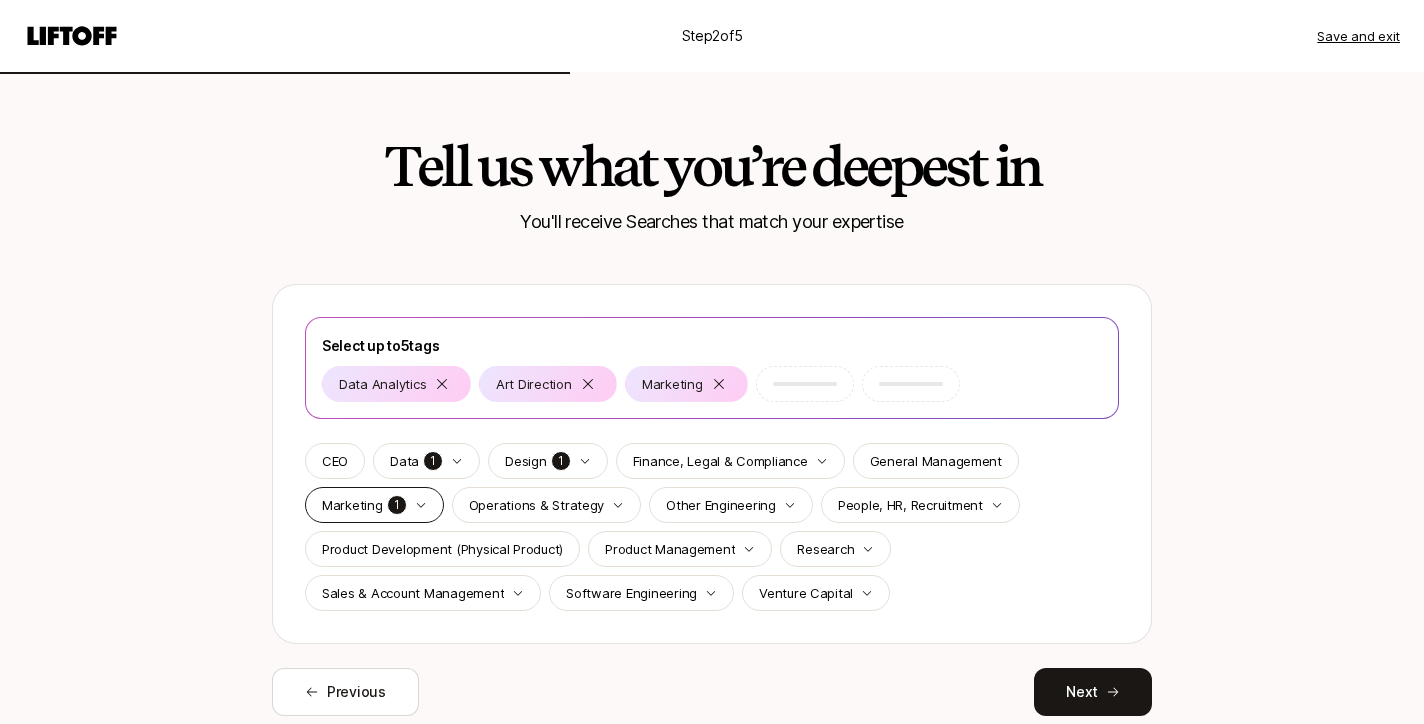 click 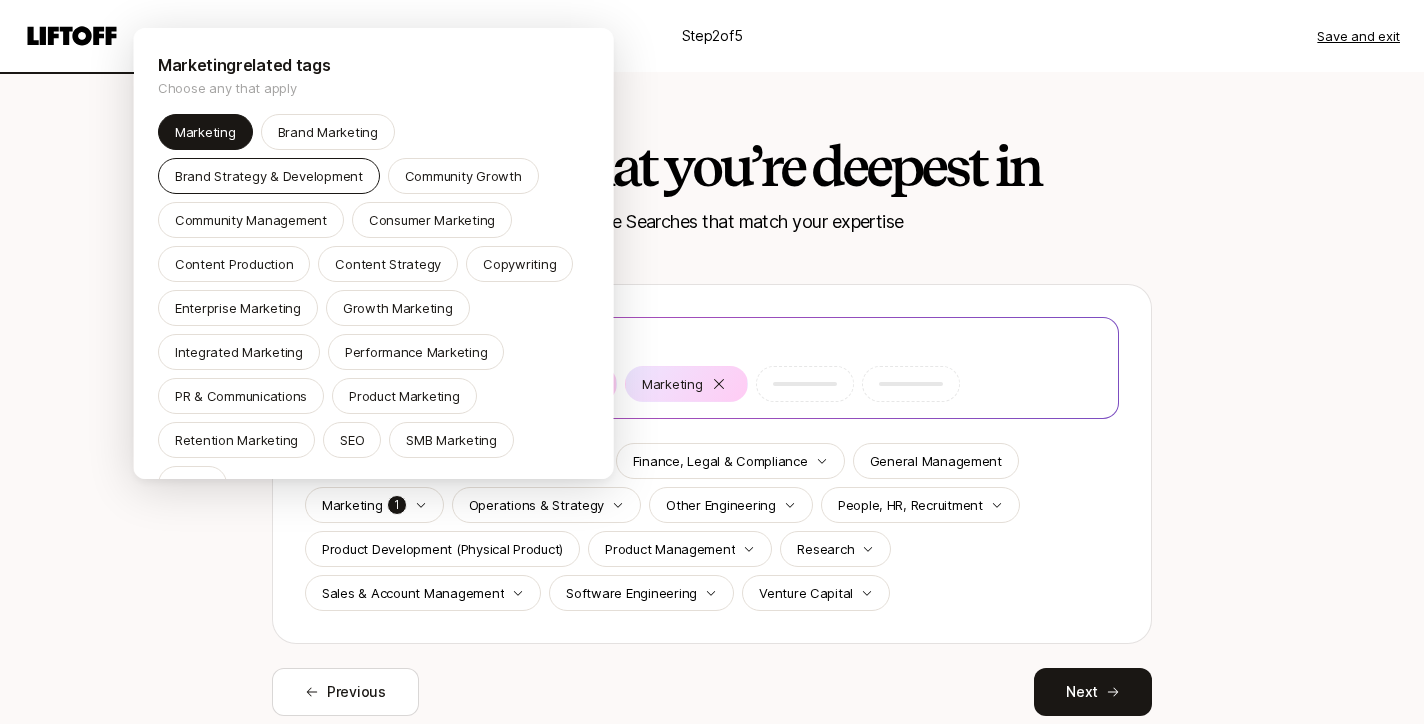 click on "Brand Strategy & Development" at bounding box center [269, 176] 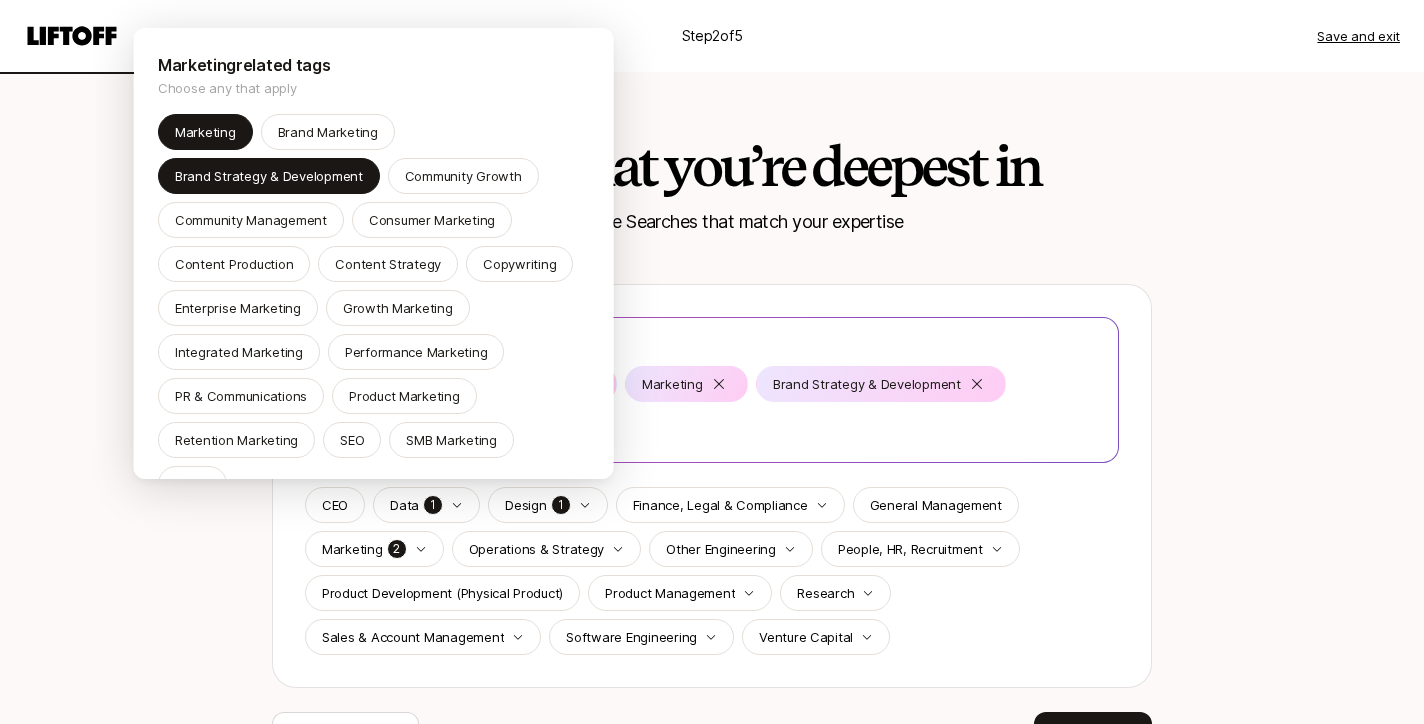 click on "Step  2  of  5 Save and exit Tell us what you’re deepest in You'll receive Searches that match your expertise Select up to  5  tags Data Analytics Art Direction Marketing Brand Strategy & Development CEO Data 1 Design 1 Finance, Legal & Compliance General Management Marketing 2 Operations & Strategy Other Engineering People, HR, Recruitment Product Development (Physical Product) Product Management Research Sales & Account Management Software Engineering Venture Capital Previous Next Marketing  related tags Choose any that apply Marketing Brand Marketing Brand Strategy & Development Community Growth Community Management Consumer Marketing Content Production Content Strategy Copywriting Enterprise Marketing Growth Marketing Integrated Marketing Performance Marketing PR & Communications Product Marketing Retention Marketing SEO SMB Marketing Social" at bounding box center [712, 362] 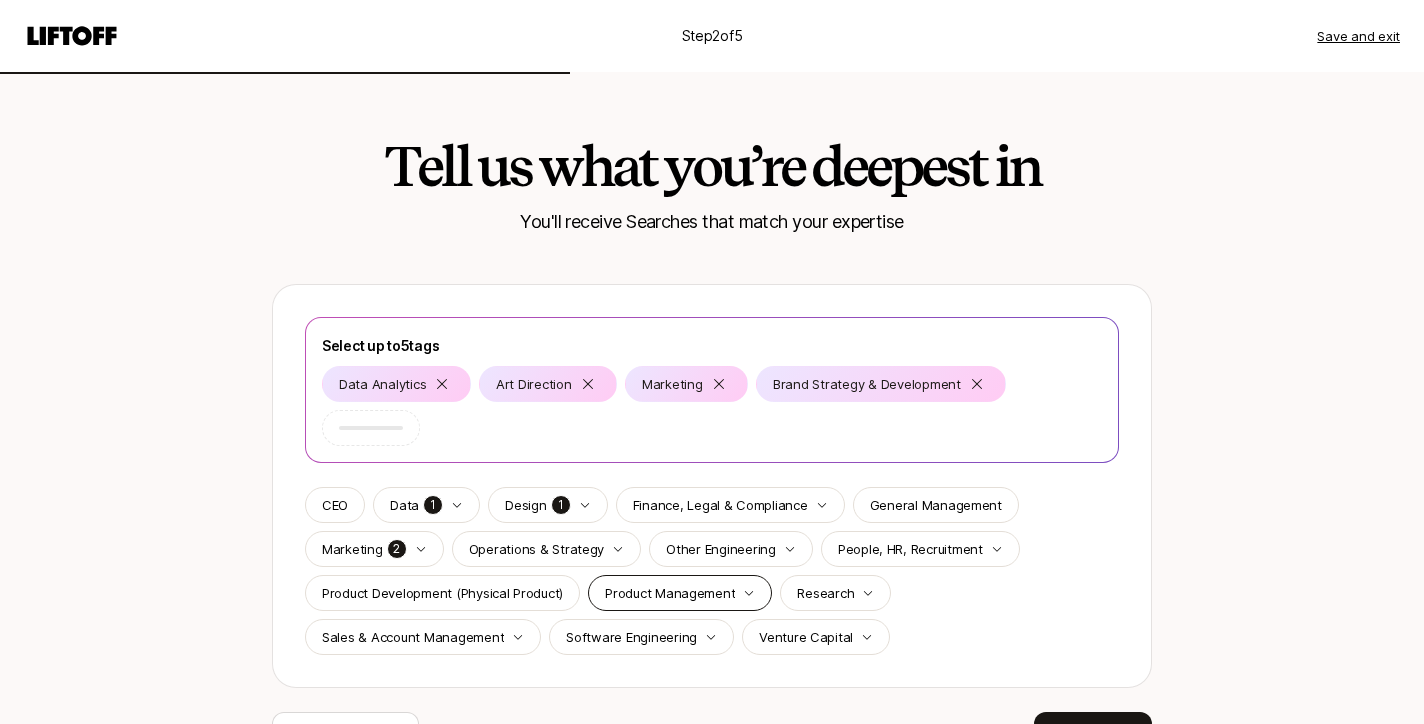 click on "Product Management" at bounding box center (680, 593) 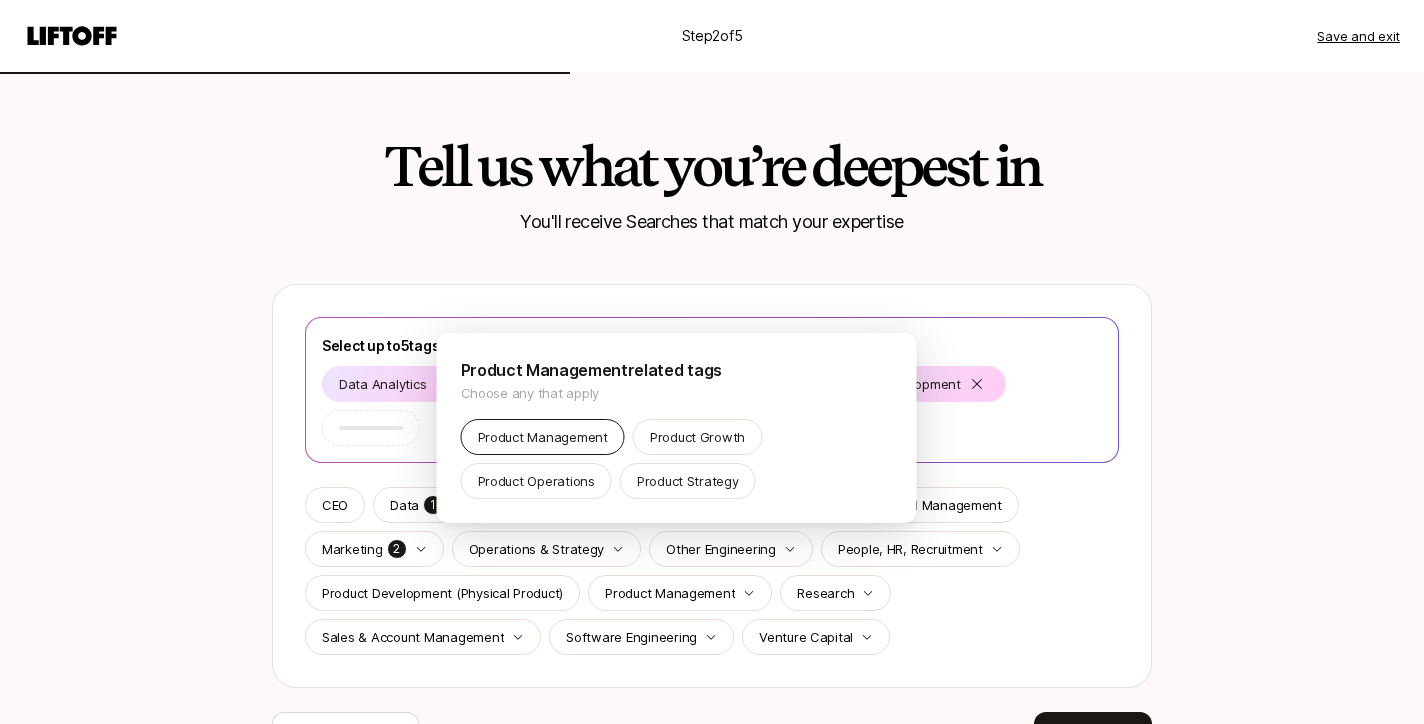click on "Product Management" at bounding box center (543, 437) 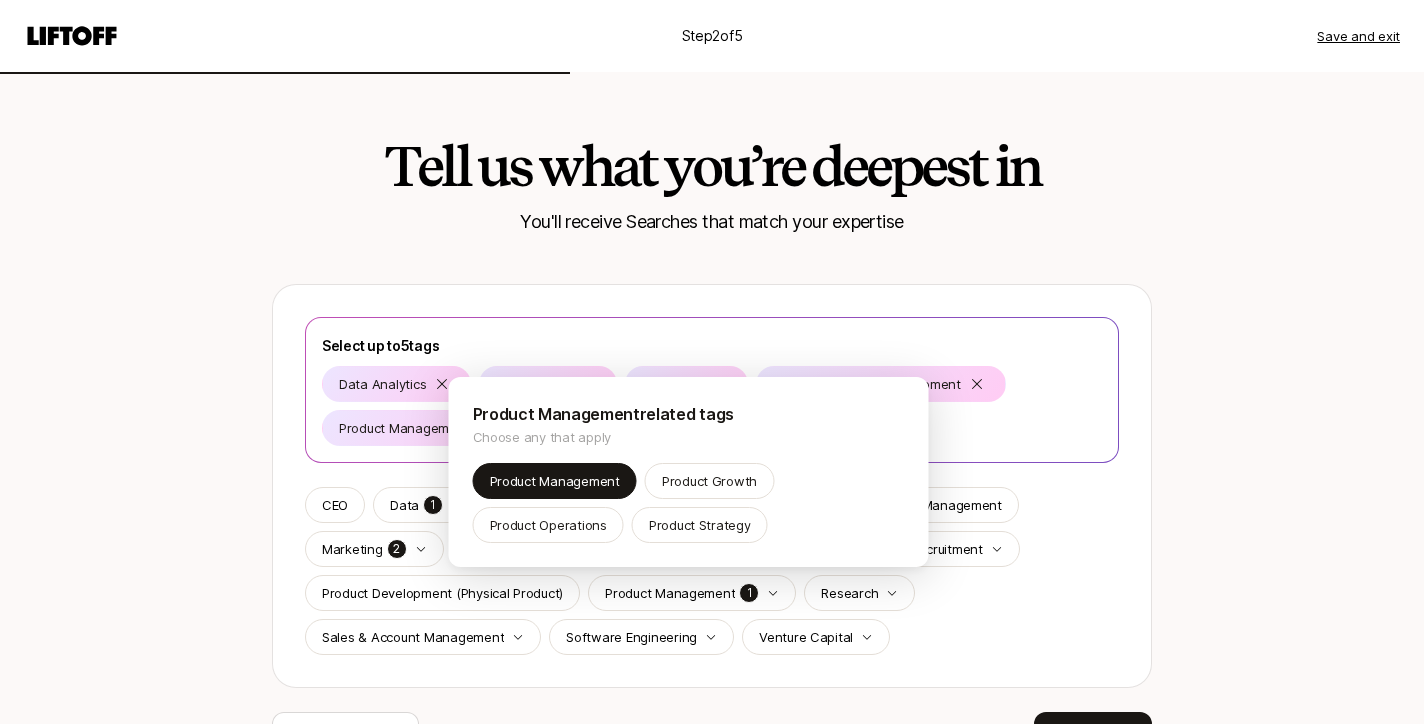 click on "Step  2  of  5 Save and exit Tell us what you’re deepest in You'll receive Searches that match your expertise Select up to  5  tags Data Analytics Art Direction Marketing Brand Strategy & Development Product Management CEO Data 1 Design 1 Finance, Legal & Compliance General Management Marketing 2 Operations & Strategy Other Engineering People, HR, Recruitment Product Development (Physical Product) Product Management 1 Research Sales & Account Management Software Engineering Venture Capital Previous Next Product Management  related tags Choose any that apply Product Management Product Growth Product Operations Product Strategy" at bounding box center (712, 362) 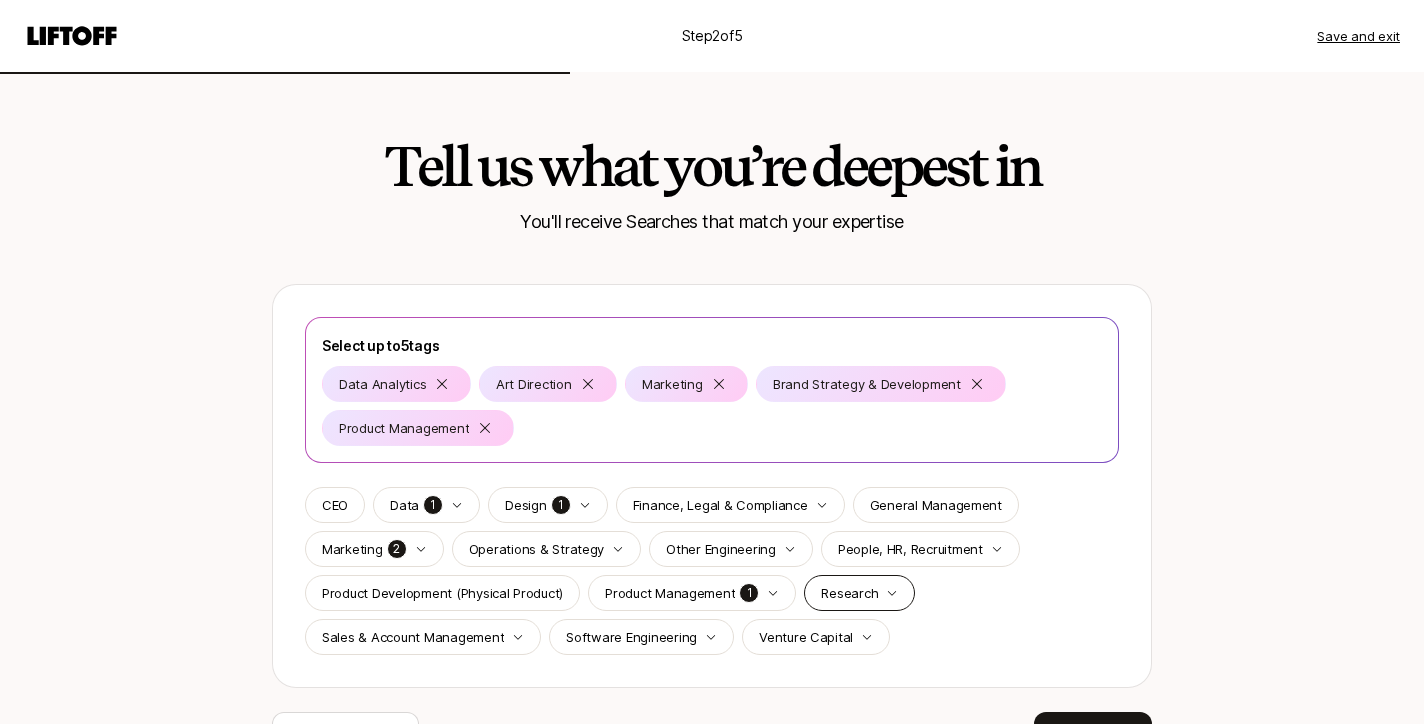 click on "Research" at bounding box center (859, 593) 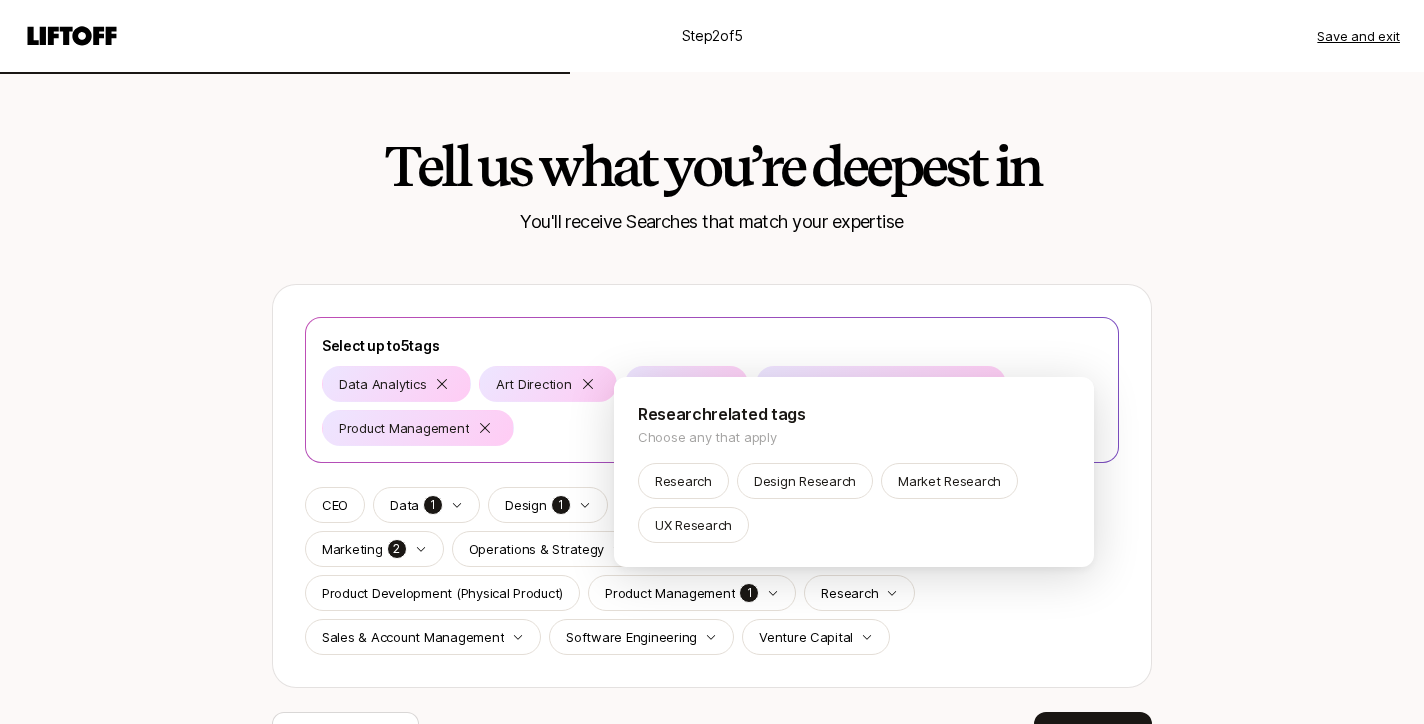 click on "Step  2  of  5 Save and exit Tell us what you’re deepest in You'll receive Searches that match your expertise Select up to  5  tags Data Analytics Art Direction Marketing Brand Strategy & Development Product Management CEO Data 1 Design 1 Finance, Legal & Compliance General Management Marketing 2 Operations & Strategy Other Engineering People, HR, Recruitment Product Development (Physical Product) Product Management 1 Research Sales & Account Management Software Engineering Venture Capital Previous Next Research  related tags Choose any that apply Research Design Research Market Research UX Research" at bounding box center [712, 362] 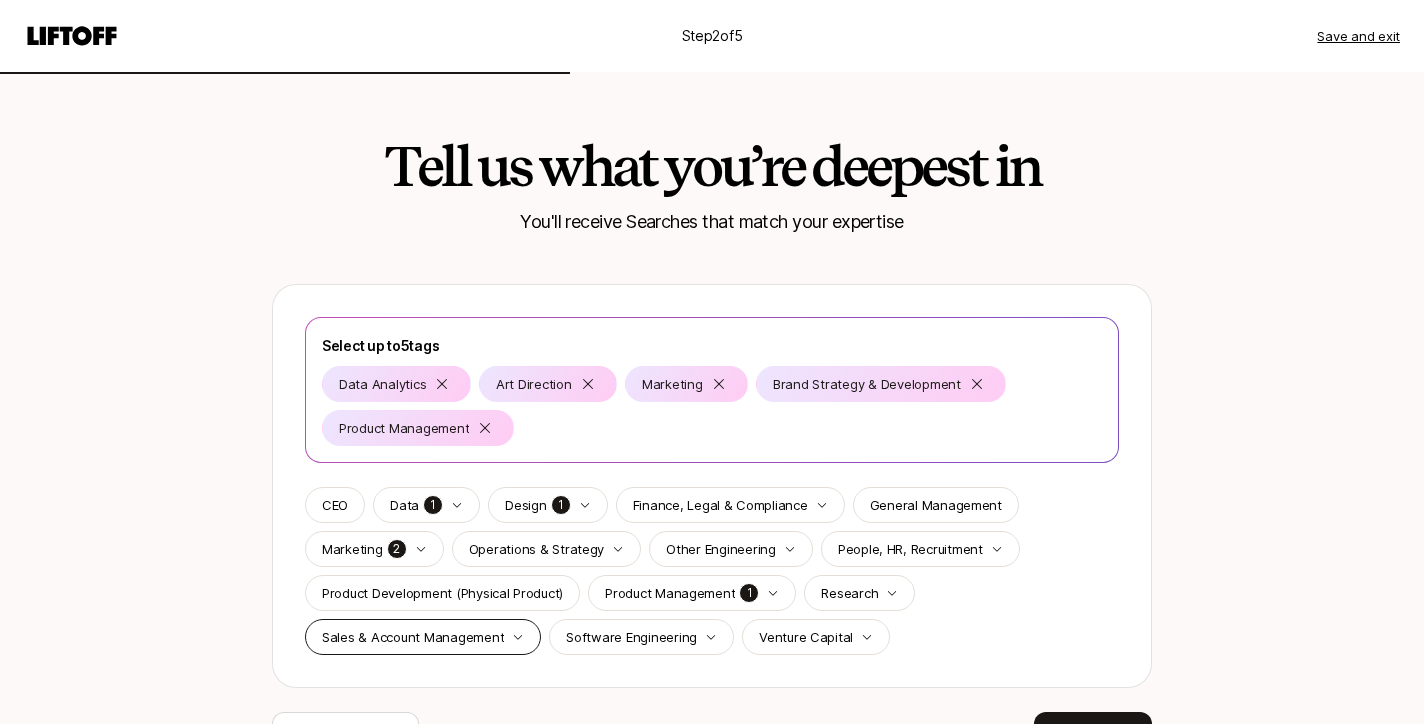 click on "Sales & Account Management" at bounding box center (423, 637) 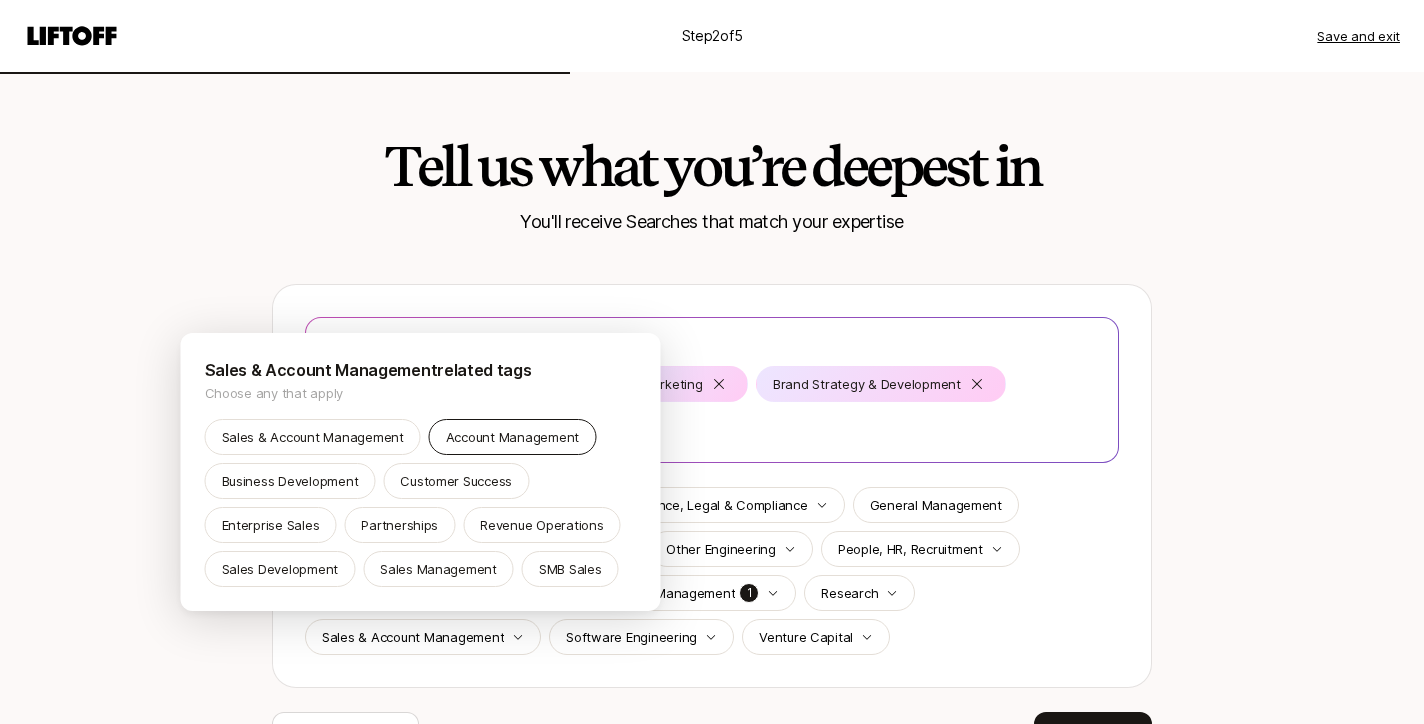 click on "Account Management" at bounding box center (512, 437) 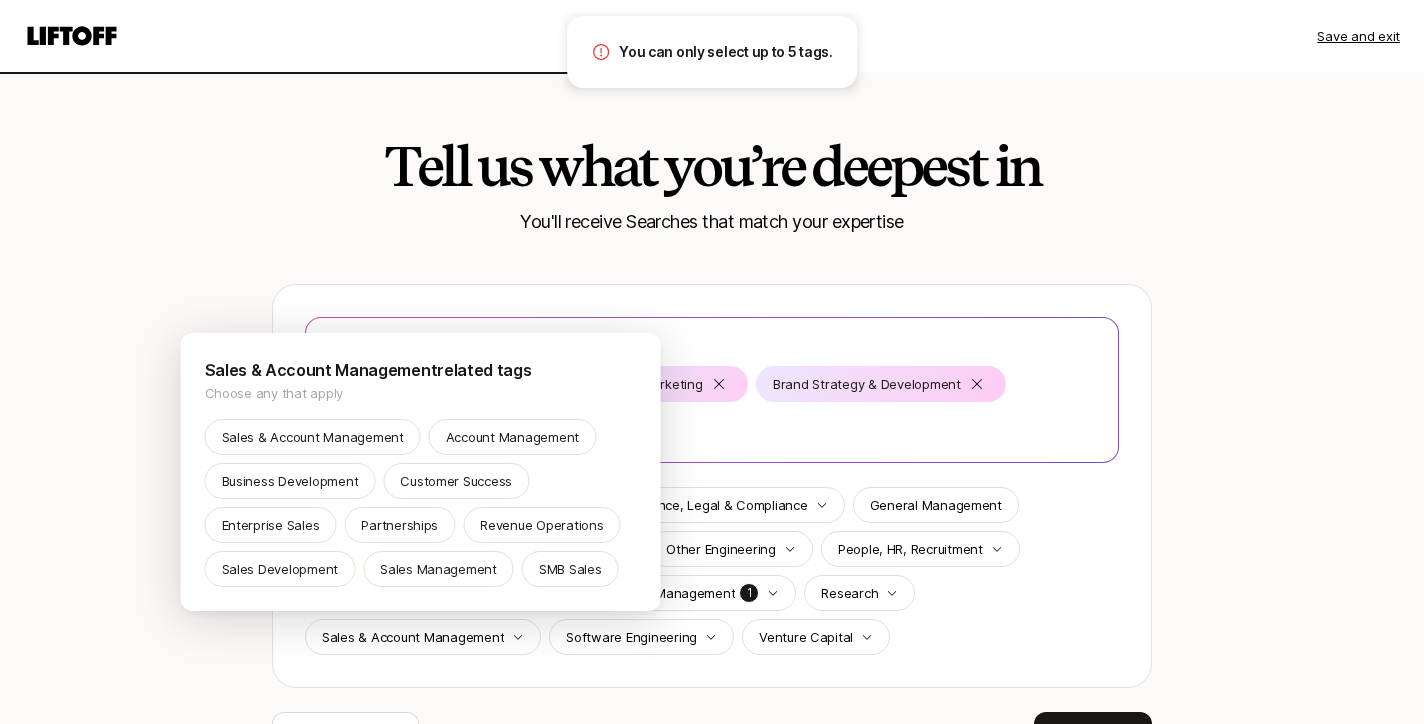 click on "Step  2  of  5 Save and exit Tell us what you’re deepest in You'll receive Searches that match your expertise Select up to  5  tags Data Analytics Art Direction Marketing Brand Strategy & Development Product Management CEO Data 1 Design 1 Finance, Legal & Compliance General Management Marketing 2 Operations & Strategy Other Engineering People, HR, Recruitment Product Development (Physical Product) Product Management 1 Research Sales & Account Management Software Engineering Venture Capital Previous Next You can only select up to 5 tags. Sales & Account Management  related tags Choose any that apply Sales & Account Management Account Management Business Development Customer Success Enterprise Sales Partnerships Revenue Operations Sales Development Sales Management SMB Sales" at bounding box center (712, 362) 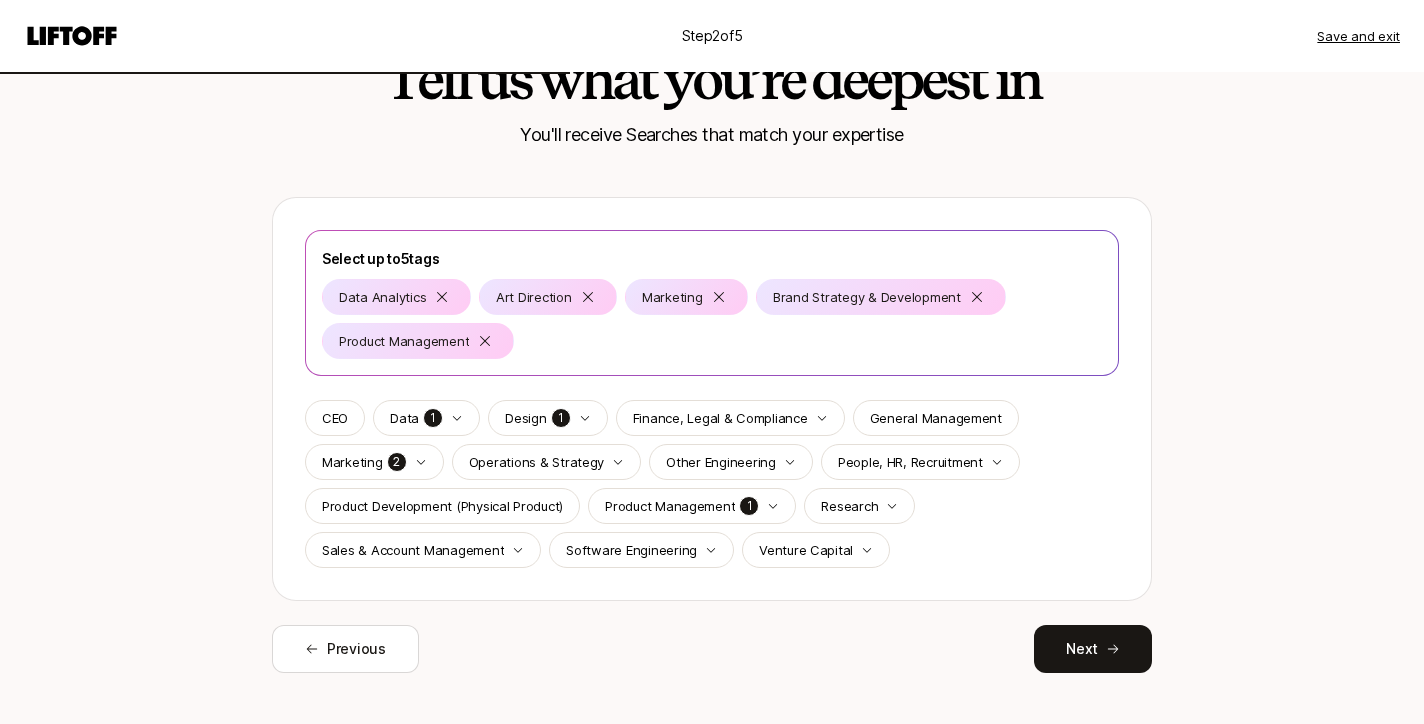scroll, scrollTop: 91, scrollLeft: 0, axis: vertical 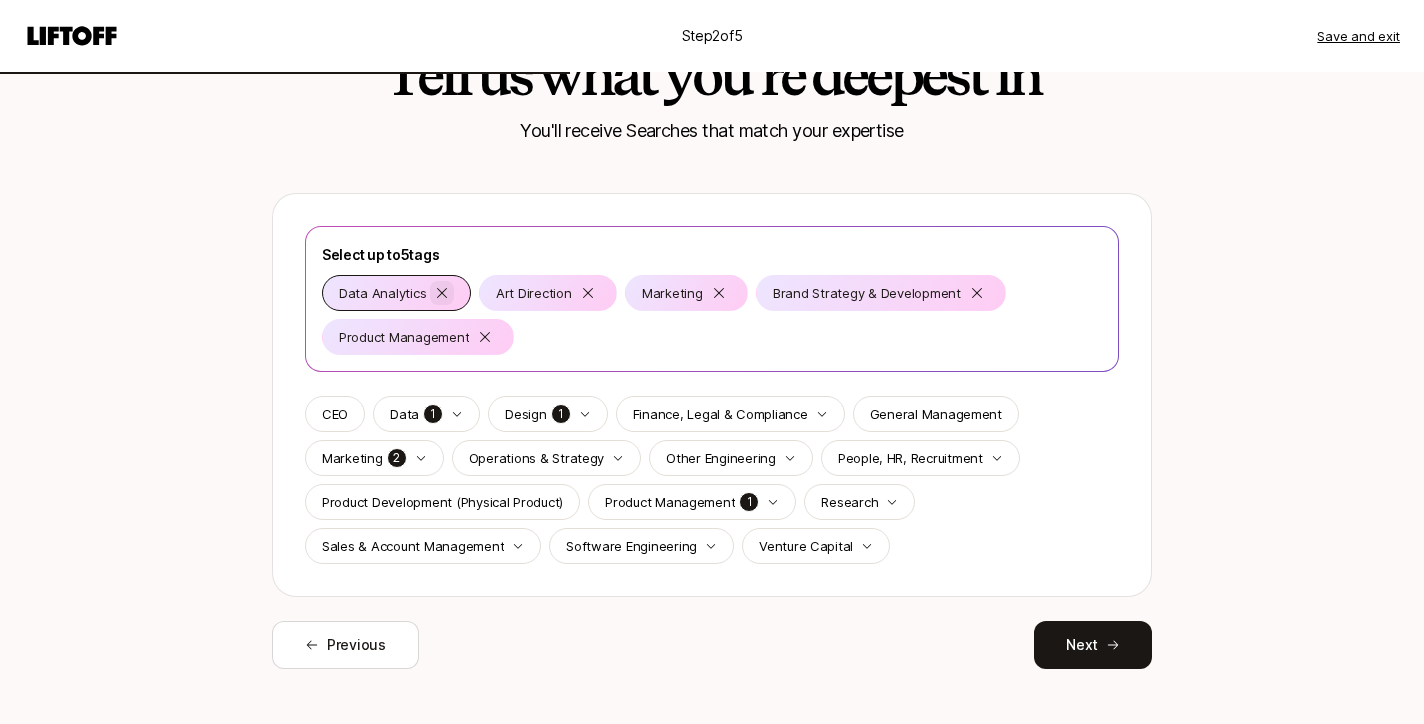 click 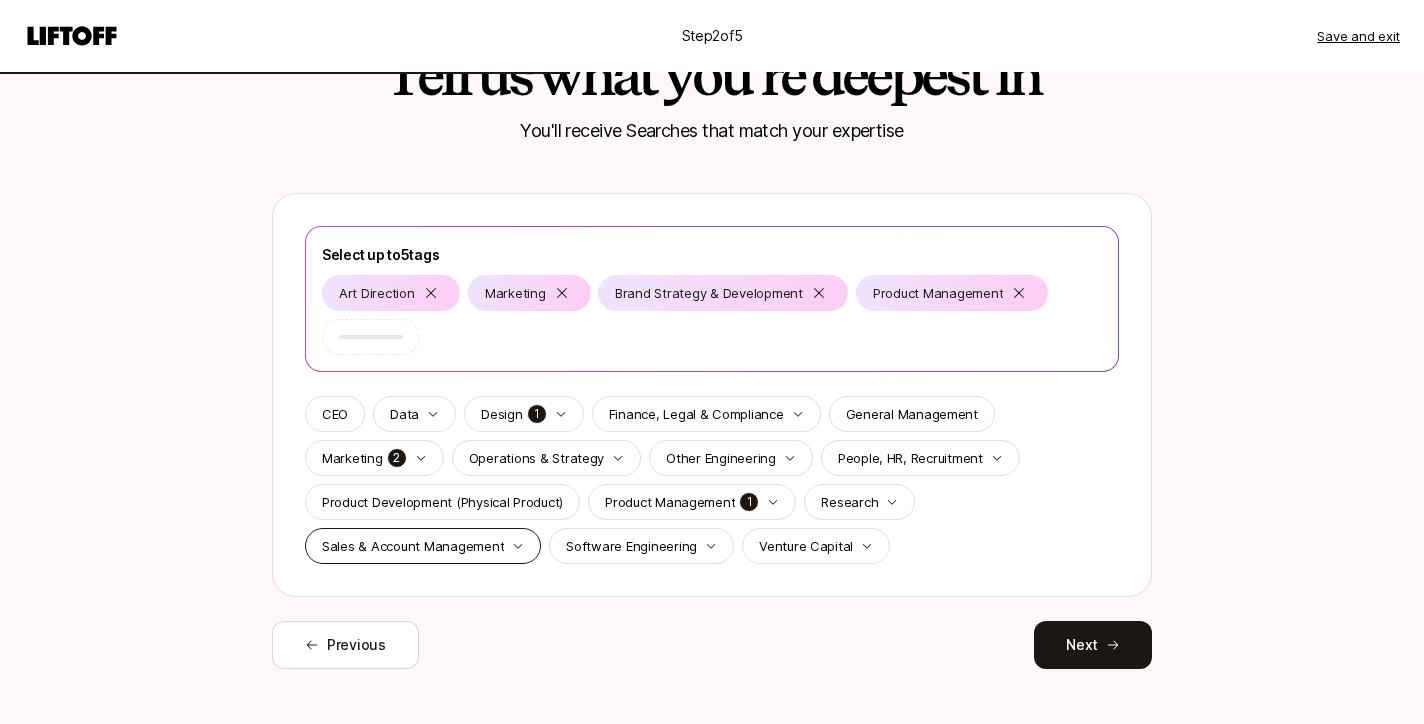 click 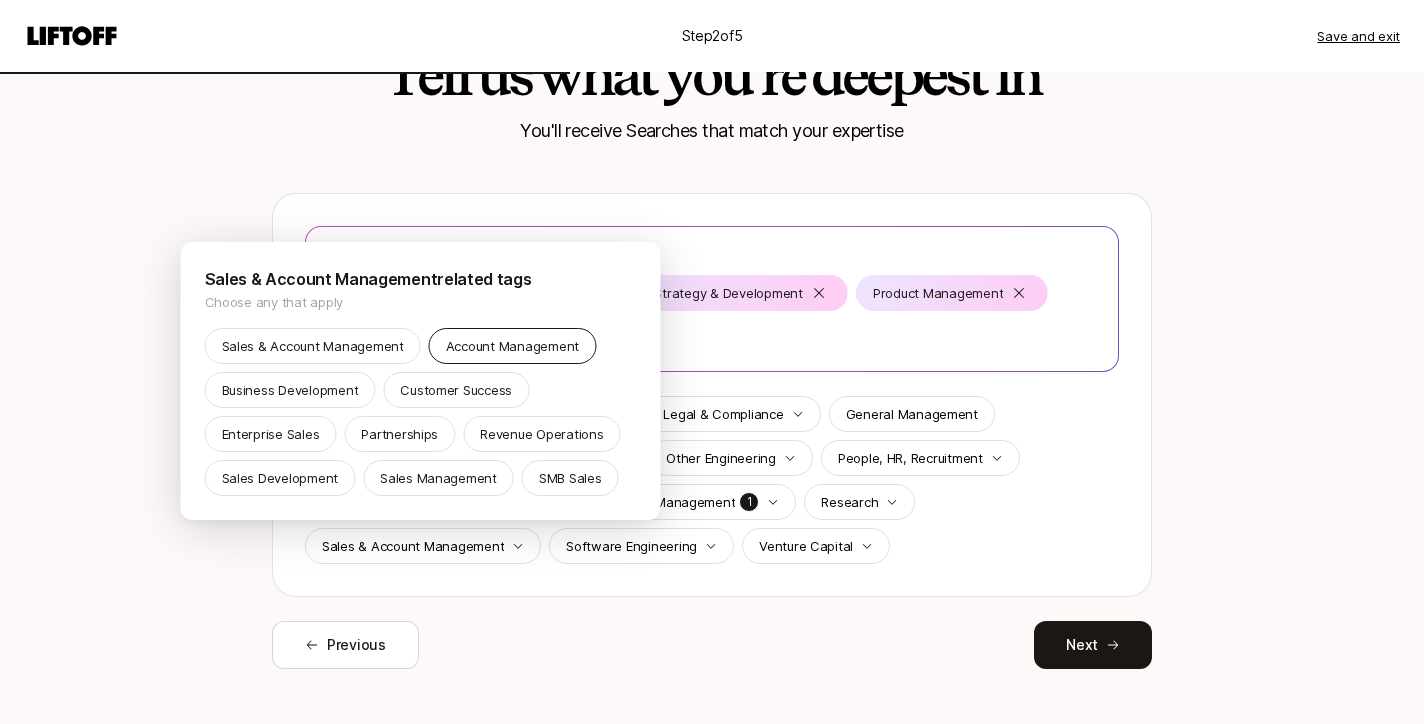 click on "Account Management" at bounding box center (512, 346) 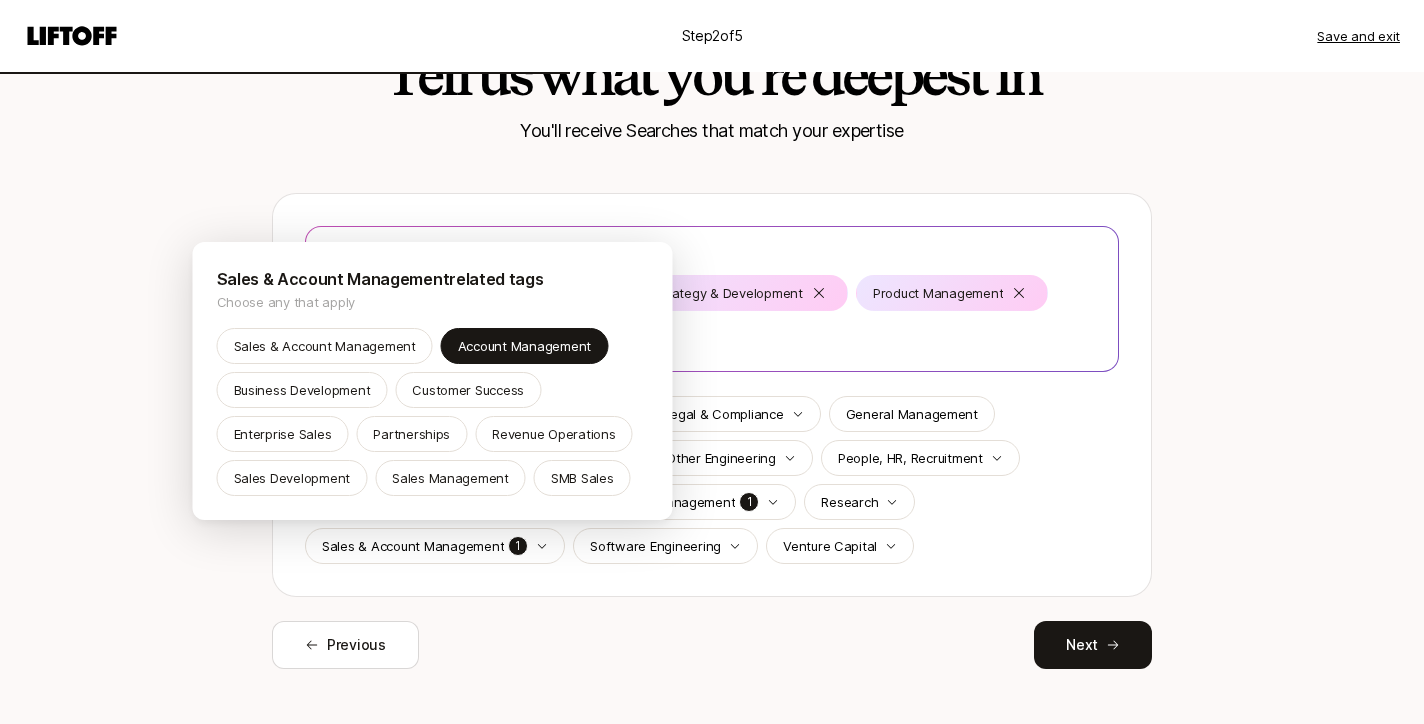 click on "Step  2  of  5 Save and exit Tell us what you’re deepest in You'll receive Searches that match your expertise Select up to  5  tags Art Direction Marketing Brand Strategy & Development Product Management Account Management CEO Data Design 1 Finance, Legal & Compliance General Management Marketing 2 Operations & Strategy Other Engineering People, HR, Recruitment Product Development (Physical Product) Product Management 1 Research Sales & Account Management 1 Software Engineering Venture Capital Previous Next Sales & Account Management  related tags Choose any that apply Sales & Account Management Account Management Business Development Customer Success Enterprise Sales Partnerships Revenue Operations Sales Development Sales Management SMB Sales" at bounding box center (712, 271) 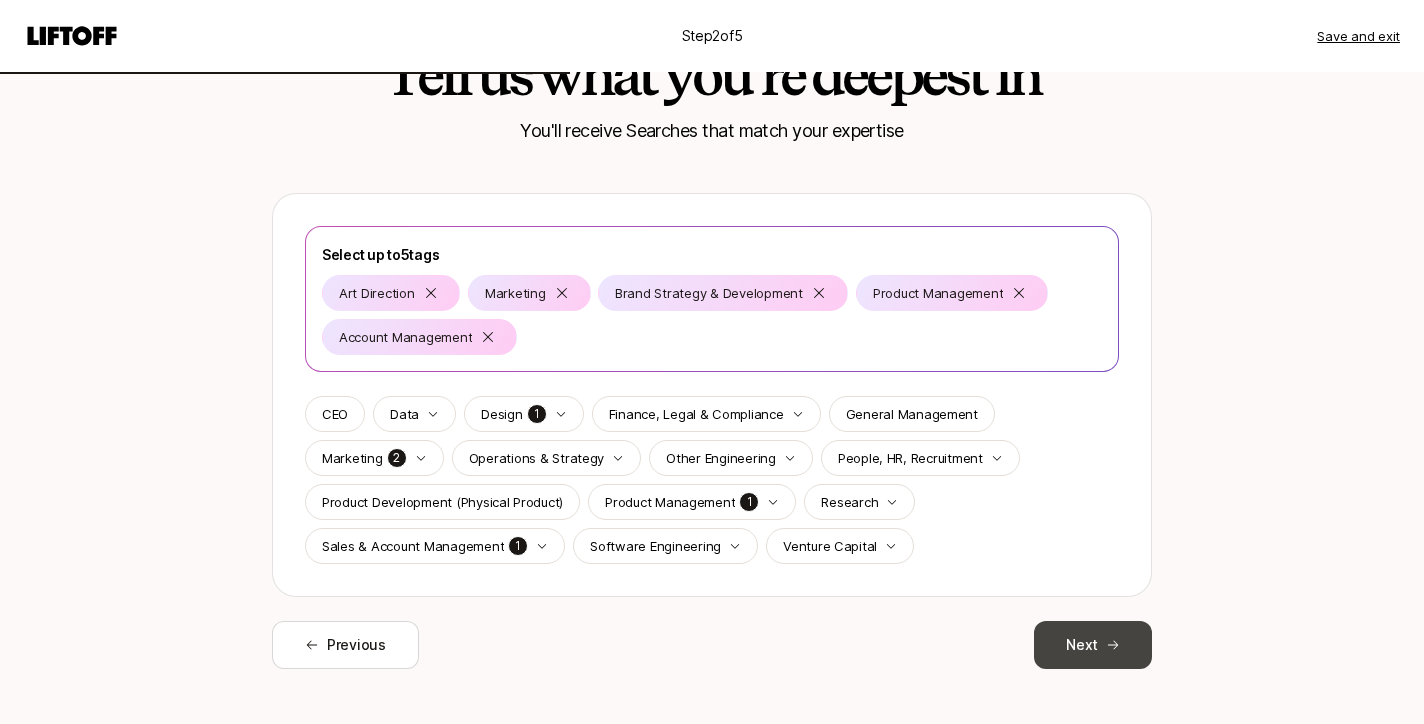 click on "Next" at bounding box center (1093, 645) 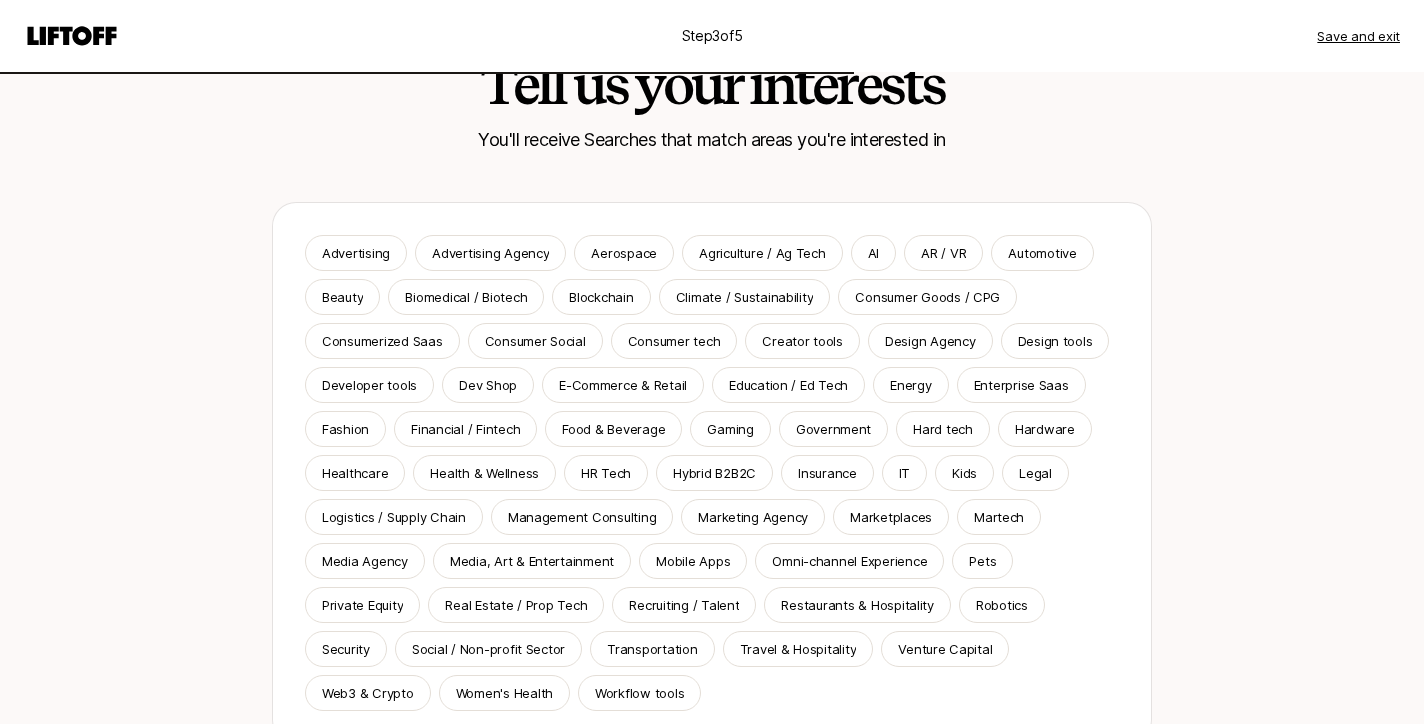 scroll, scrollTop: 83, scrollLeft: 0, axis: vertical 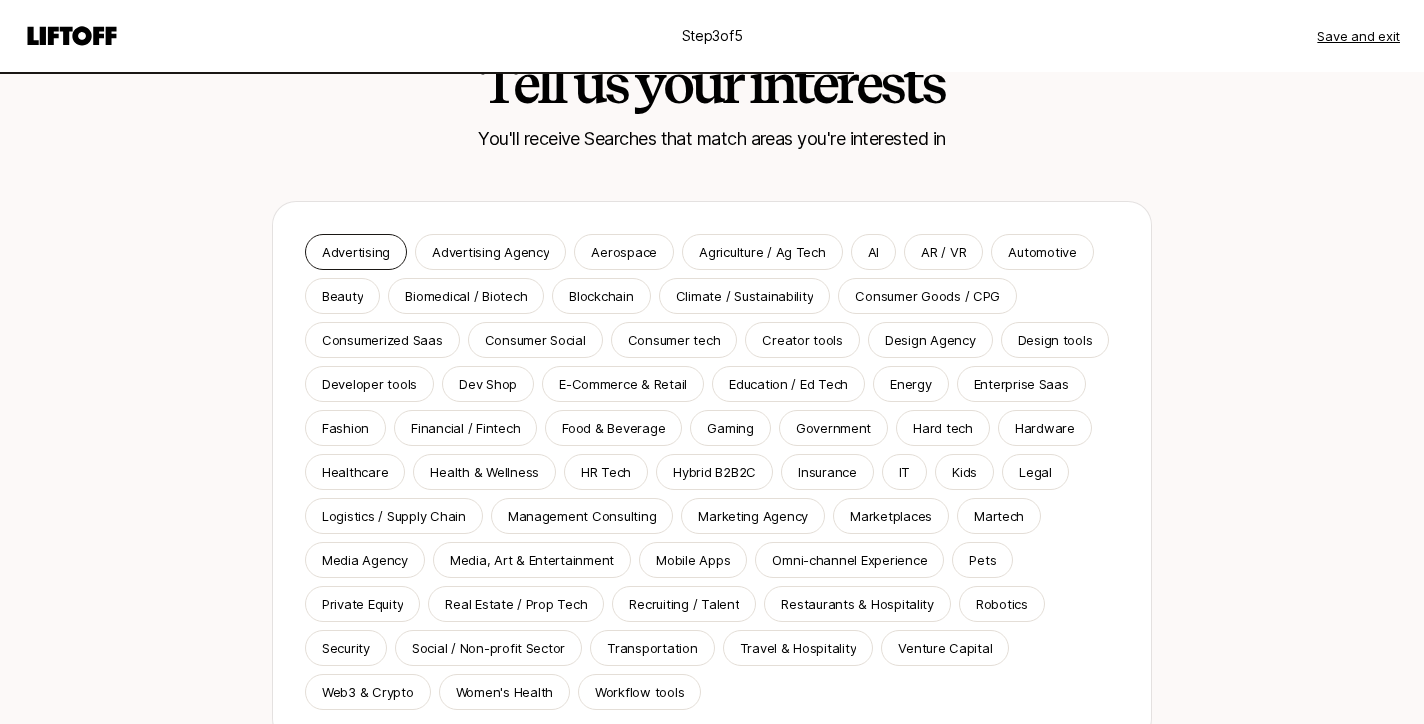 click on "Advertising" at bounding box center [356, 252] 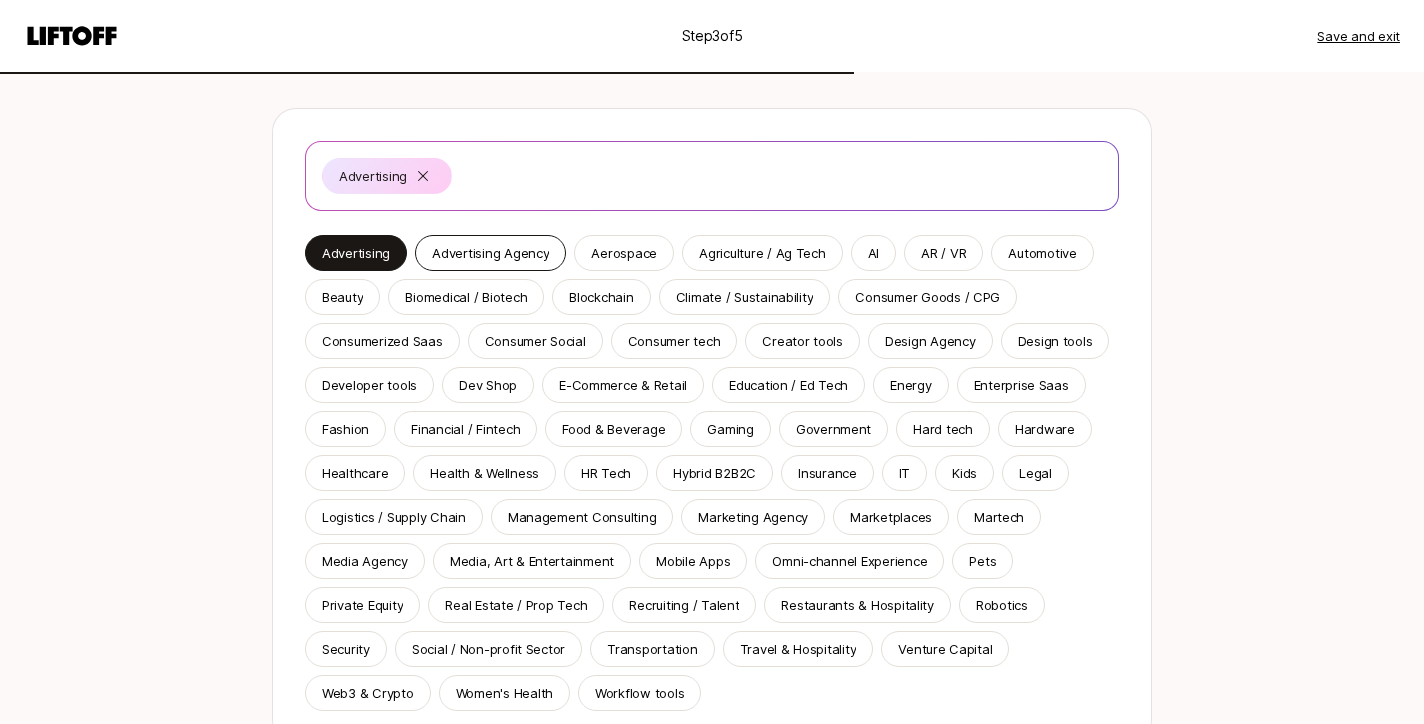 scroll, scrollTop: 179, scrollLeft: 0, axis: vertical 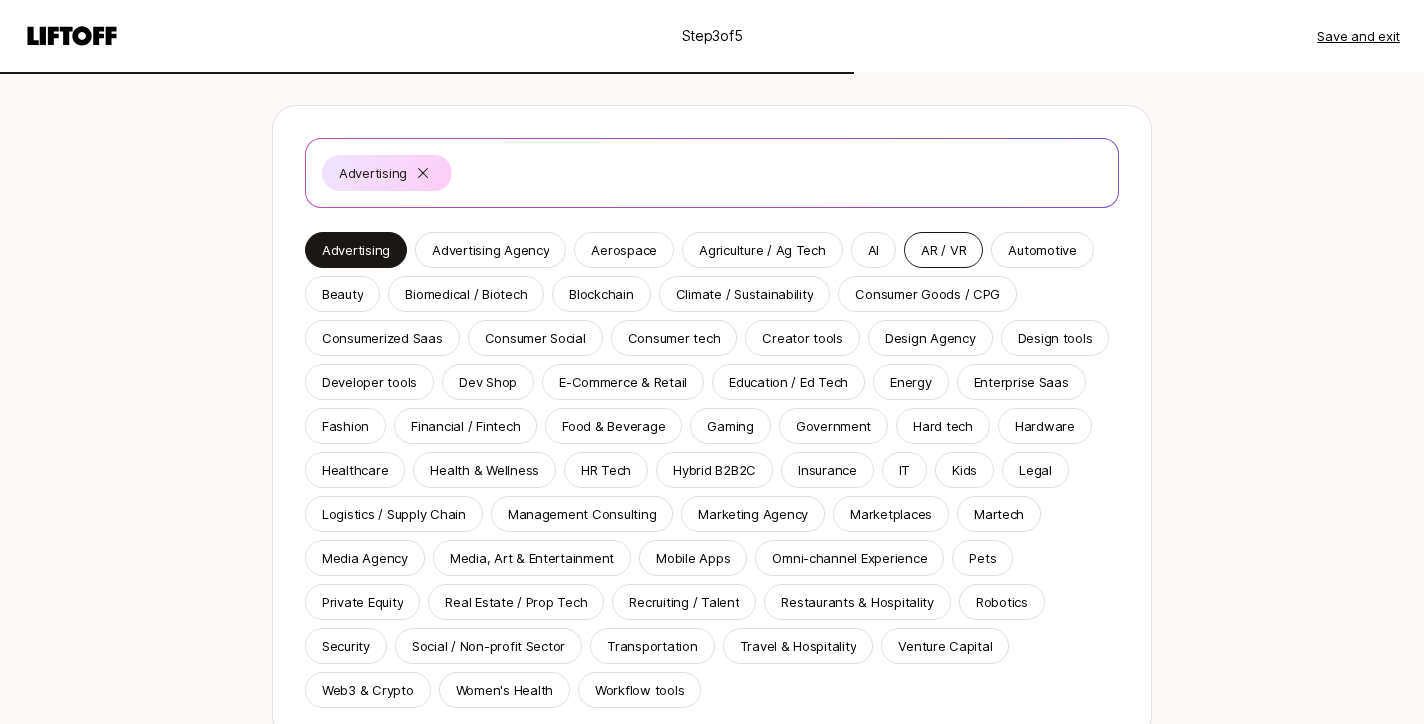 click on "AR / VR" at bounding box center (943, 250) 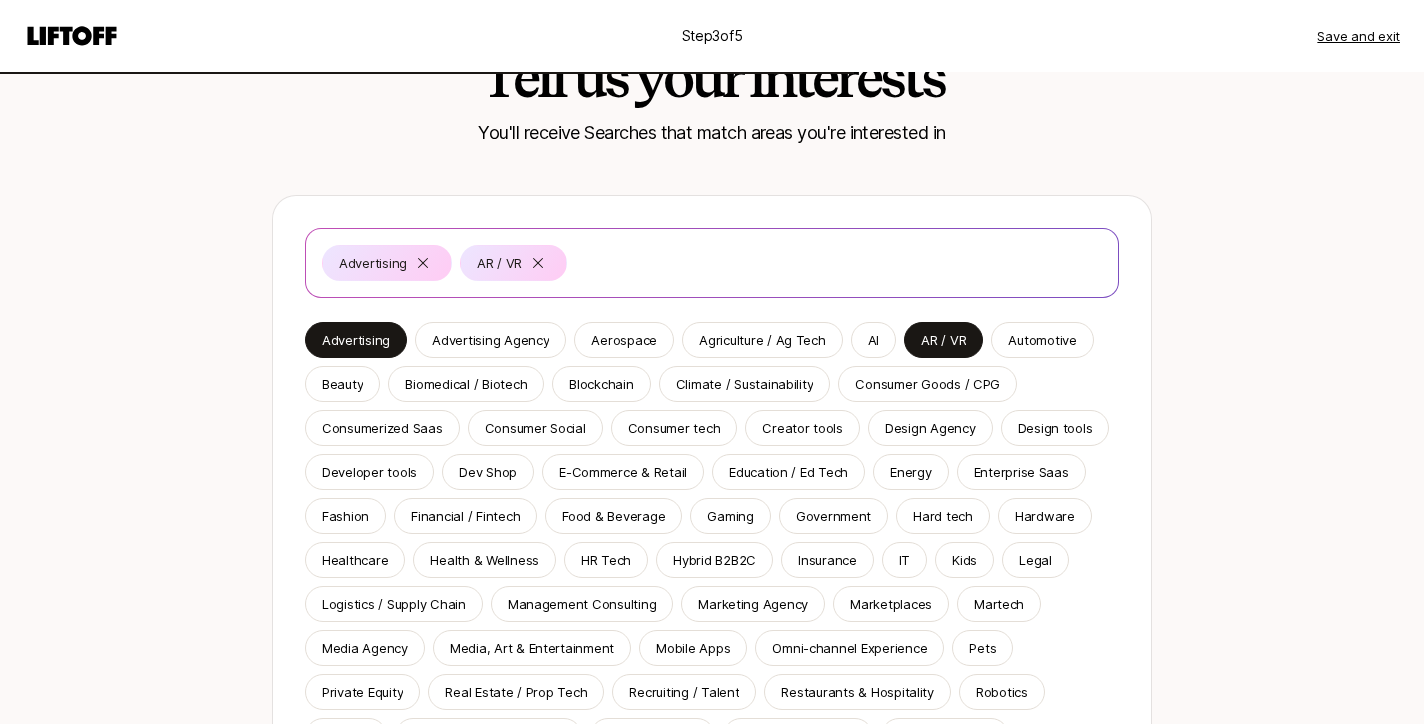 scroll, scrollTop: 84, scrollLeft: 0, axis: vertical 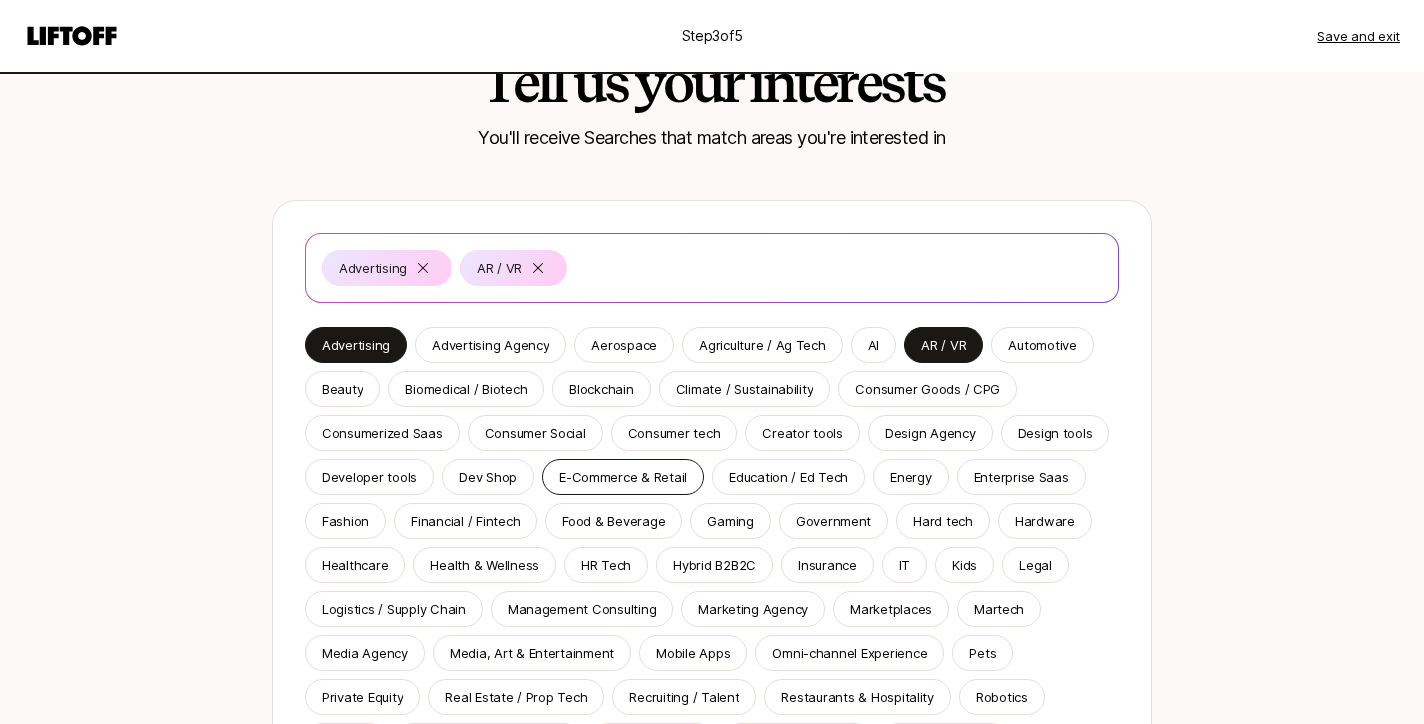 click on "E-Commerce & Retail" at bounding box center [623, 477] 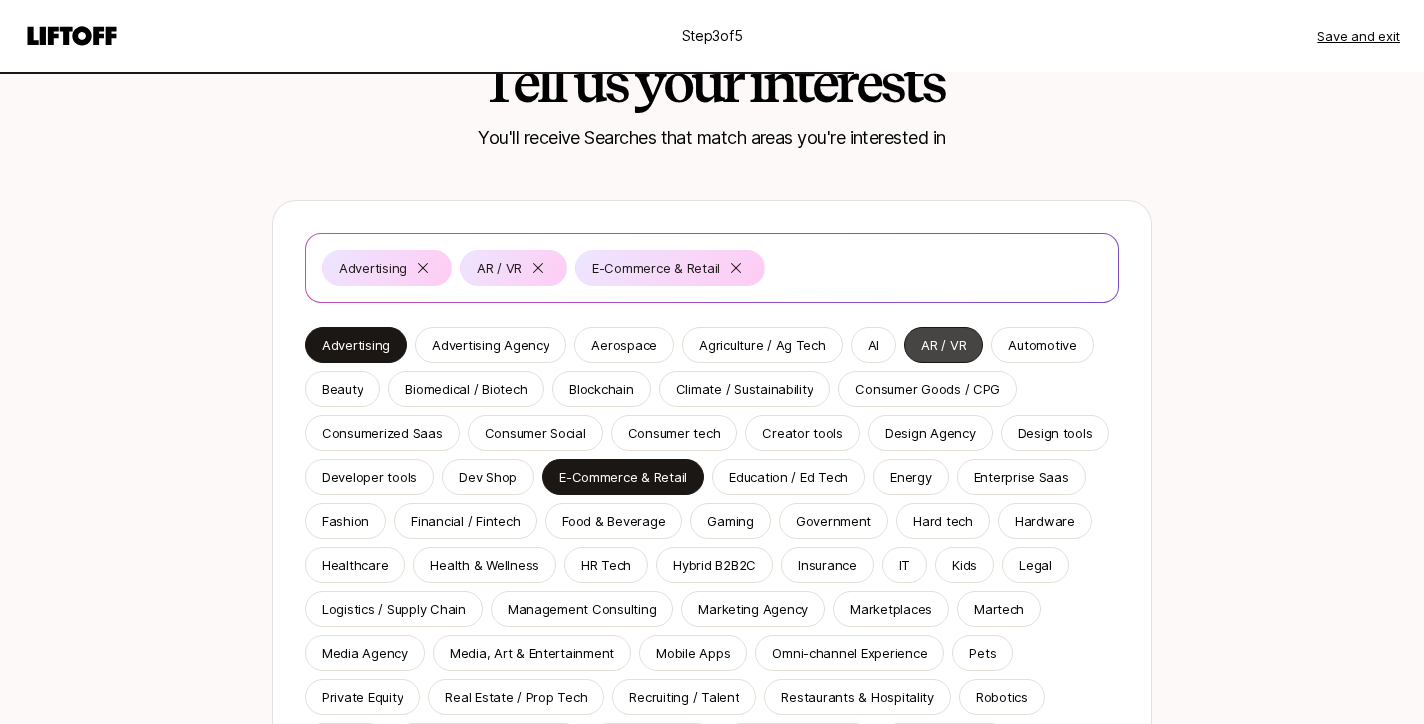 click on "AR / VR" at bounding box center [943, 345] 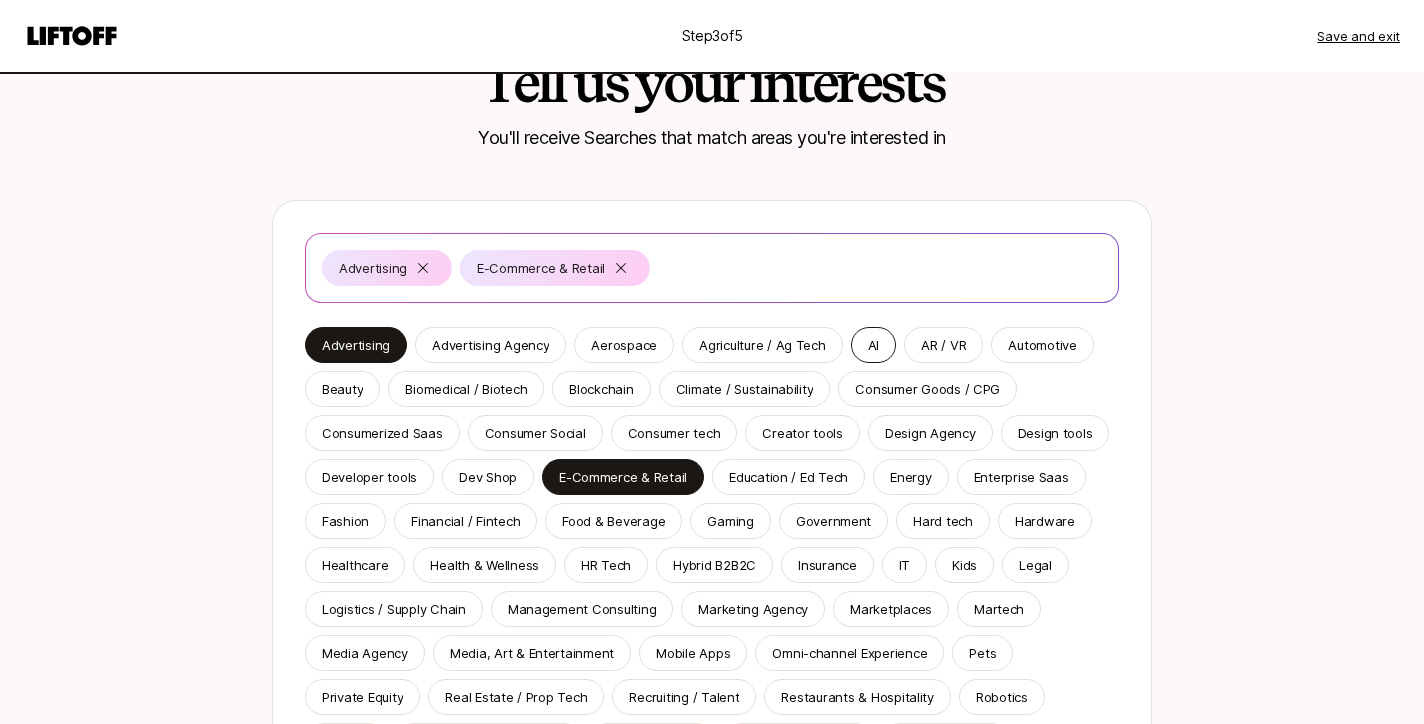 click on "AI" at bounding box center [873, 345] 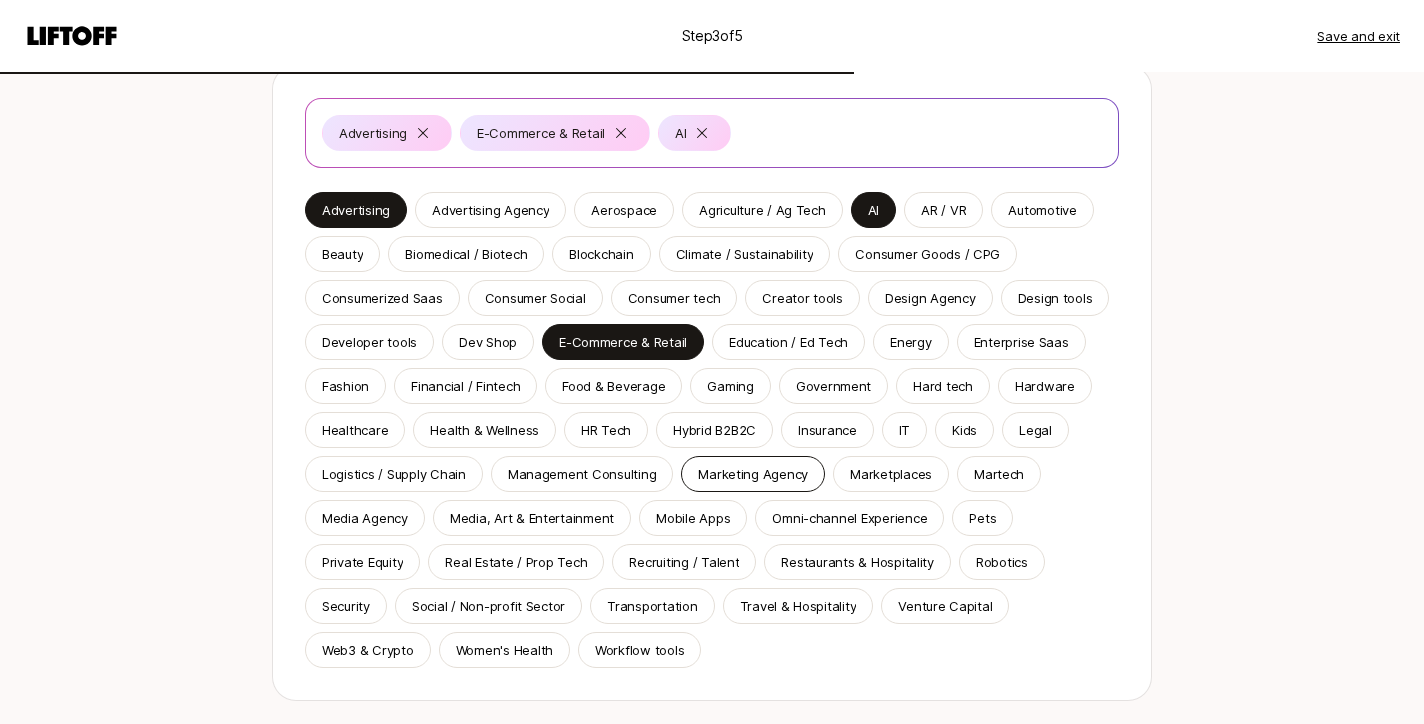 scroll, scrollTop: 223, scrollLeft: 0, axis: vertical 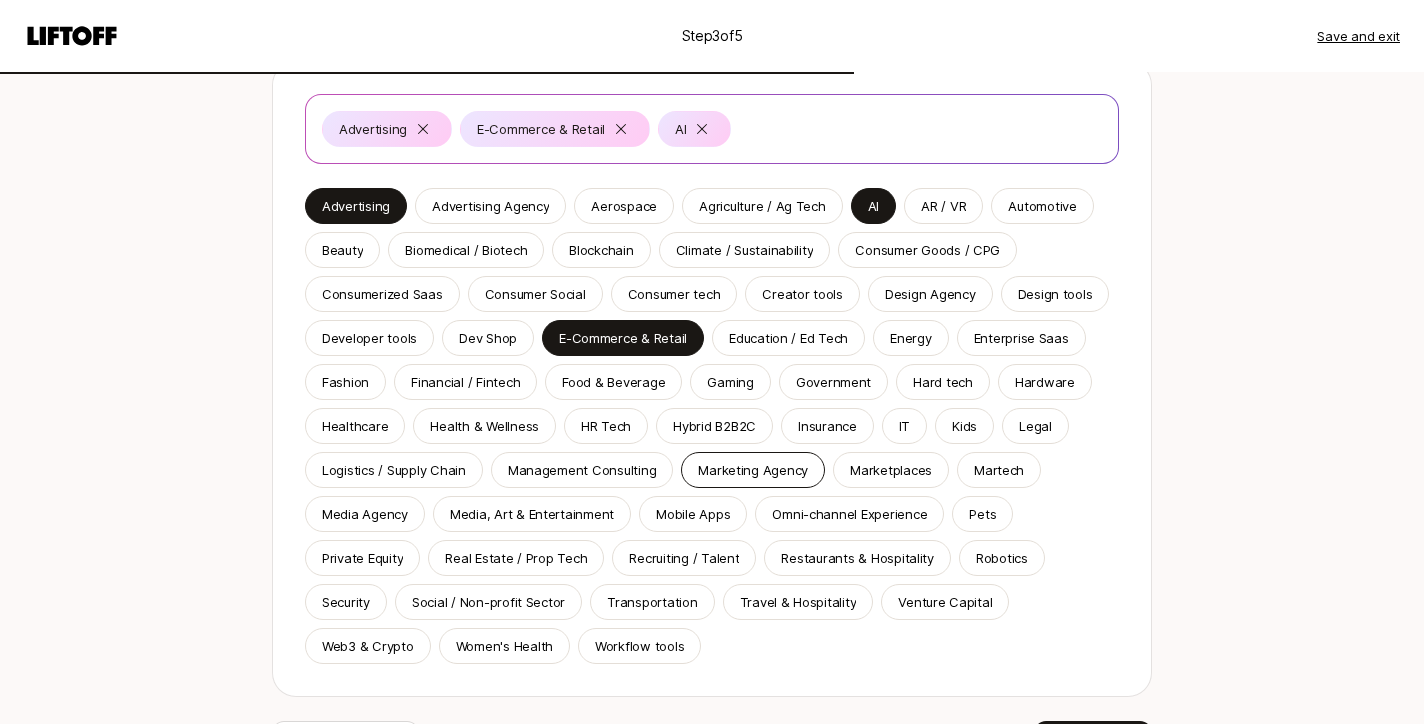 click on "Marketing Agency" at bounding box center [753, 470] 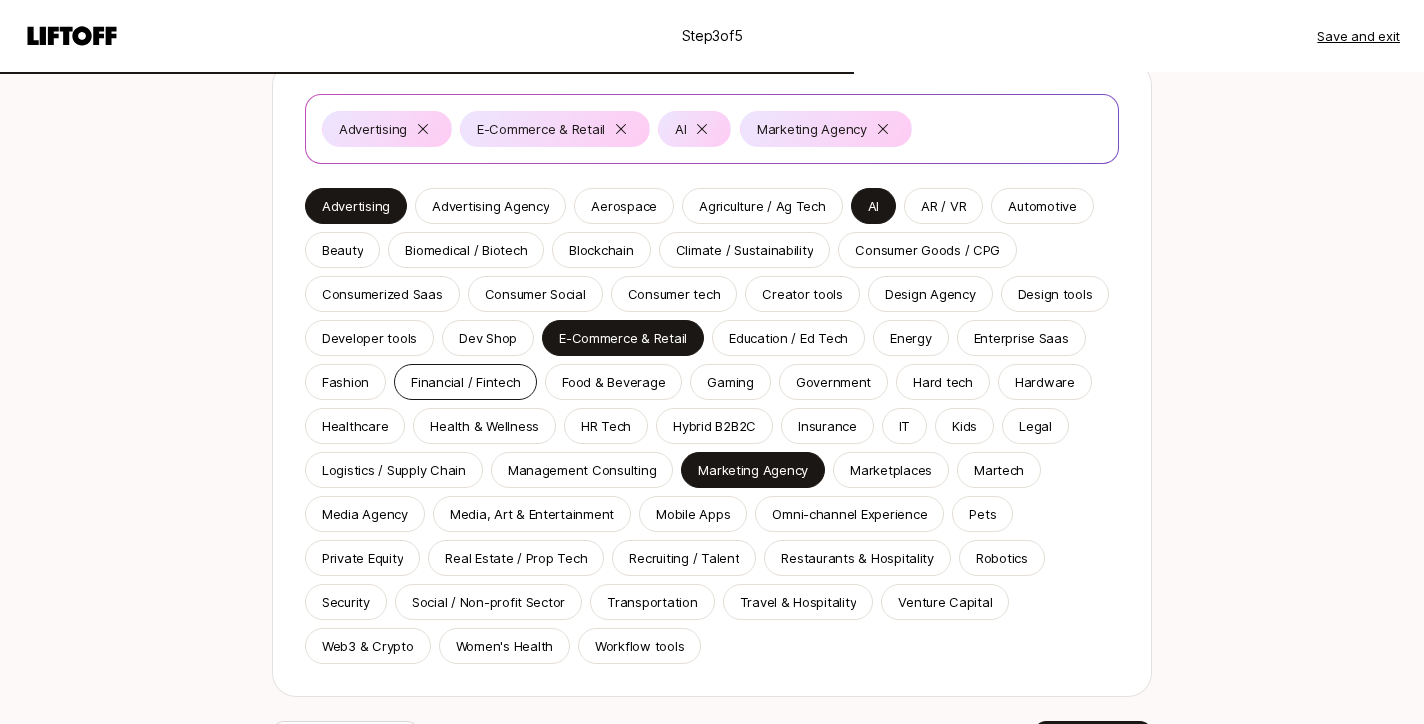 click on "Financial / Fintech" at bounding box center (465, 382) 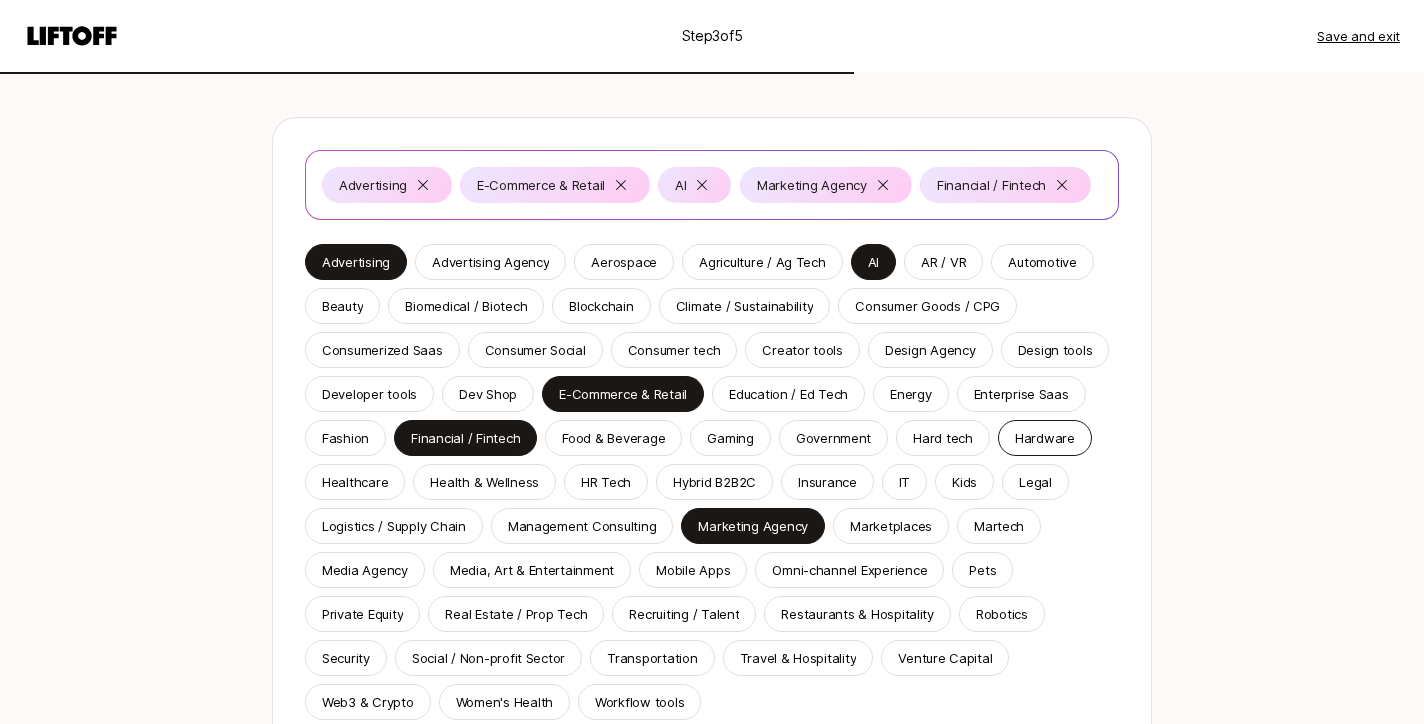 scroll, scrollTop: 164, scrollLeft: 0, axis: vertical 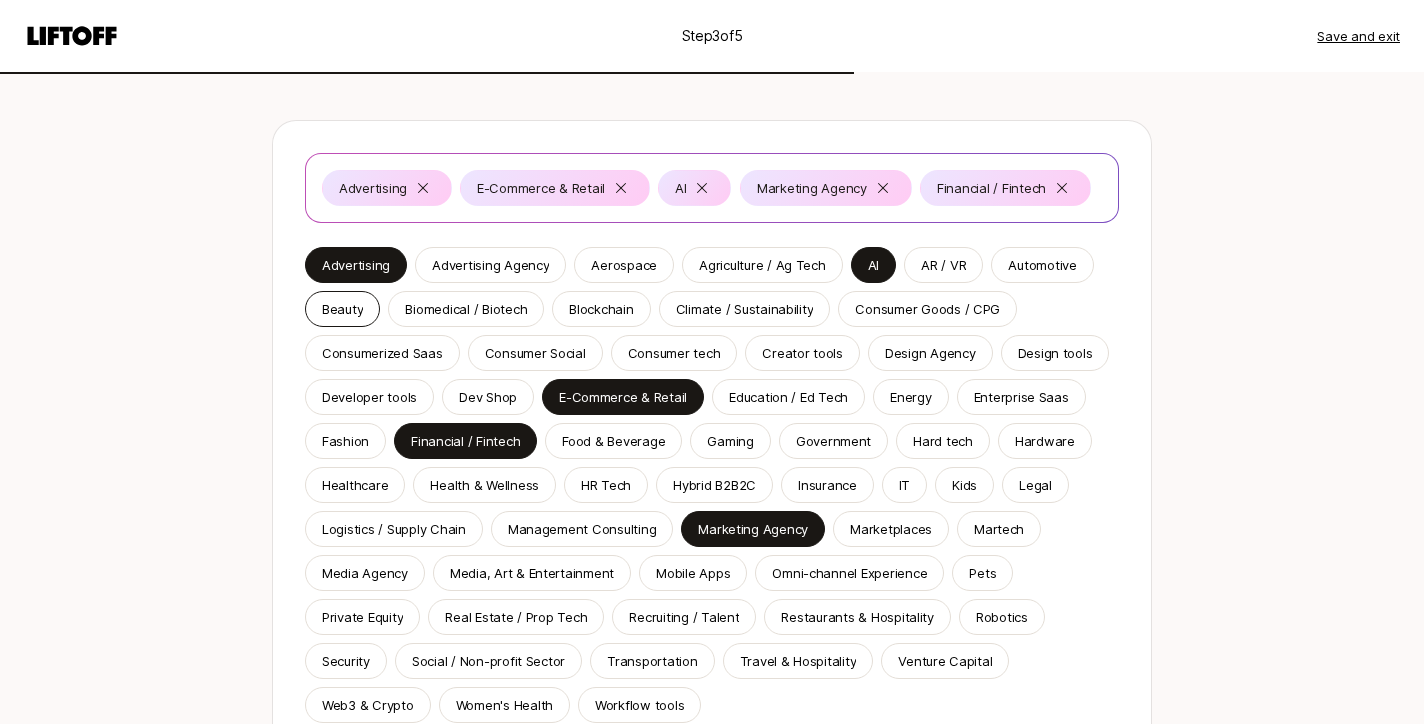 click on "Beauty" at bounding box center (342, 309) 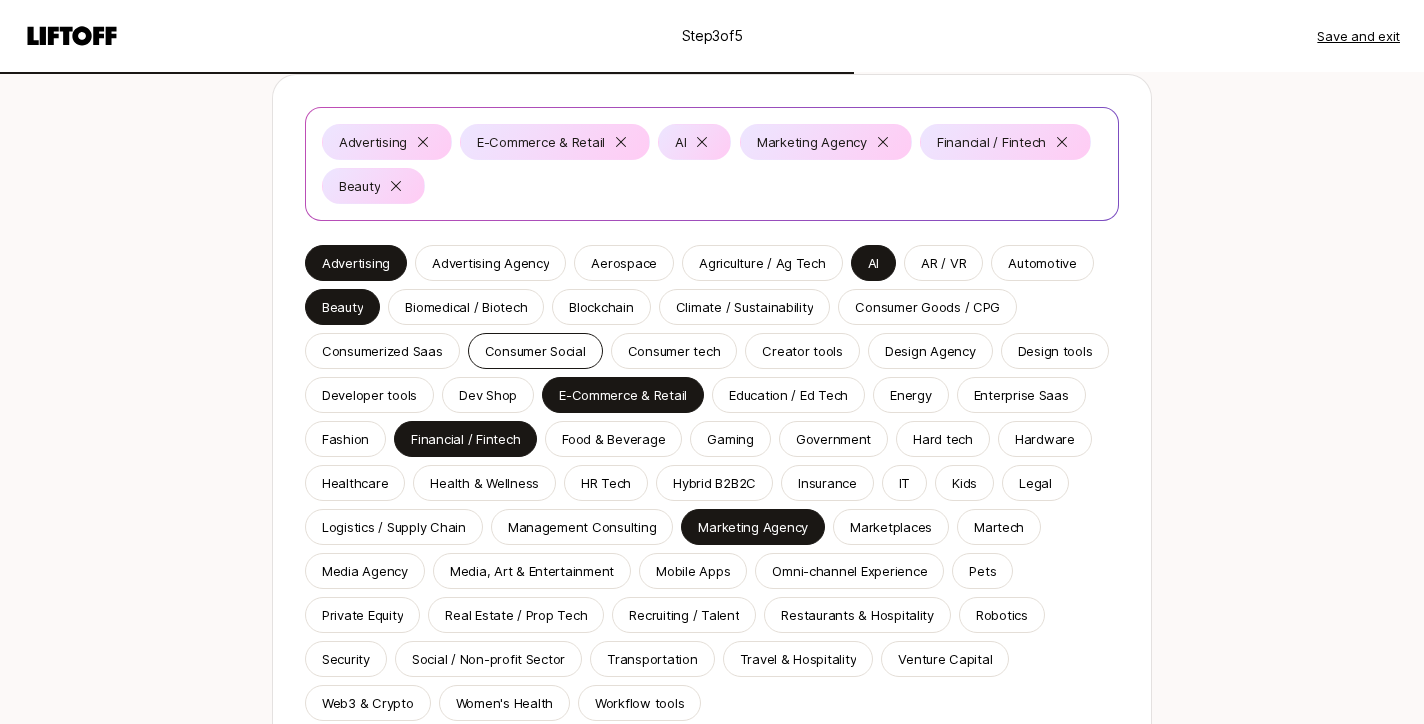 scroll, scrollTop: 211, scrollLeft: 0, axis: vertical 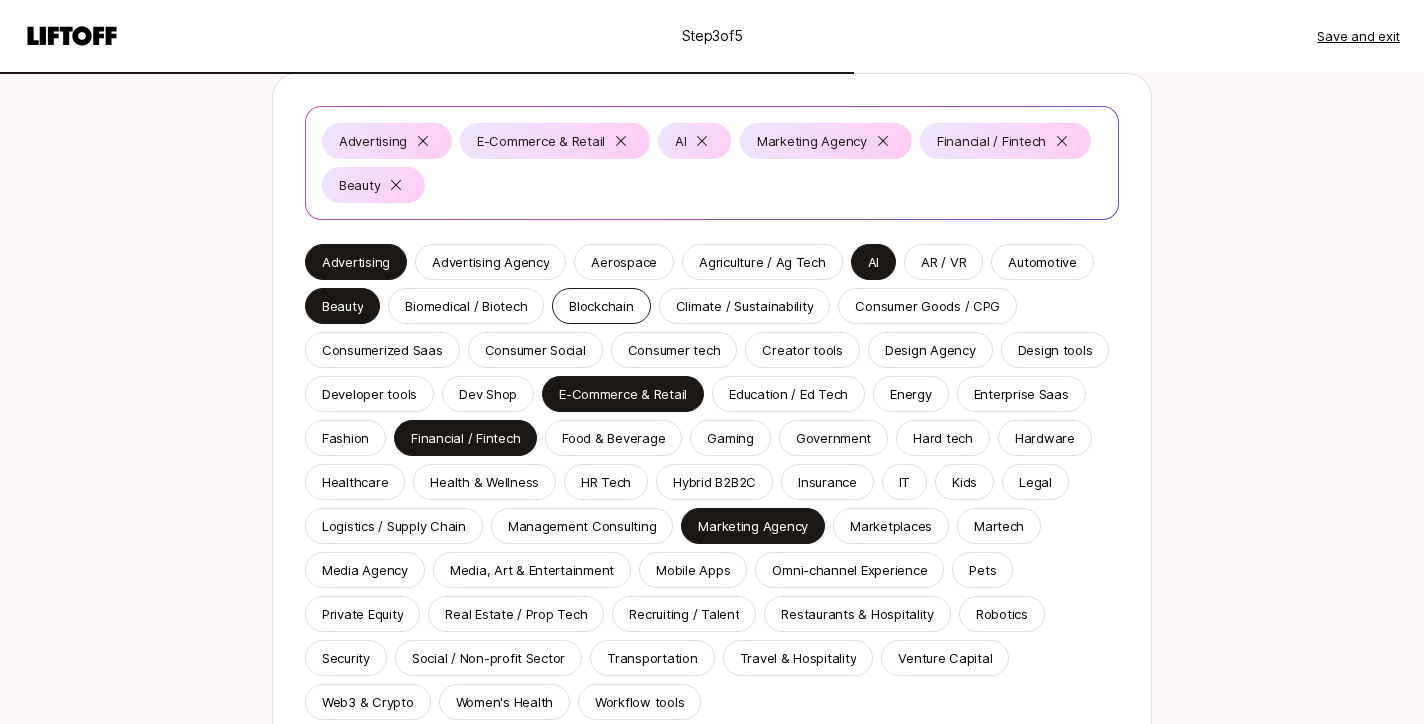 click on "Blockchain" at bounding box center (601, 306) 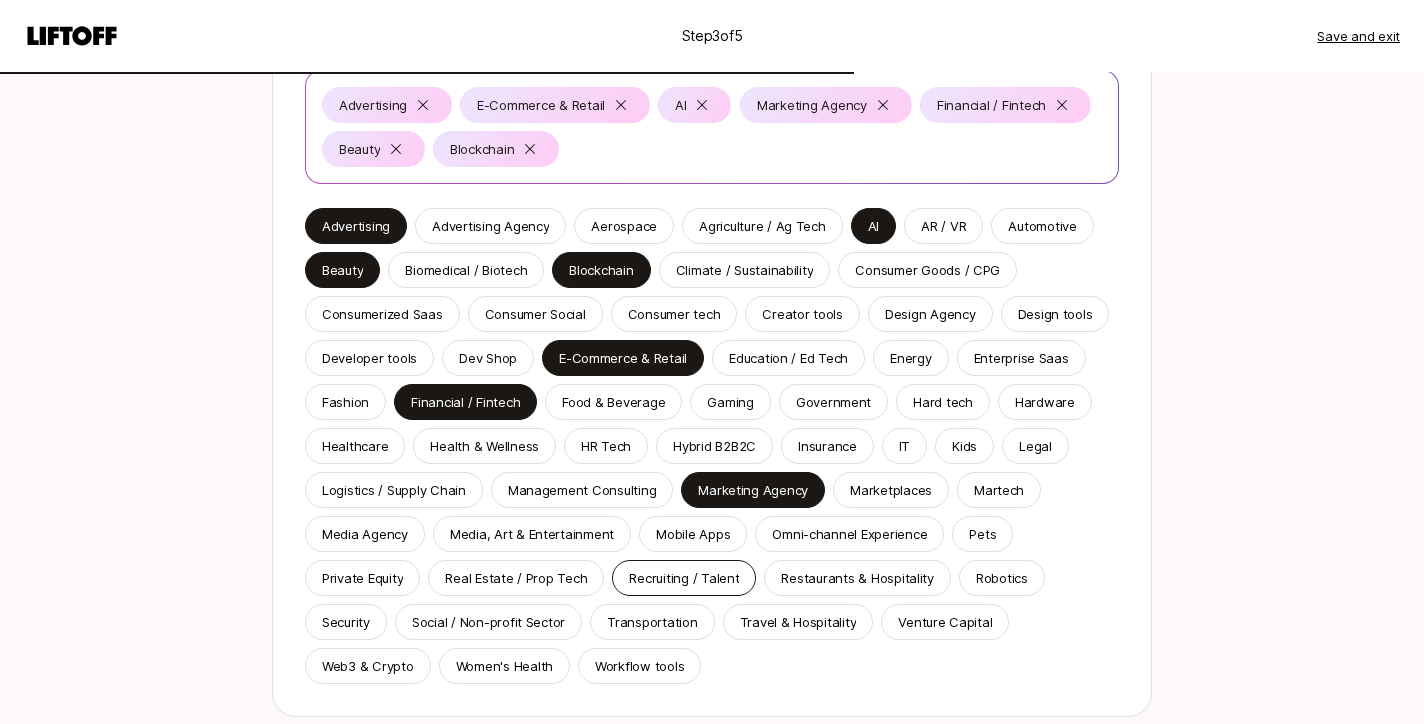 scroll, scrollTop: 250, scrollLeft: 0, axis: vertical 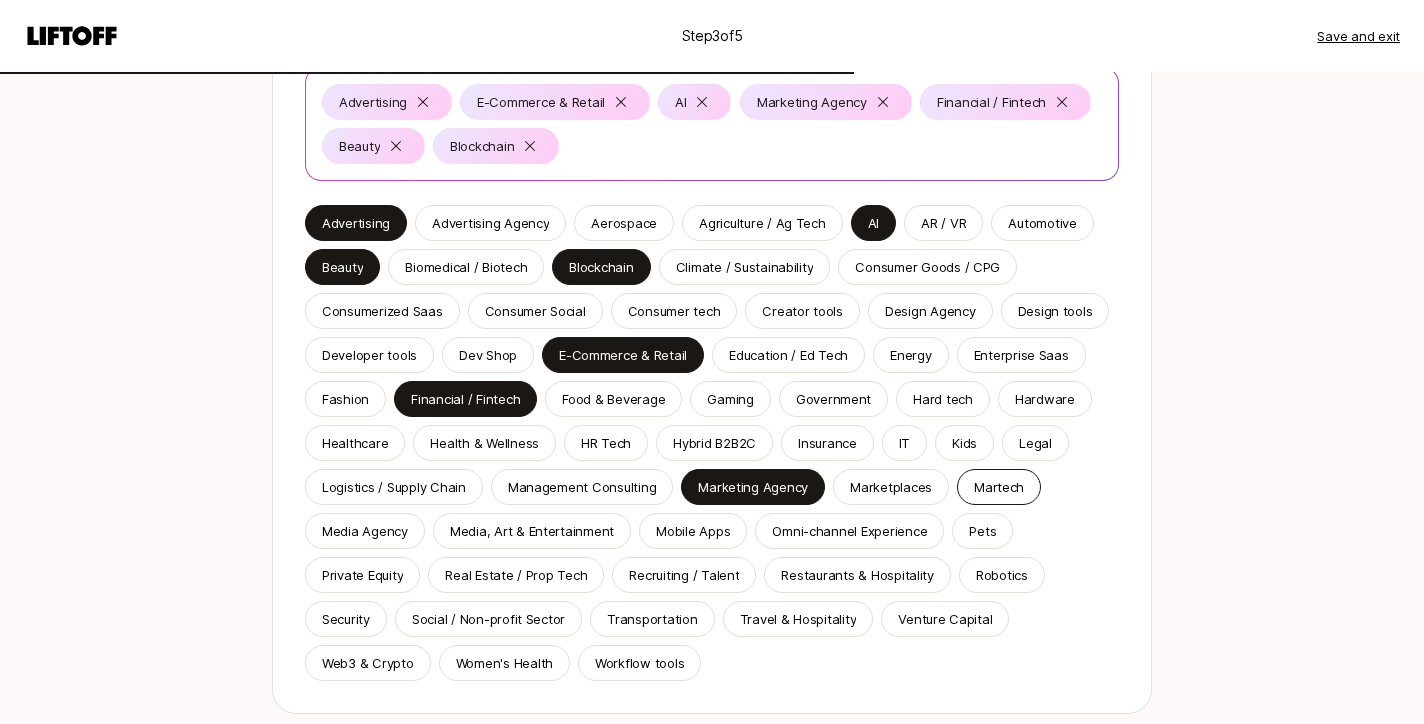 click on "Martech" at bounding box center [999, 487] 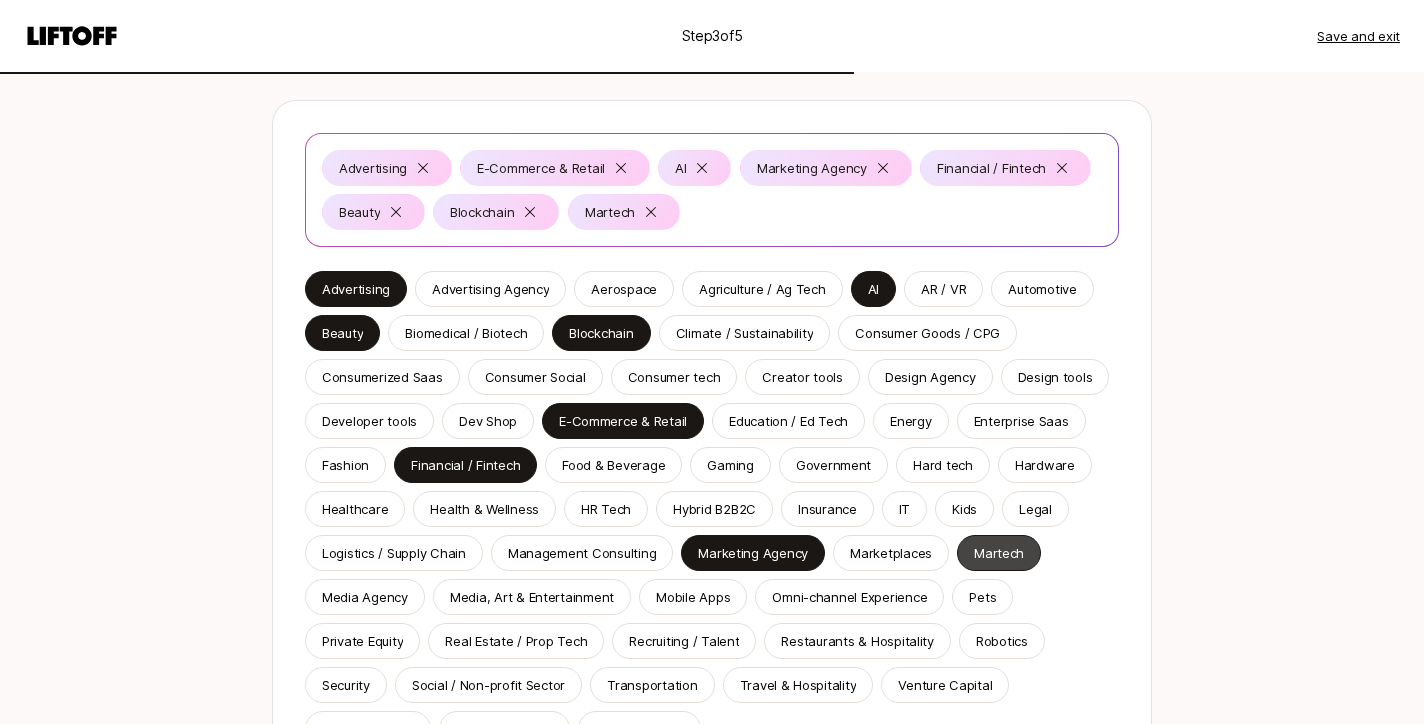 scroll, scrollTop: 177, scrollLeft: 0, axis: vertical 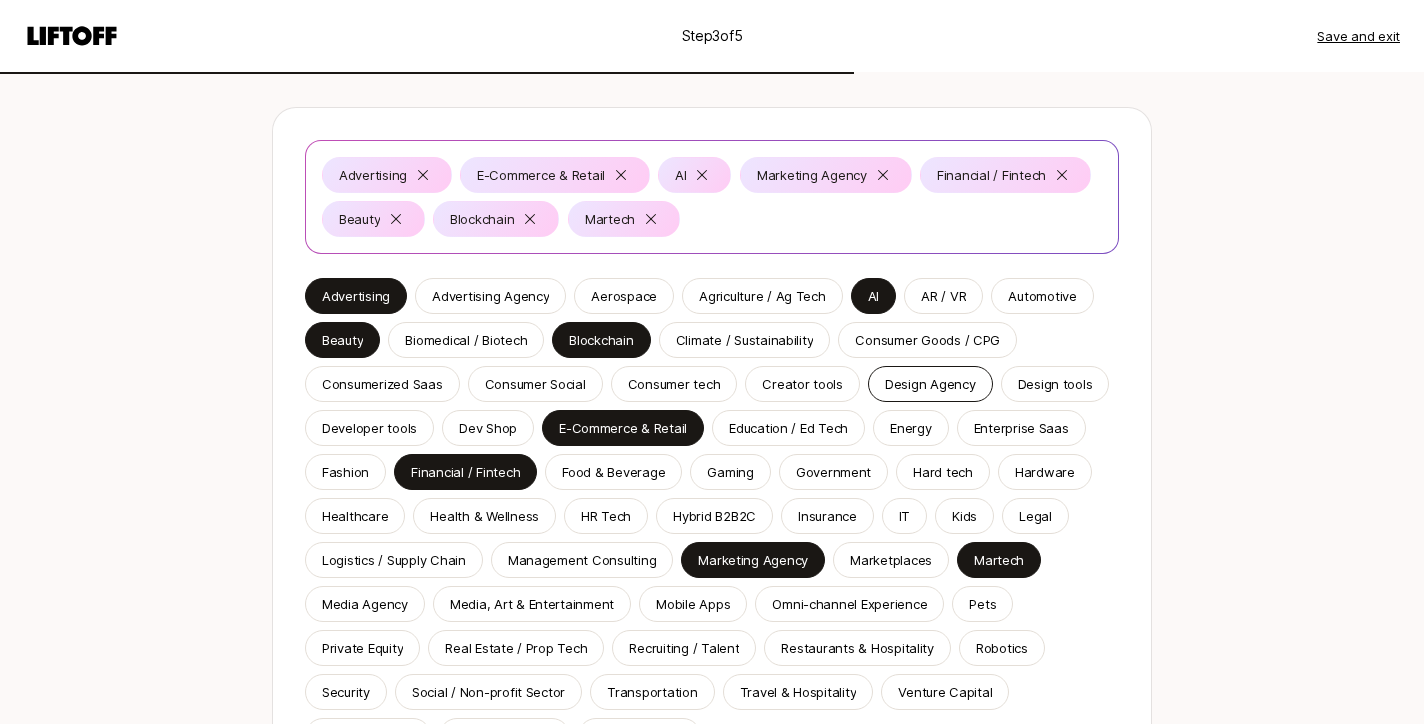 click on "Design Agency" at bounding box center (930, 384) 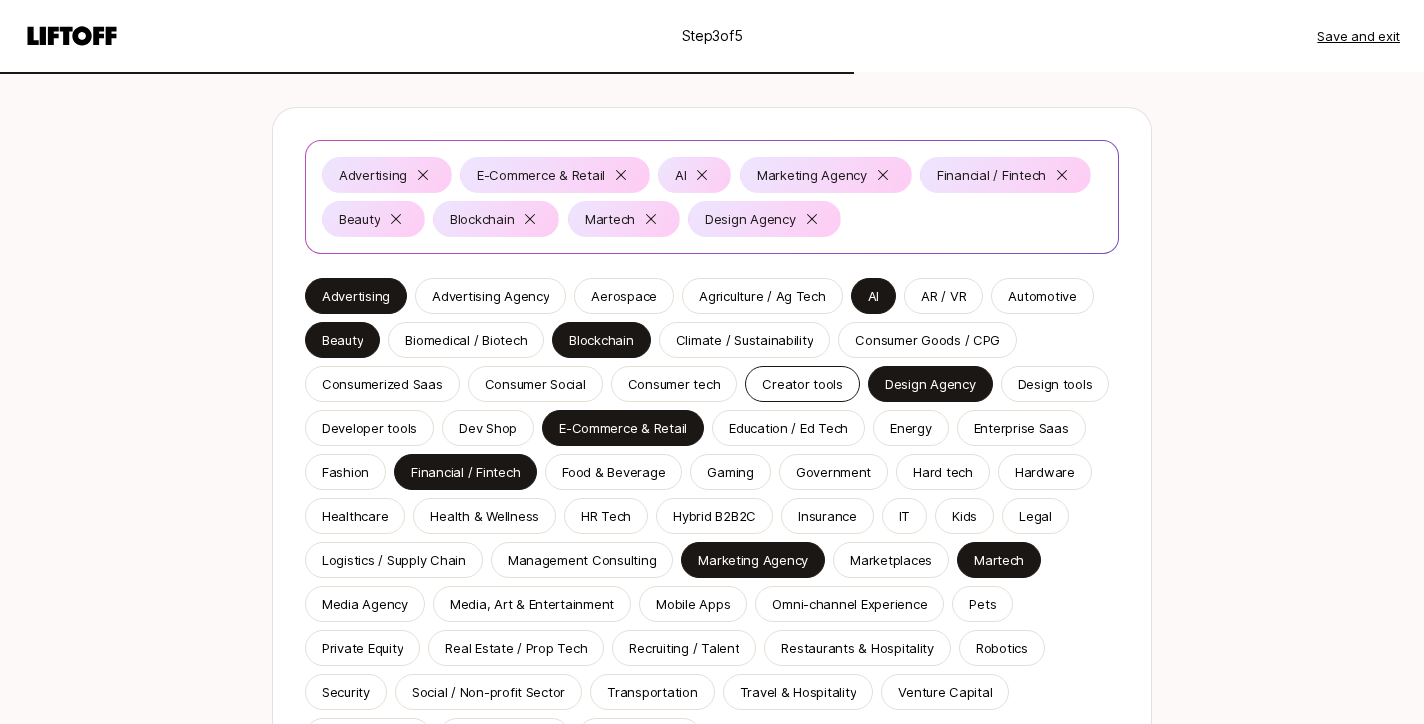 click on "Creator tools" at bounding box center (802, 384) 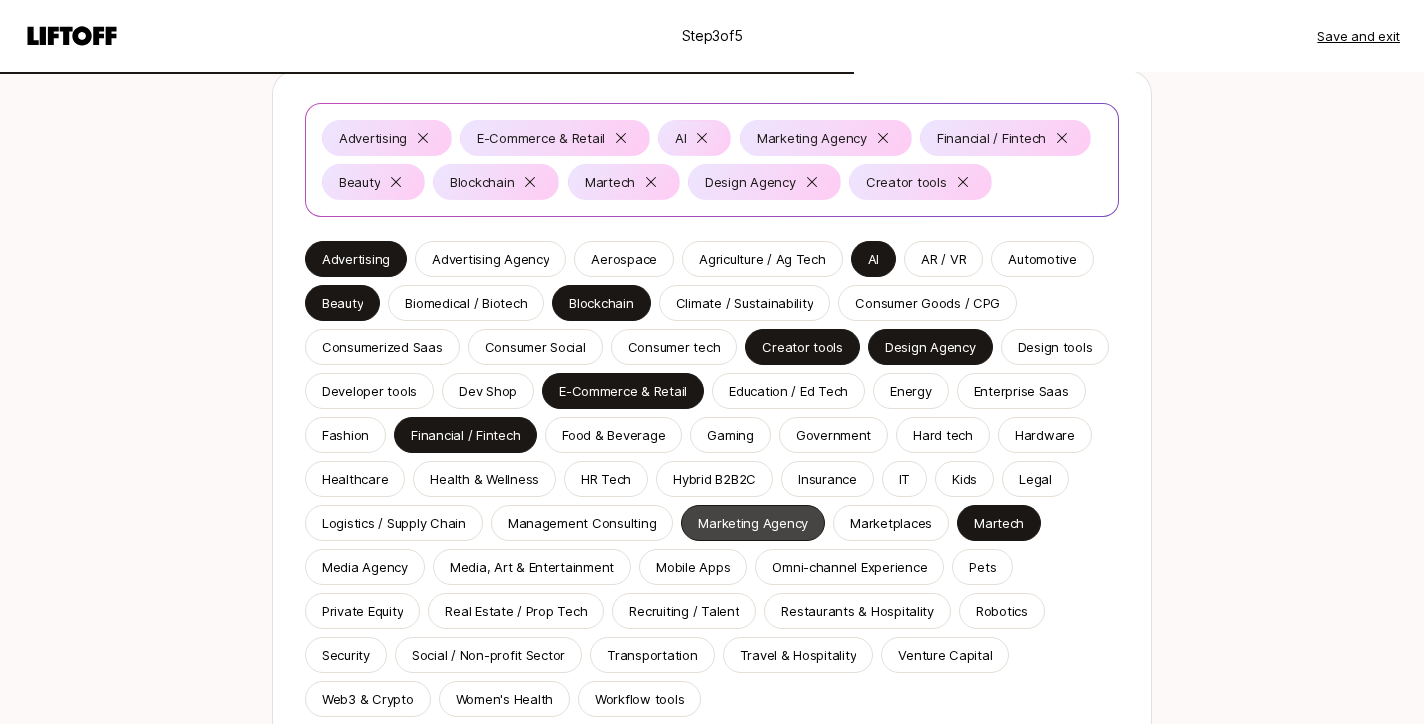 scroll, scrollTop: 218, scrollLeft: 0, axis: vertical 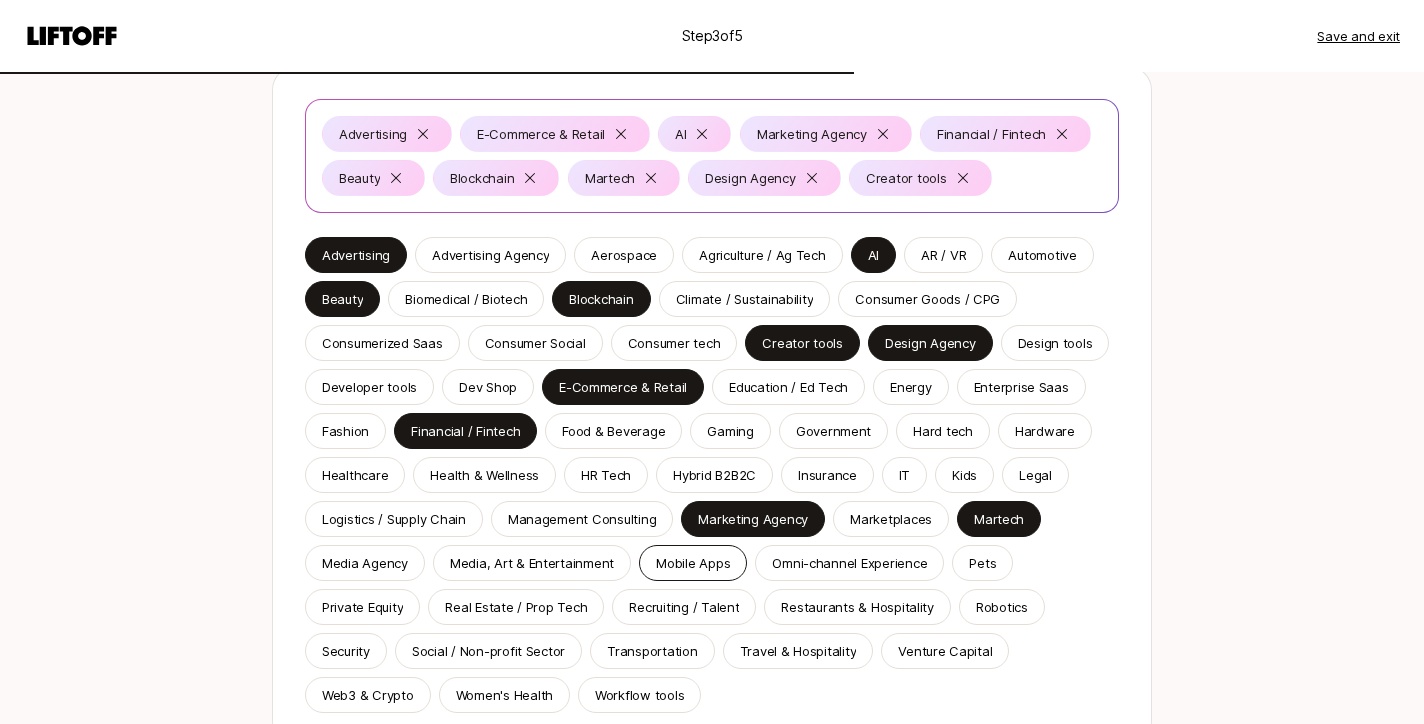 click on "Mobile Apps" at bounding box center [693, 563] 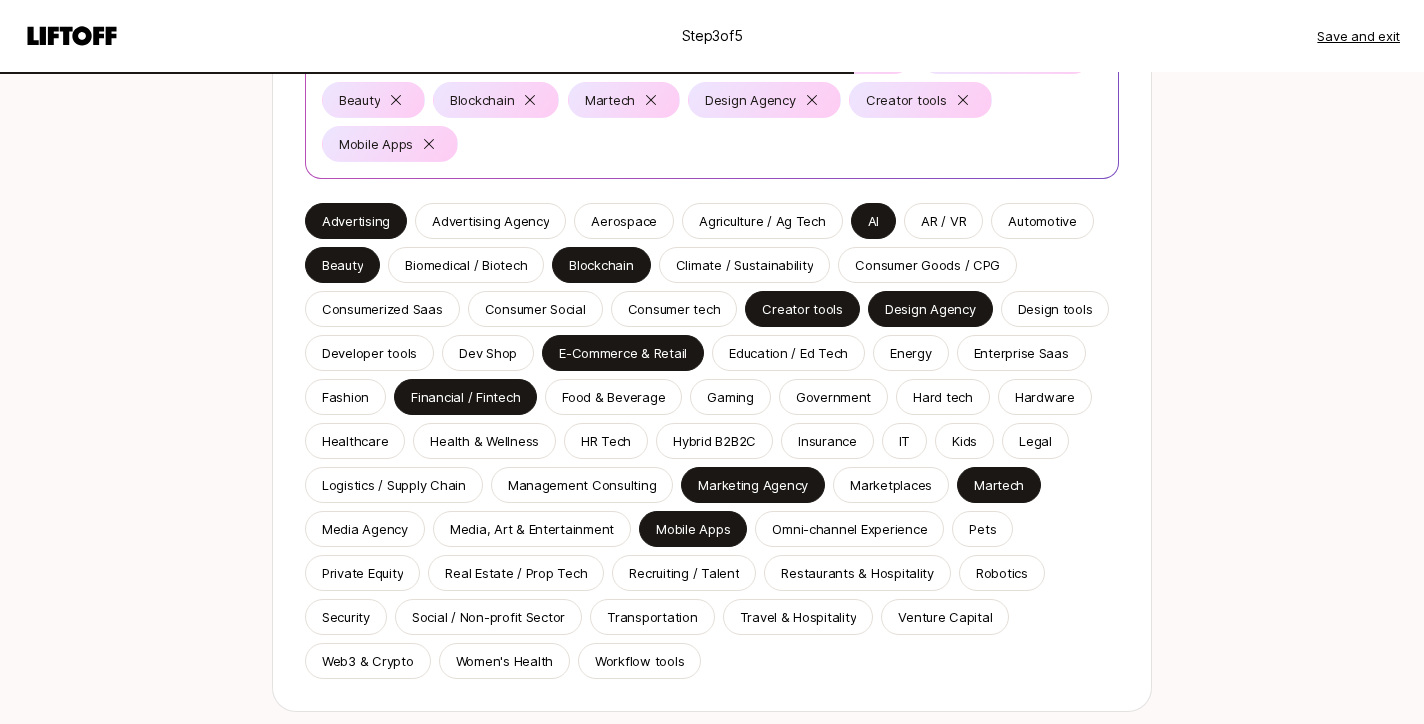 scroll, scrollTop: 308, scrollLeft: 0, axis: vertical 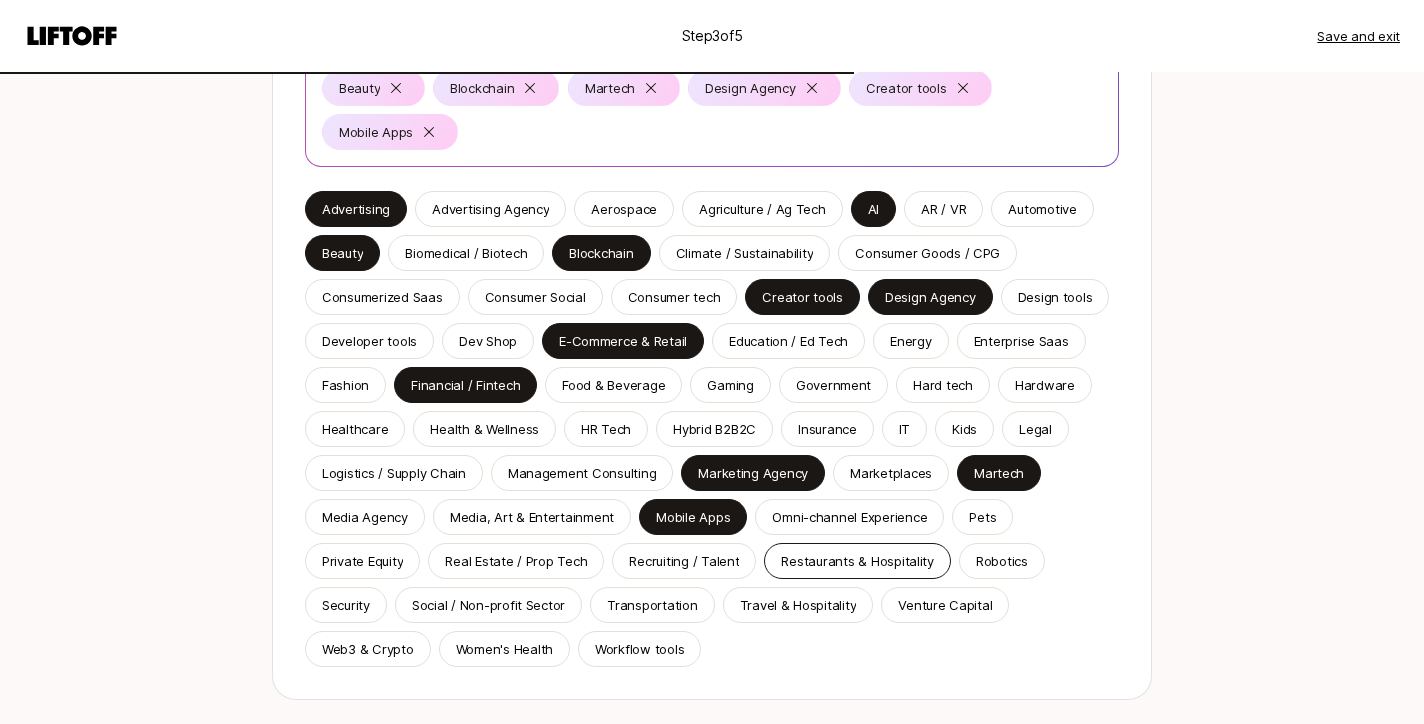 click on "Restaurants & Hospitality" at bounding box center [857, 561] 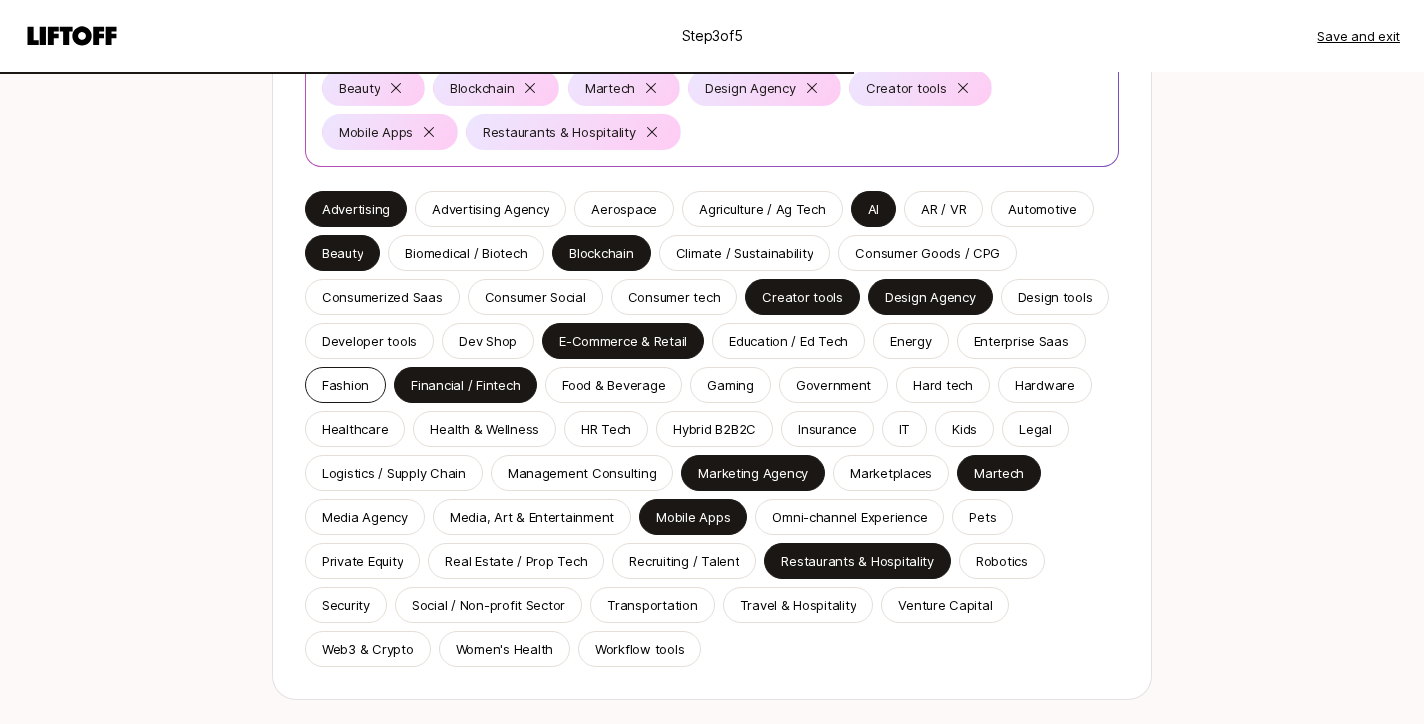 click on "Fashion" at bounding box center (345, 385) 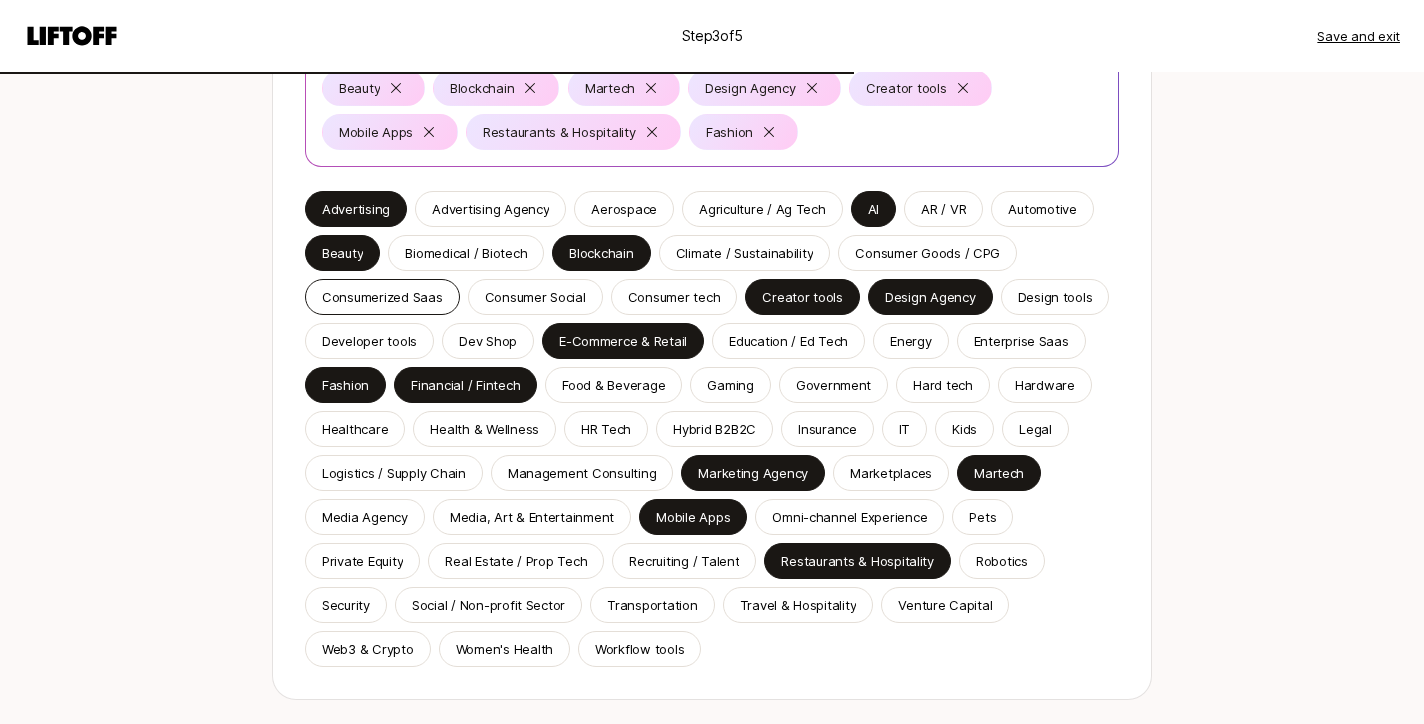 click on "Consumerized Saas" at bounding box center (382, 297) 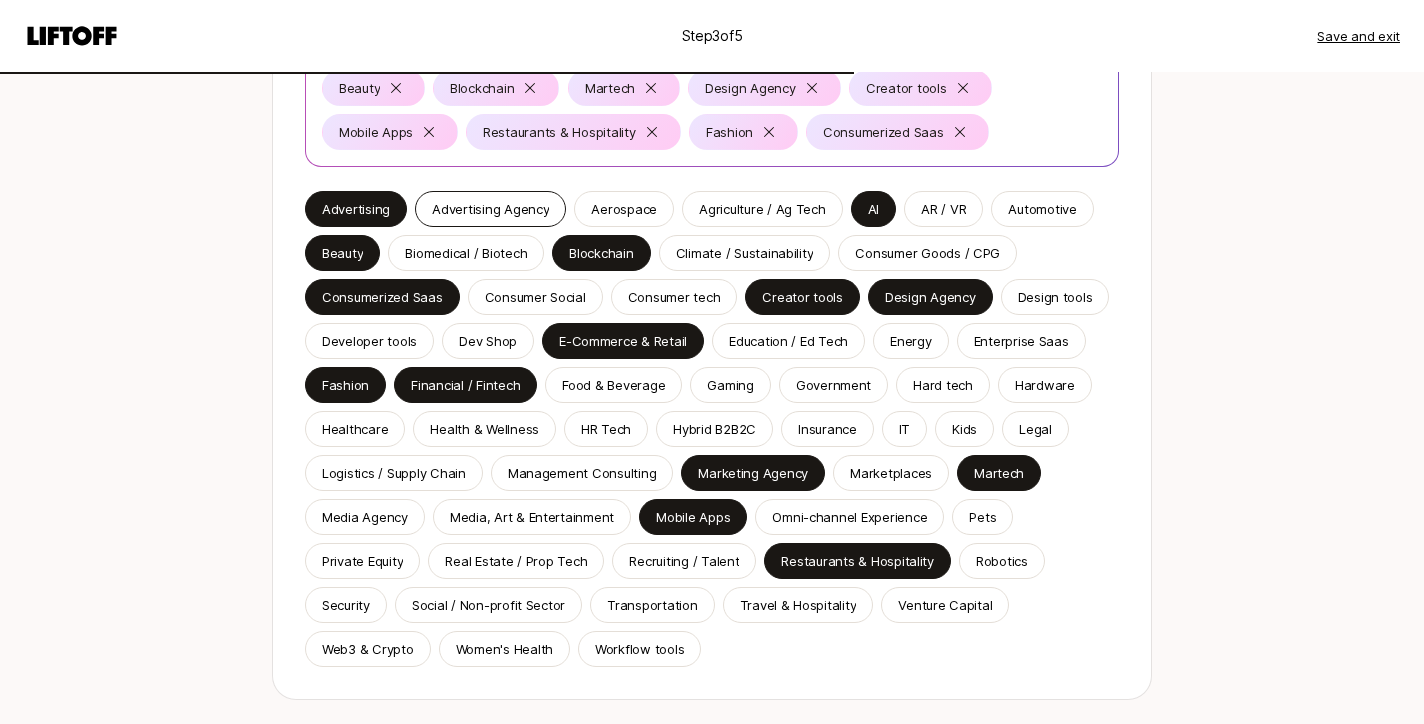 click on "Advertising Agency" at bounding box center [490, 209] 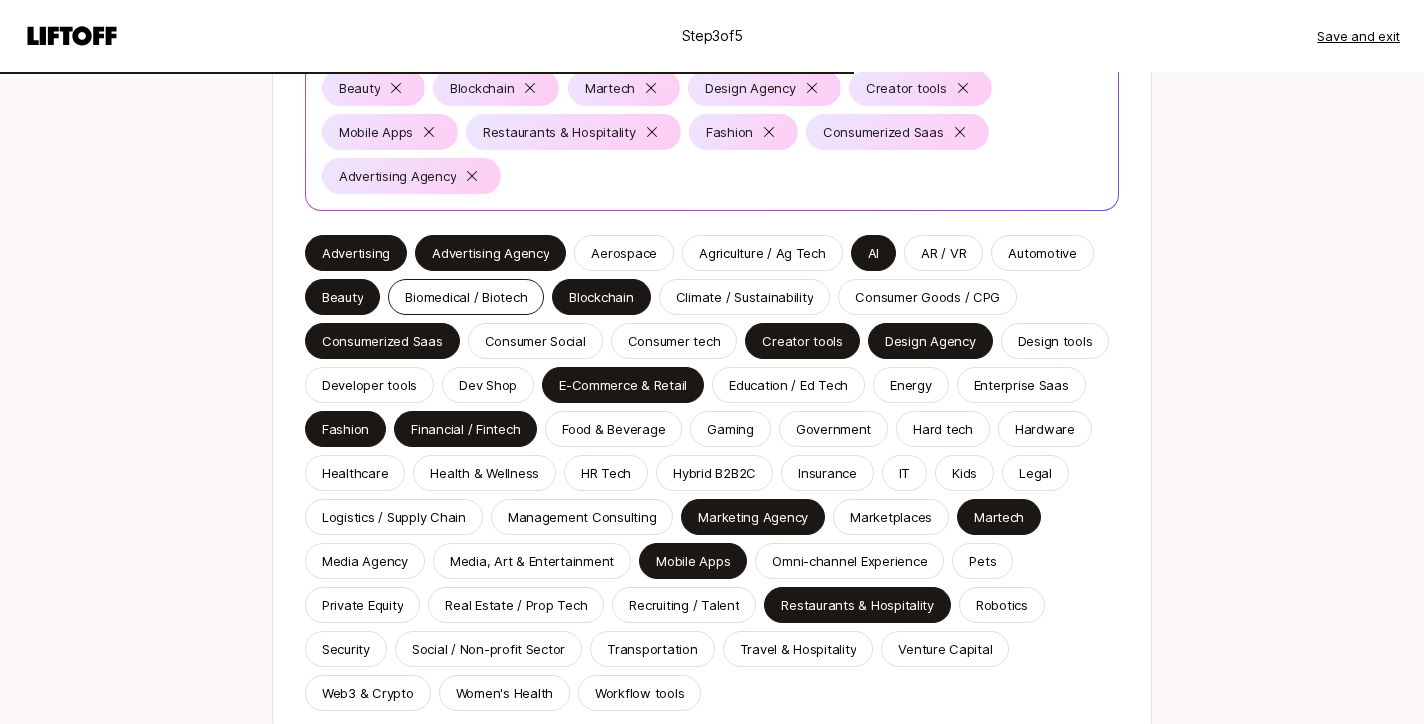 click on "Biomedical / Biotech" at bounding box center [466, 297] 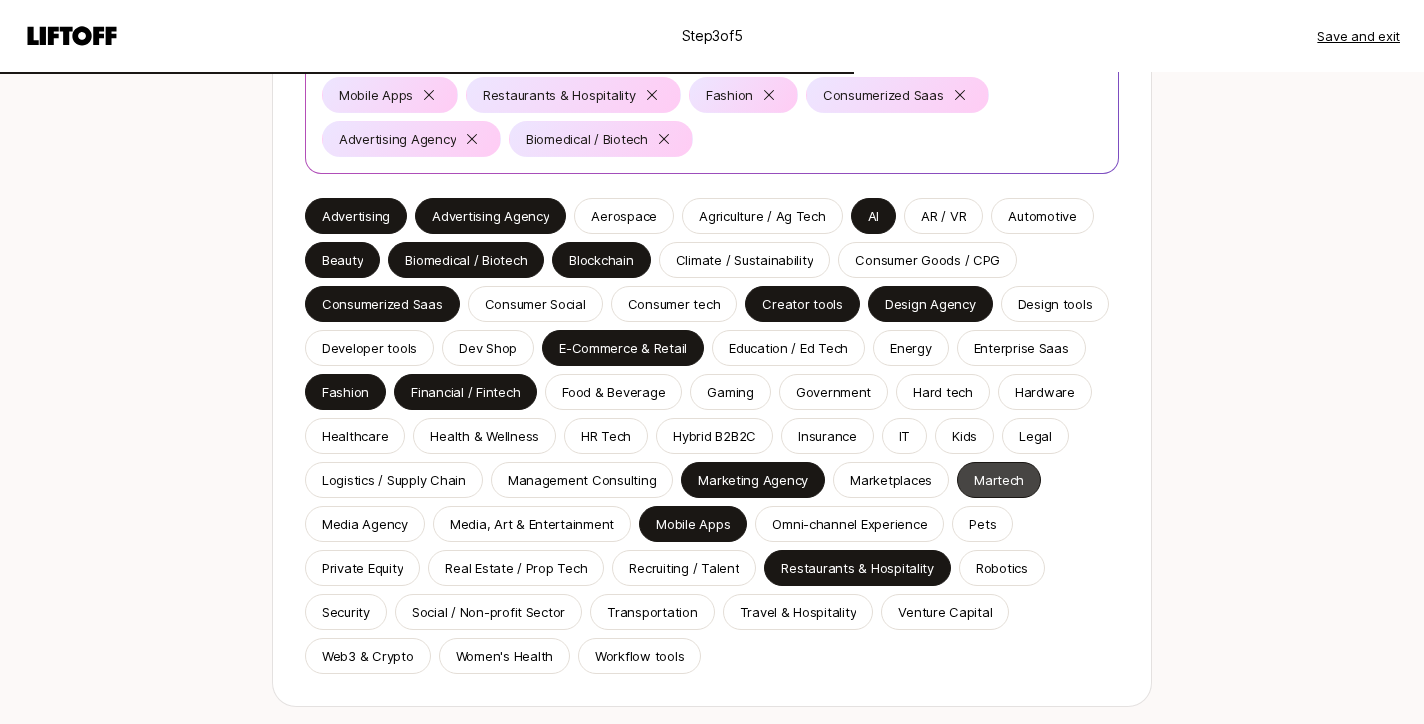 scroll, scrollTop: 356, scrollLeft: 0, axis: vertical 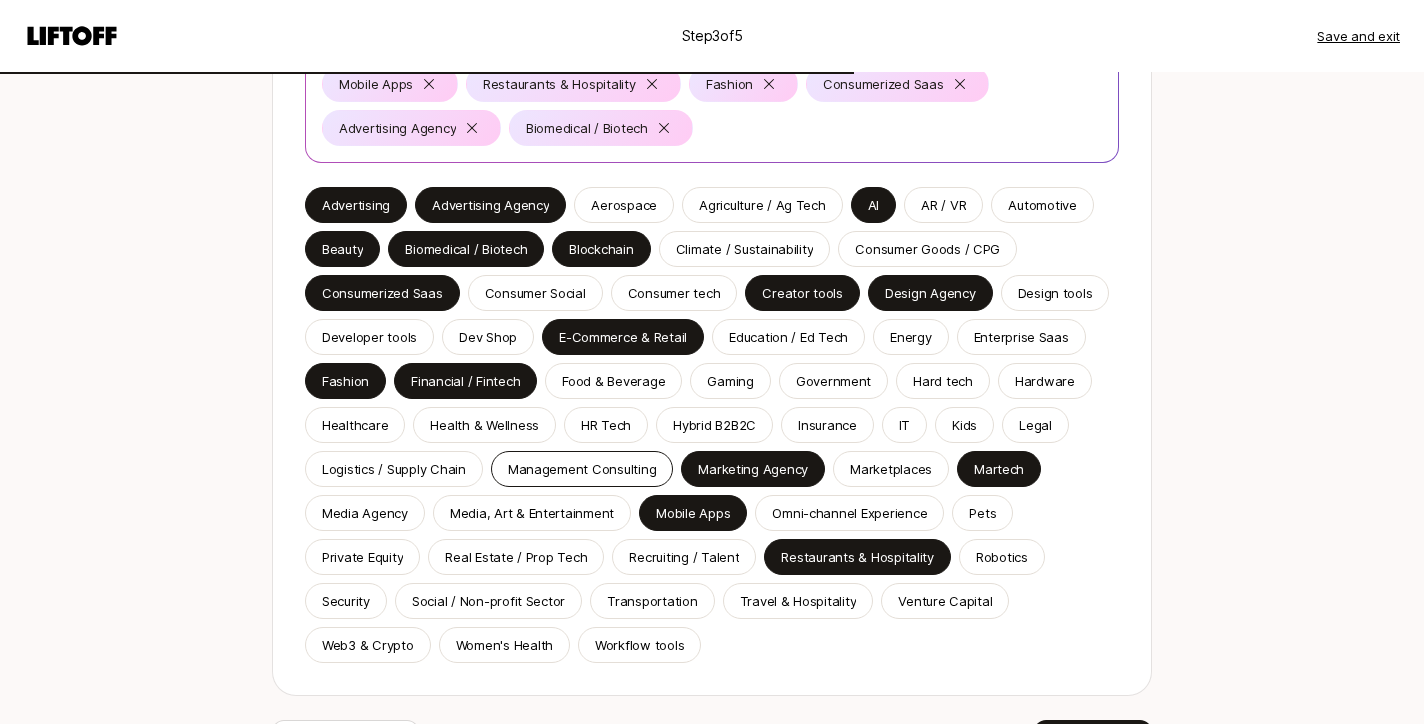 click on "Management Consulting" at bounding box center (582, 469) 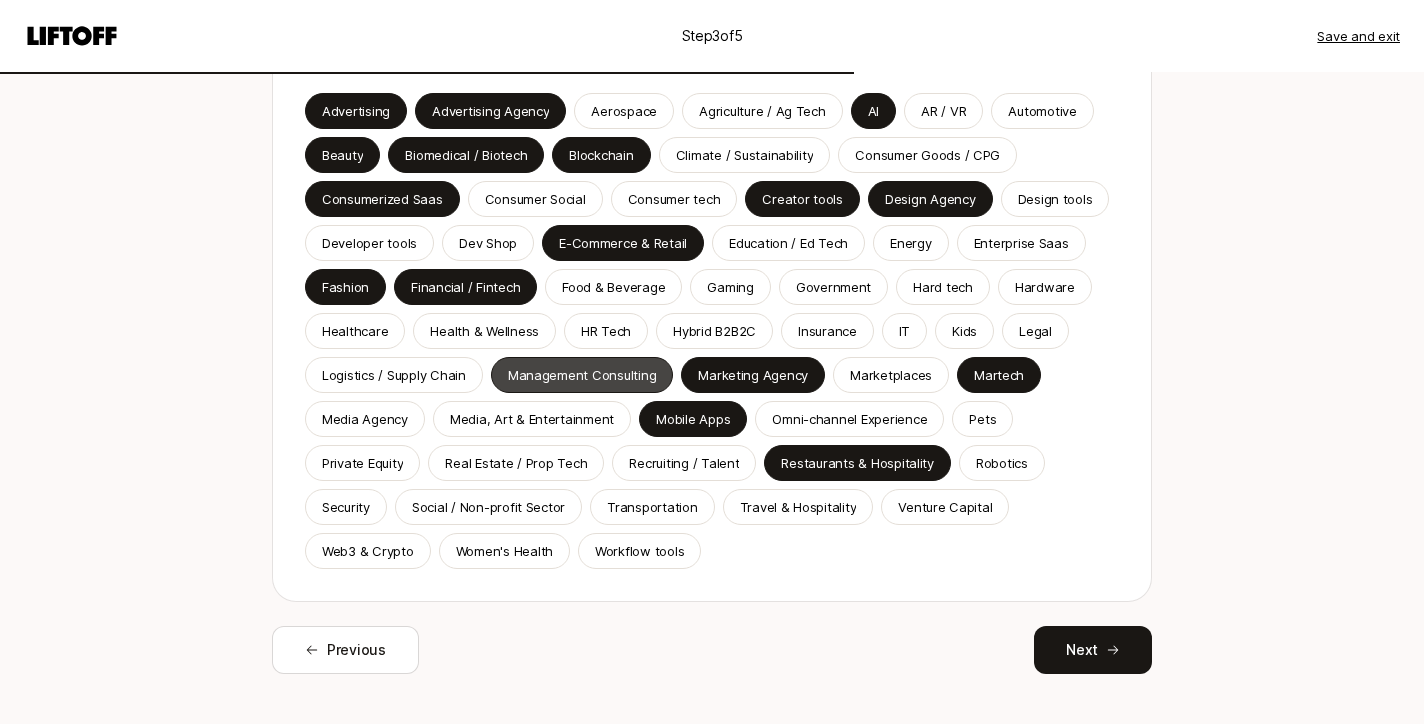 scroll, scrollTop: 480, scrollLeft: 0, axis: vertical 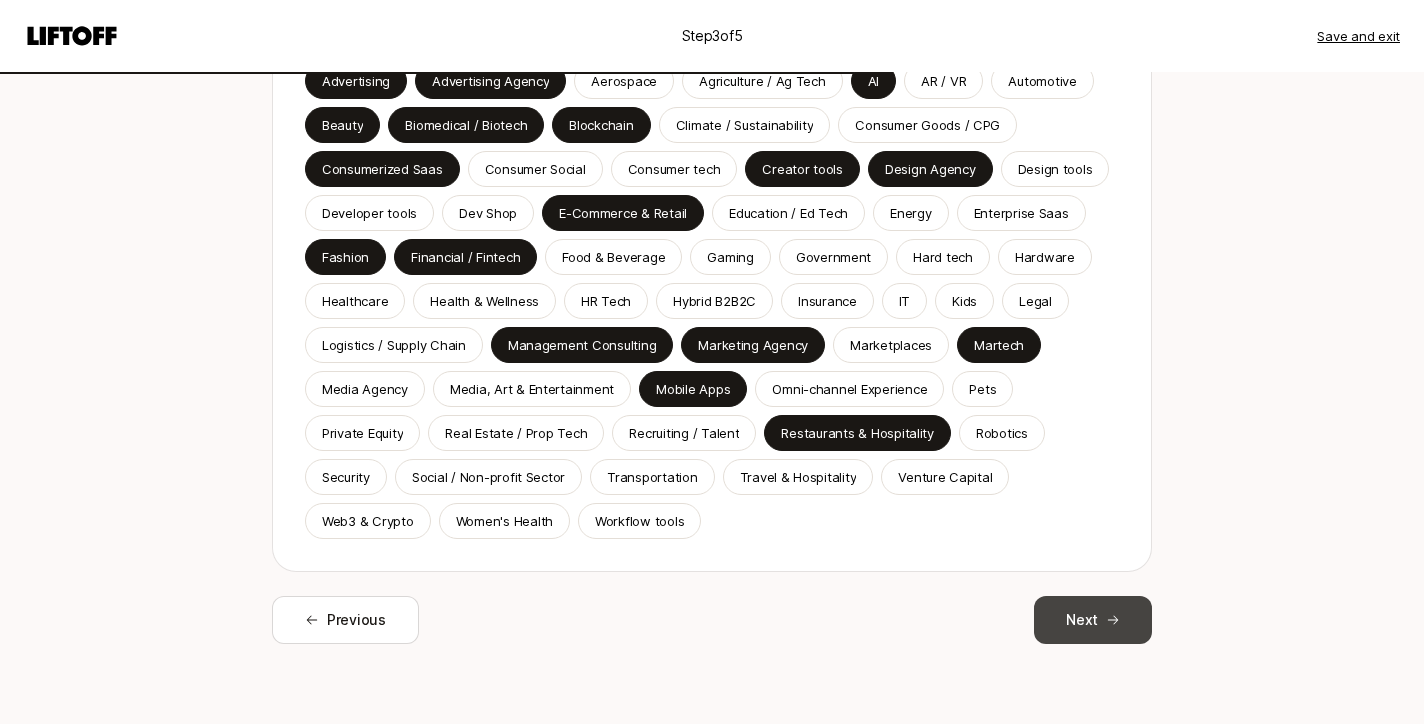 click on "Next" at bounding box center [1093, 620] 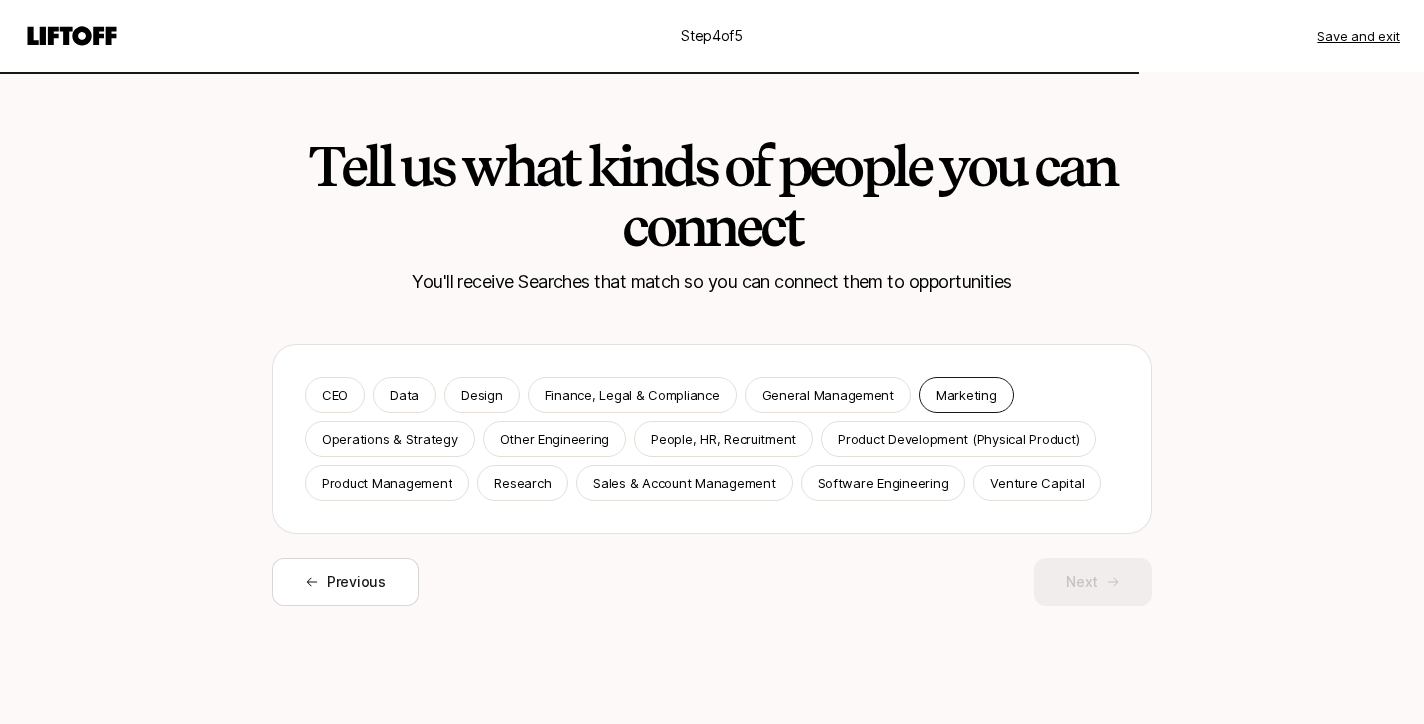 click on "Marketing" at bounding box center [966, 395] 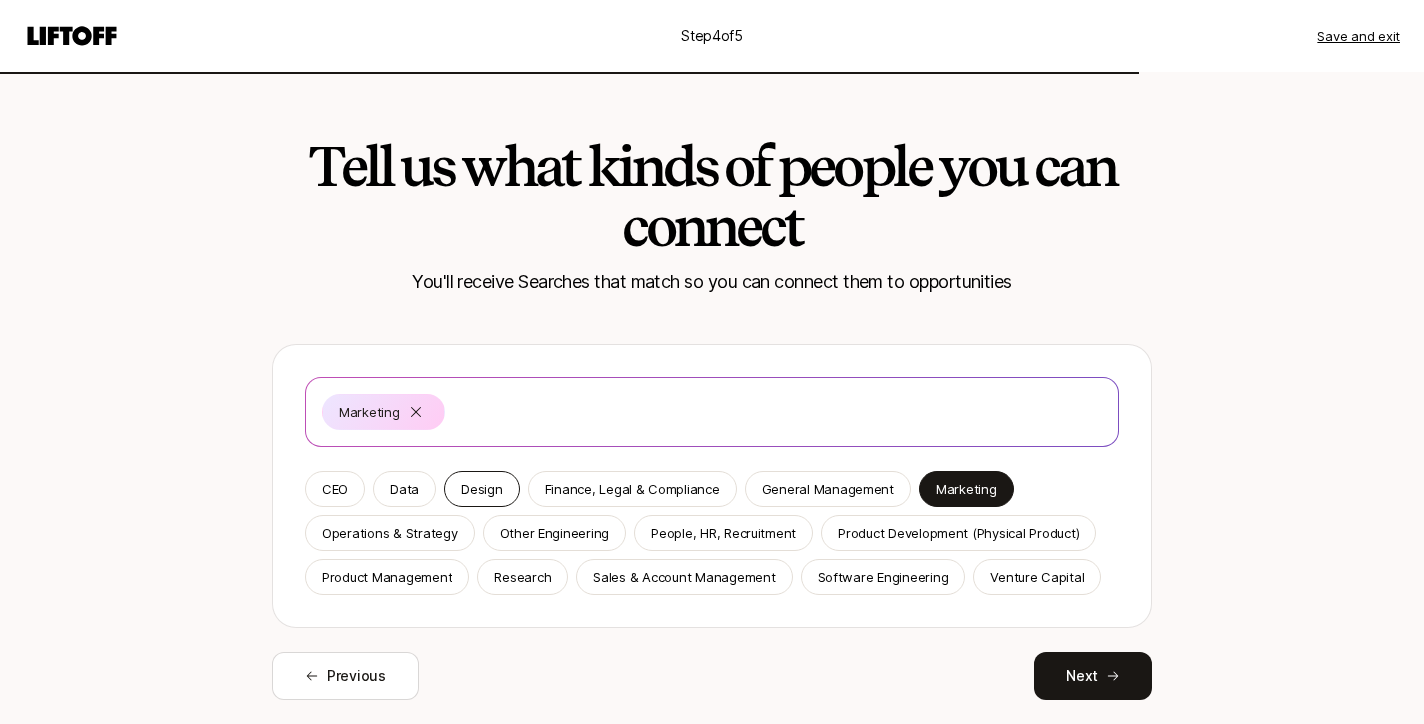 click on "Design" at bounding box center [481, 489] 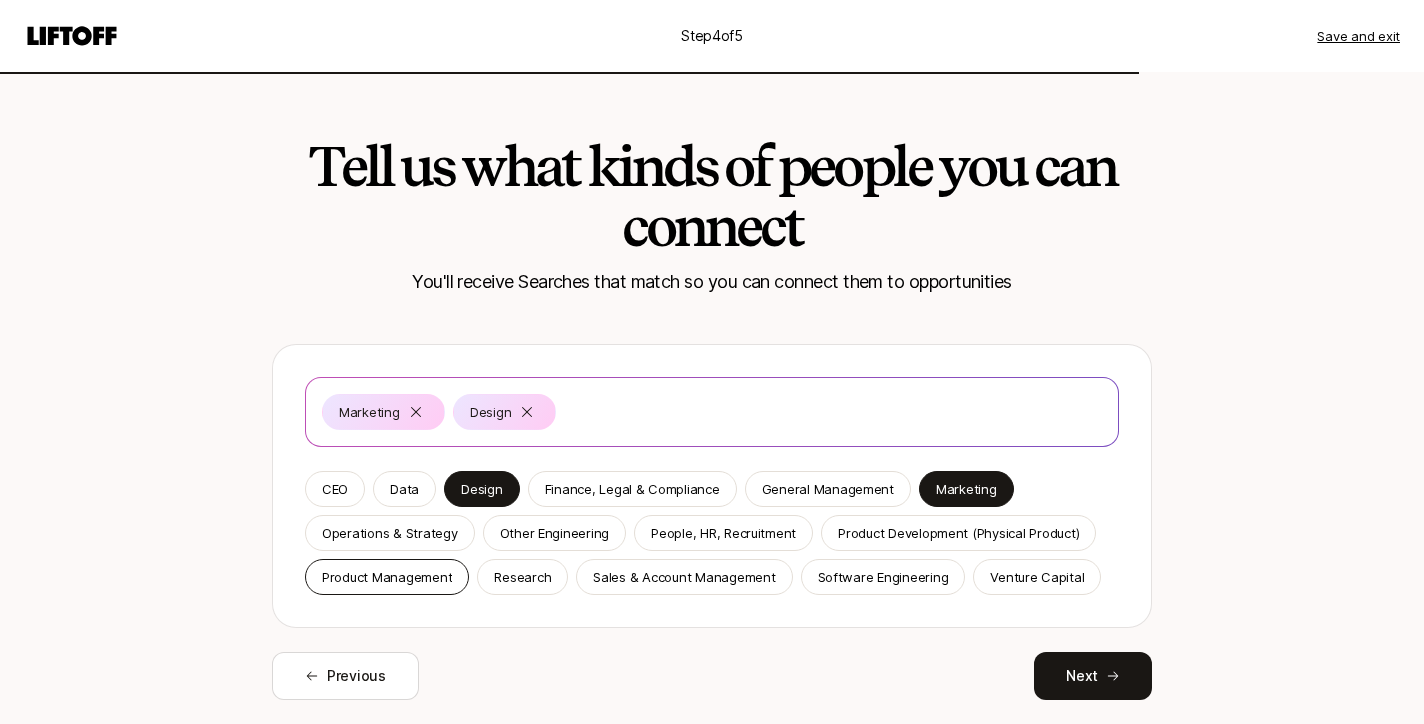click on "Product Management" at bounding box center (387, 577) 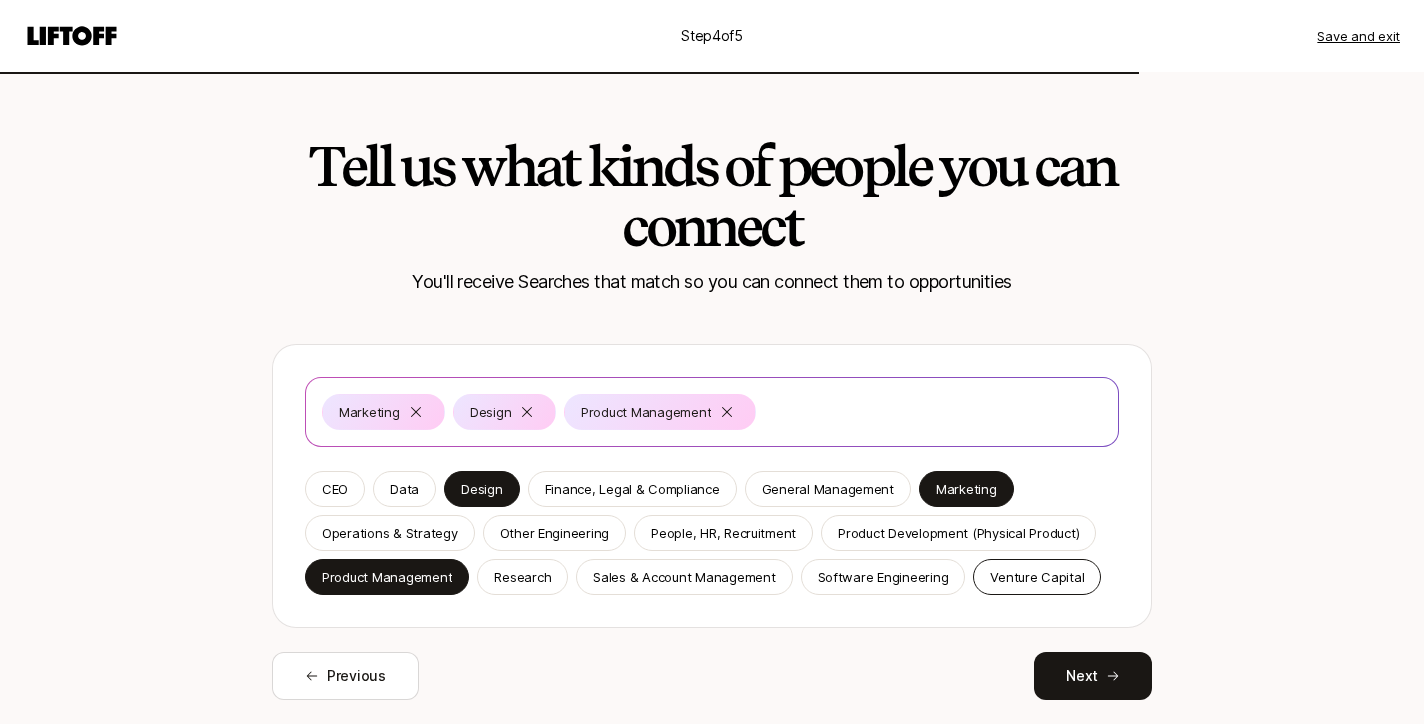 click on "Venture Capital" at bounding box center [1037, 577] 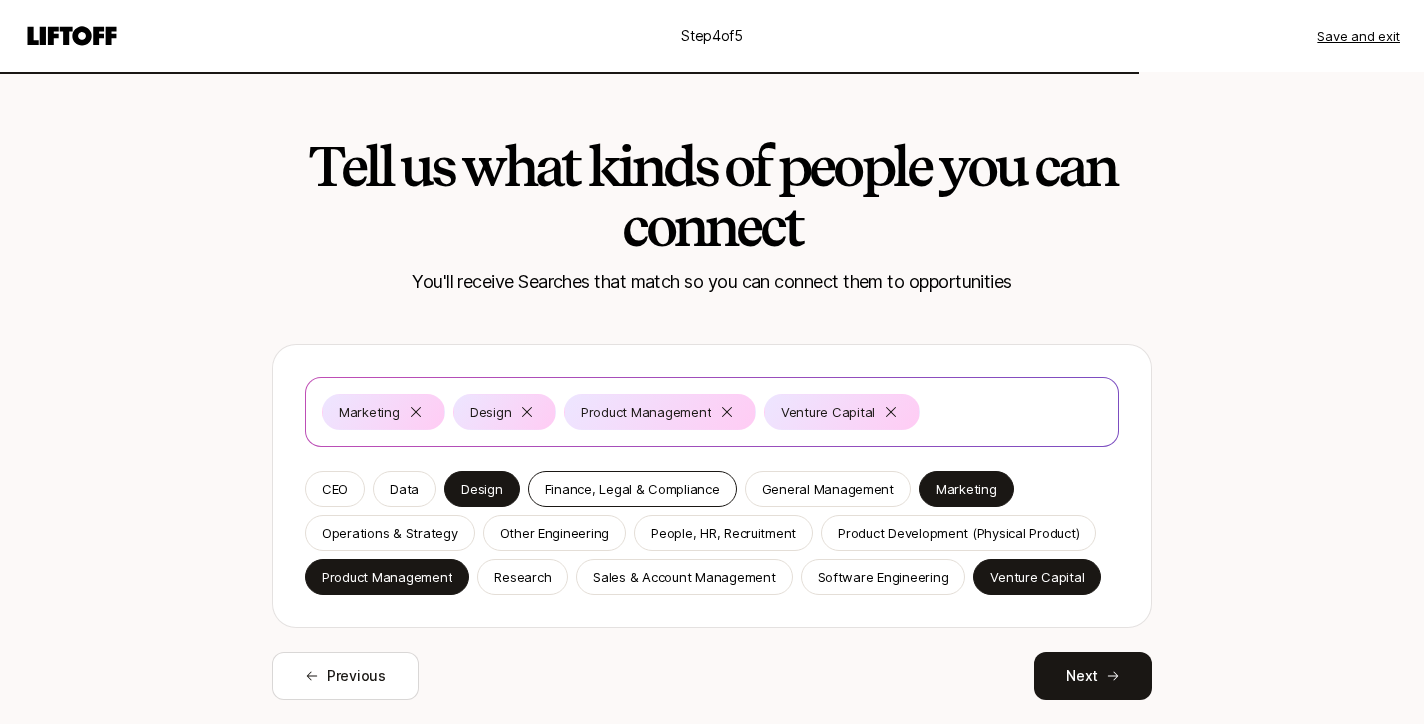 click on "Finance, Legal & Compliance" at bounding box center [632, 489] 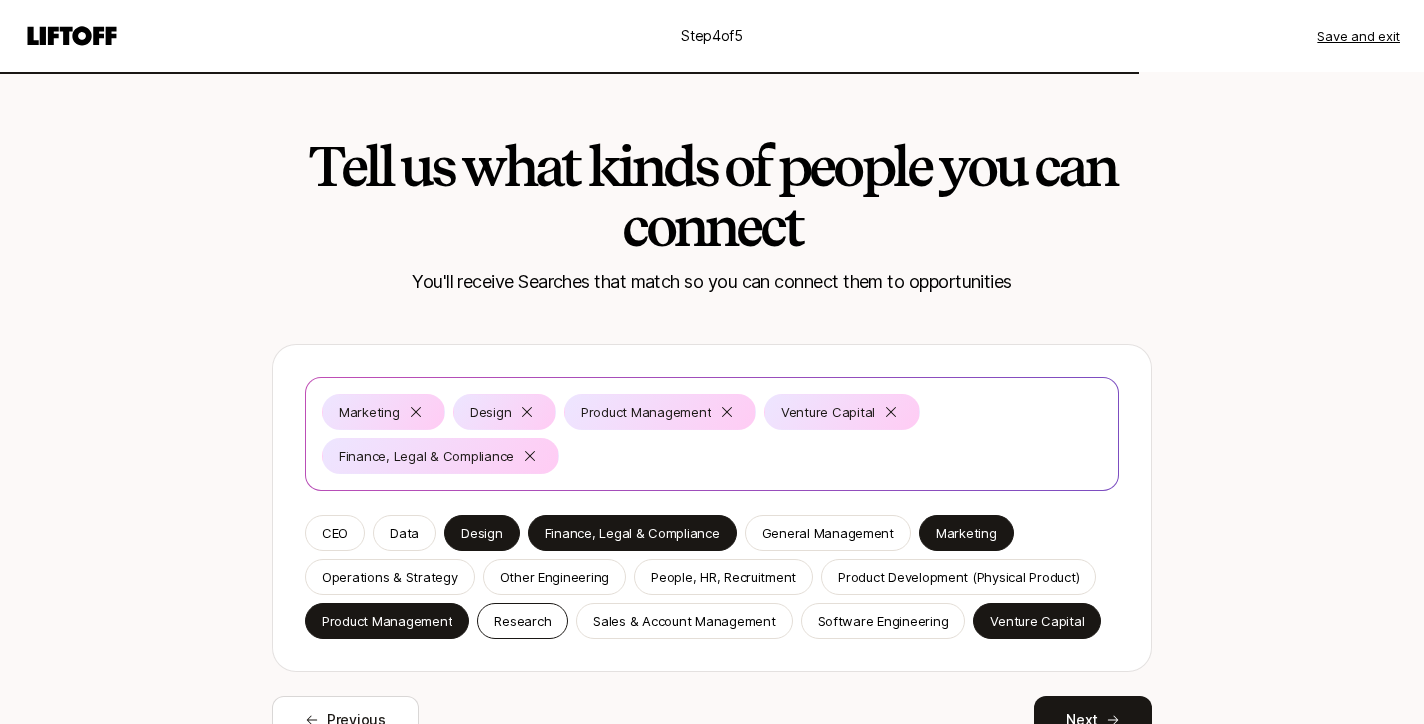 click on "Research" at bounding box center (522, 621) 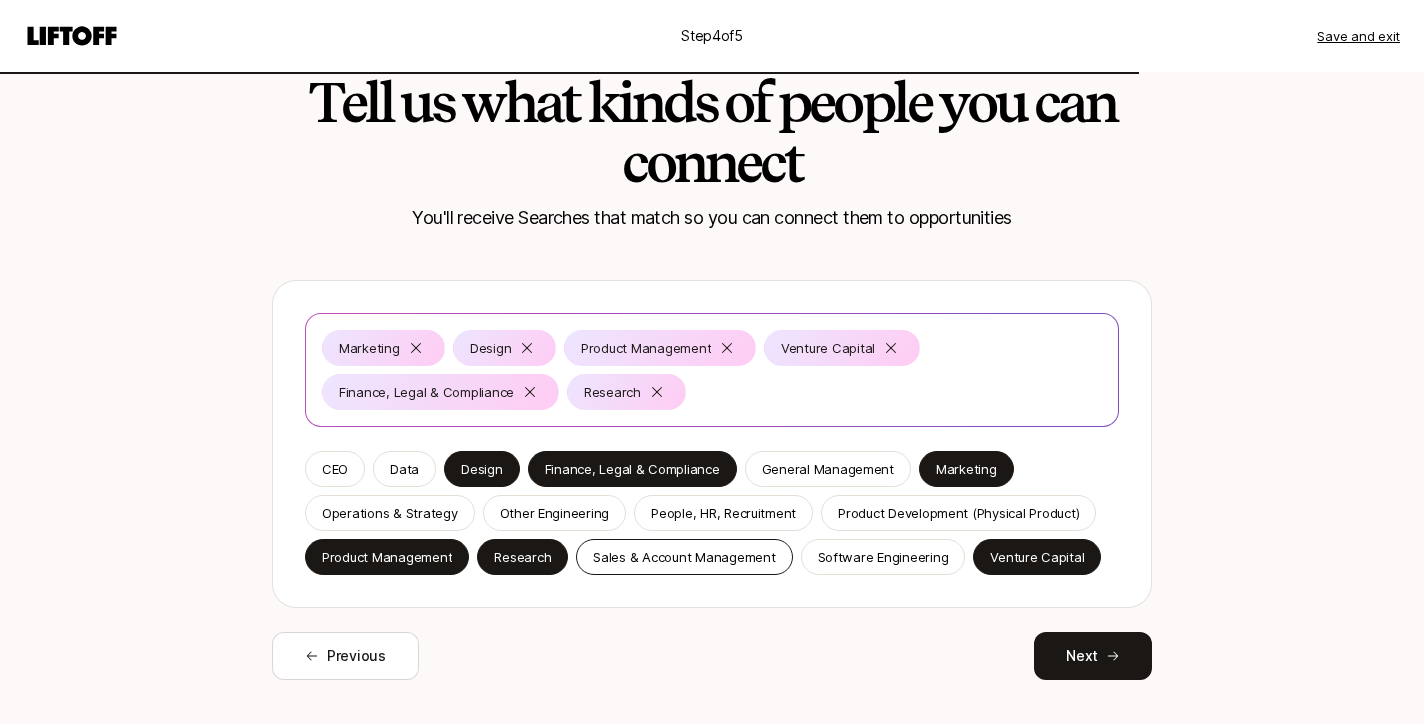 scroll, scrollTop: 100, scrollLeft: 0, axis: vertical 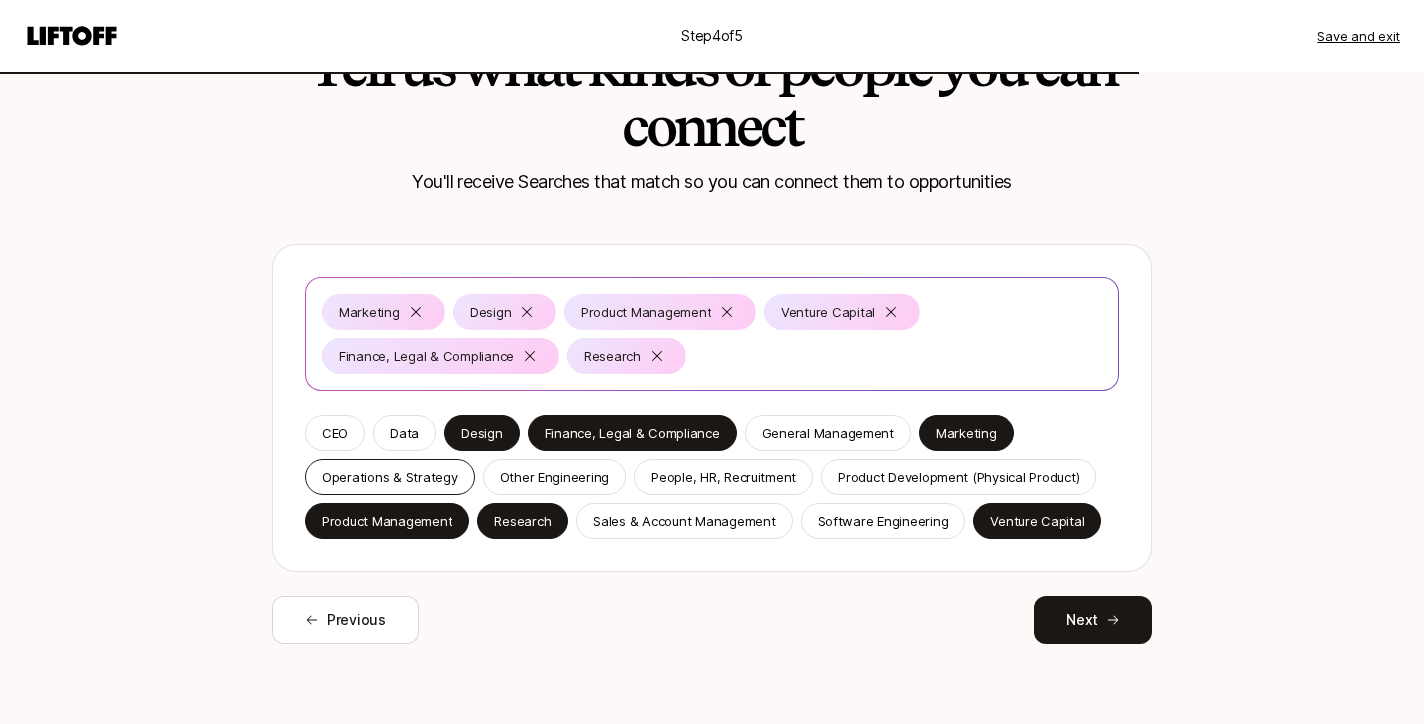 click on "Operations & Strategy" at bounding box center [390, 477] 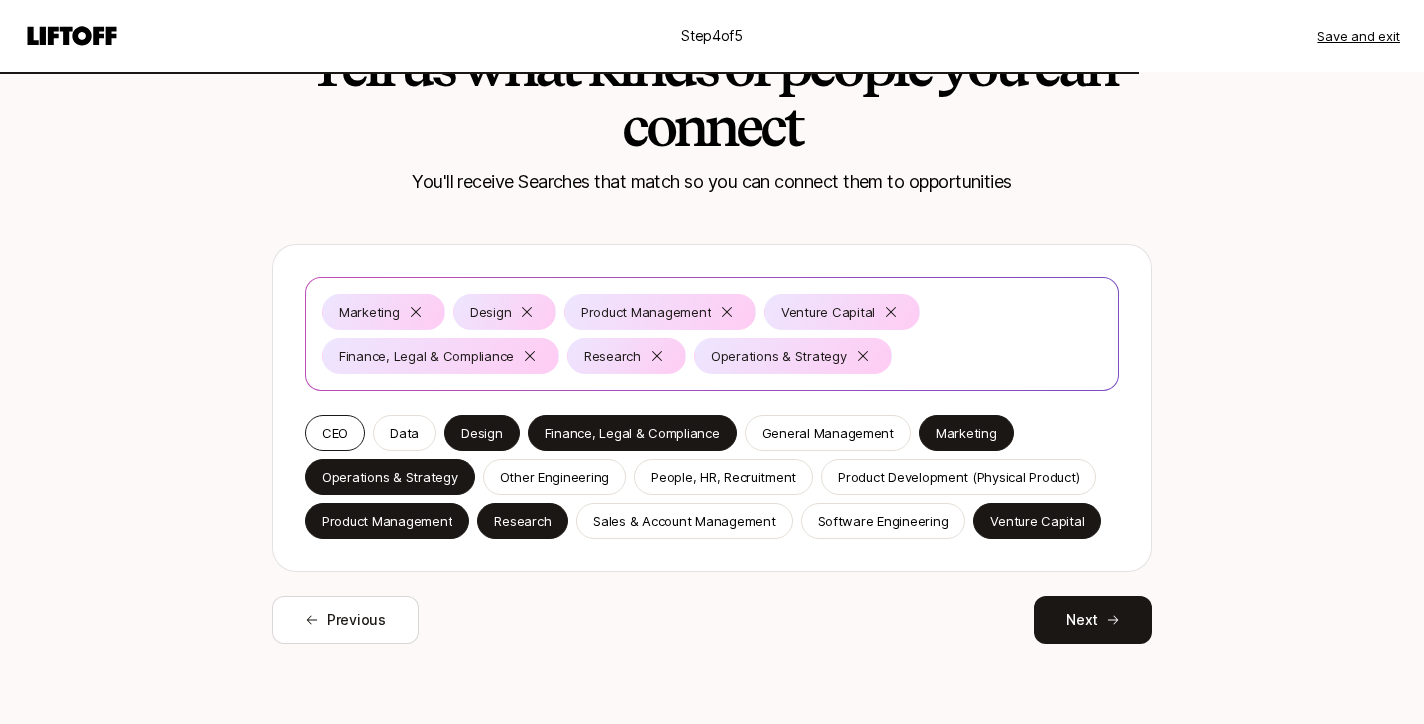 click on "CEO" at bounding box center [335, 433] 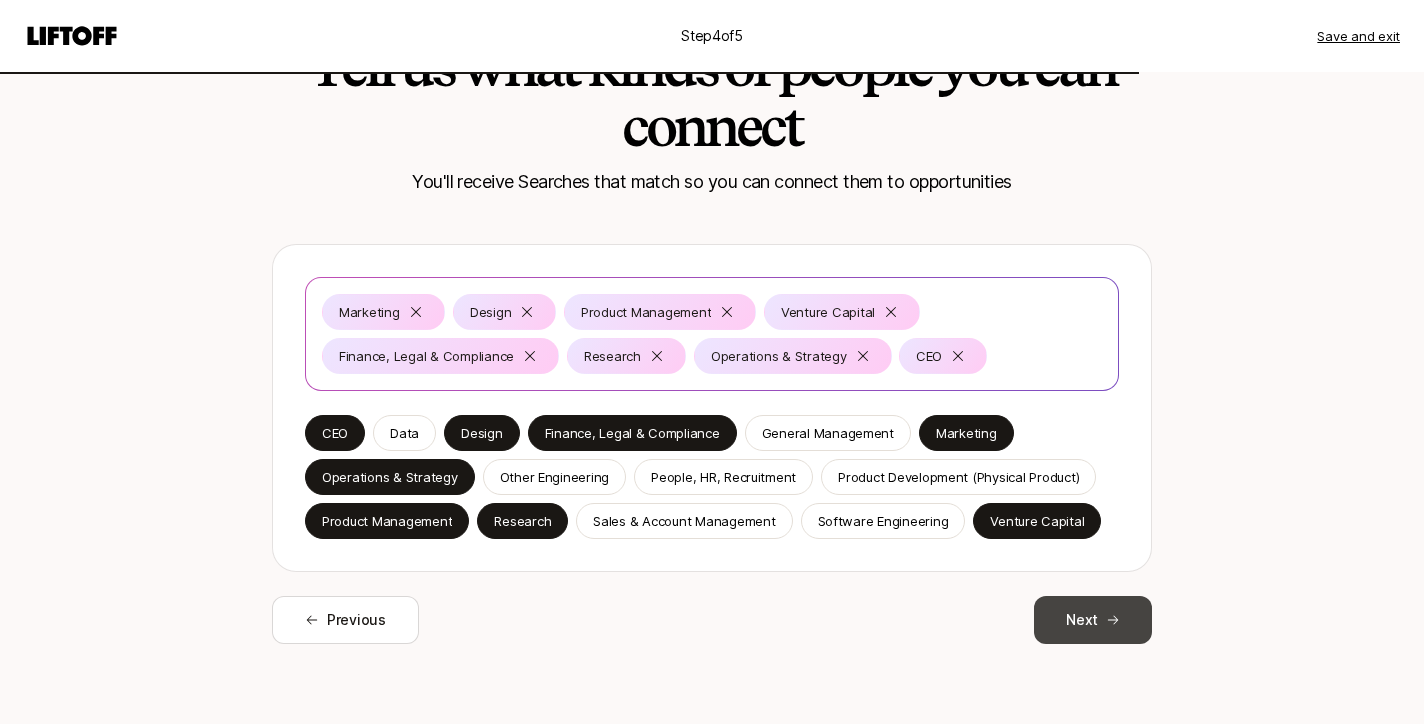 click on "Next" at bounding box center (1093, 620) 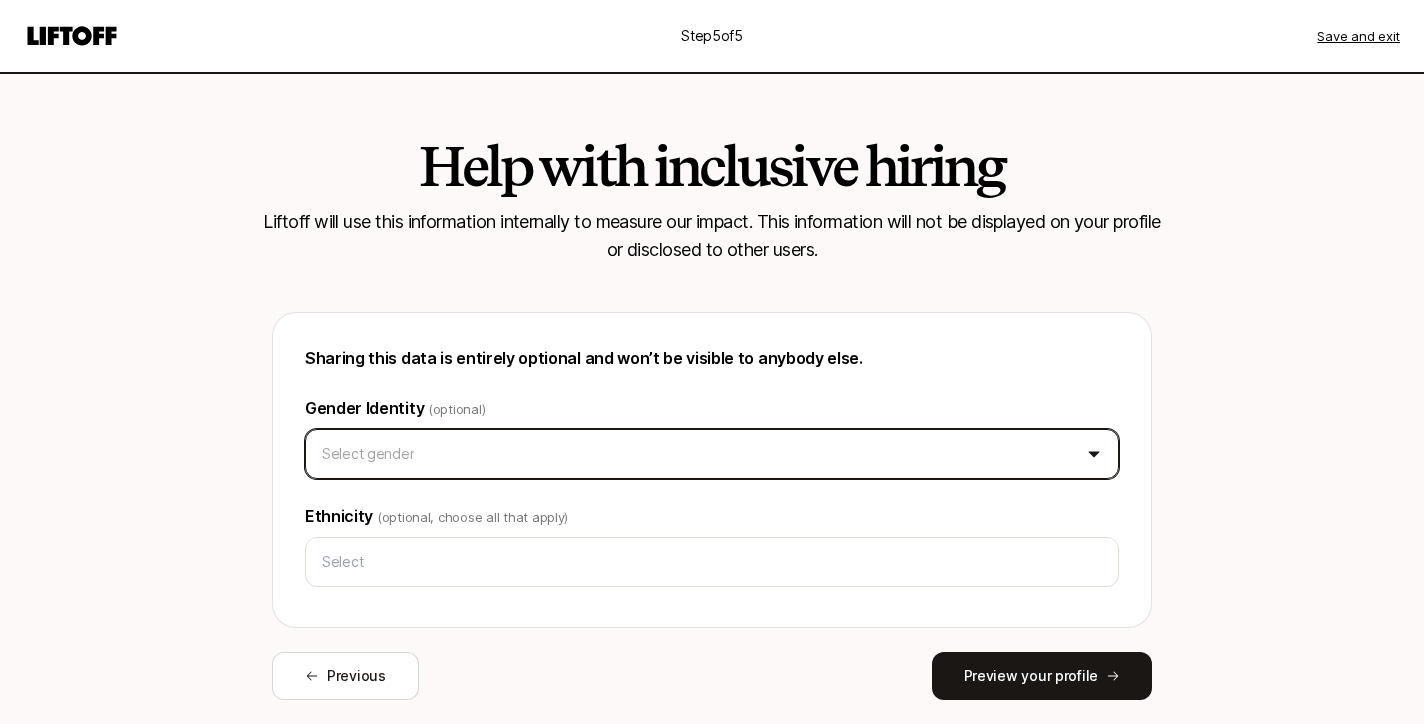 scroll, scrollTop: 56, scrollLeft: 0, axis: vertical 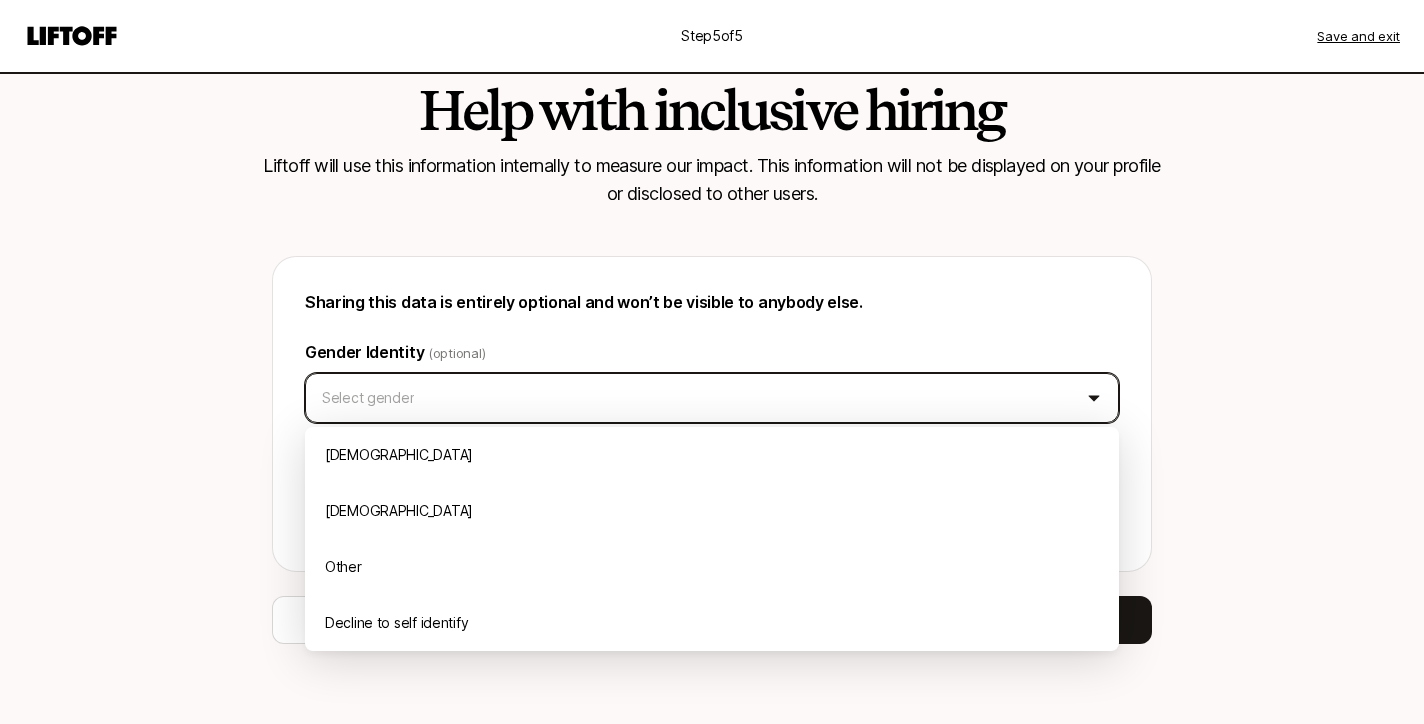 click on "Step  5  of  5 Save and exit Help with inclusive hiring Liftoff will use this information internally to measure our impact. This information will not be displayed on your profile or disclosed to other users. Sharing this data is entirely optional and won’t be visible to anybody else. Gender Identity   (optional) Select gender Ethnicity   (optional, choose all that apply)   Previous Preview your profile [DEMOGRAPHIC_DATA] [DEMOGRAPHIC_DATA] Other Decline to self identify" at bounding box center [712, 306] 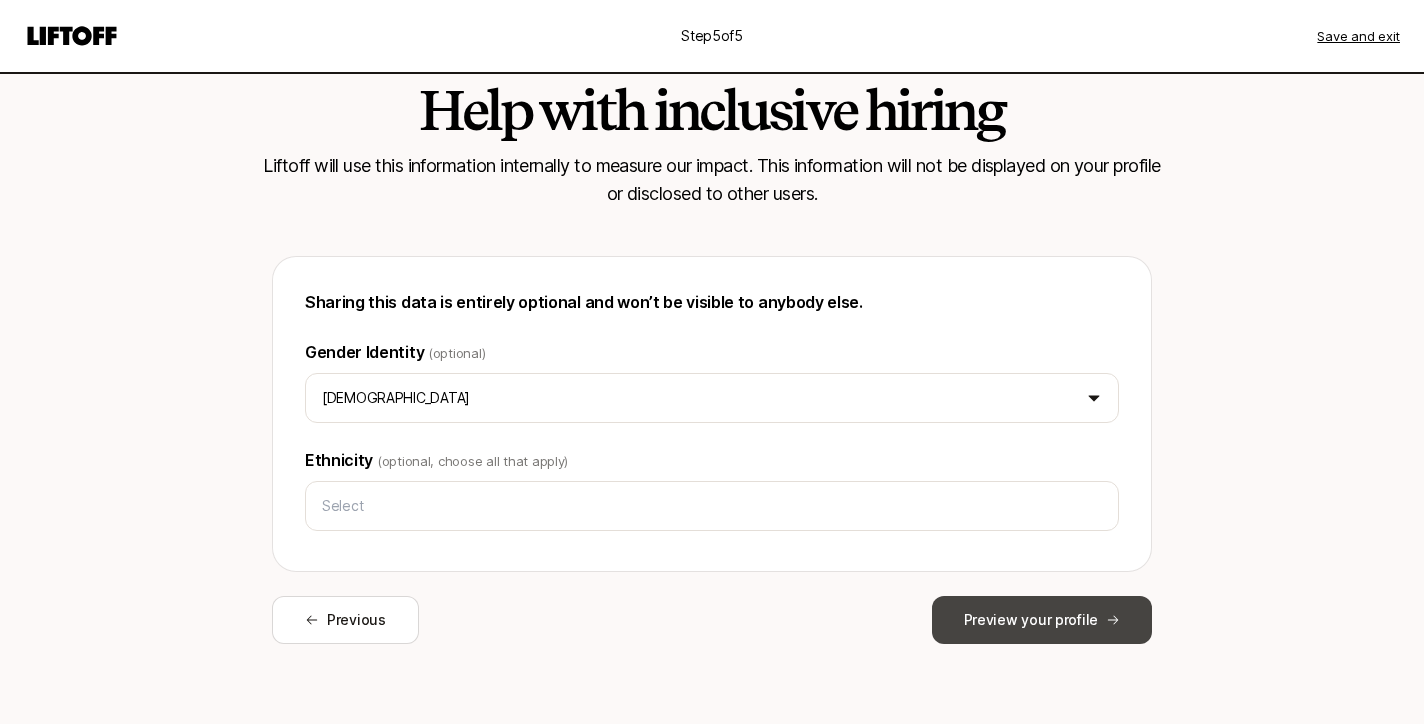 click on "Preview your profile" at bounding box center [1042, 620] 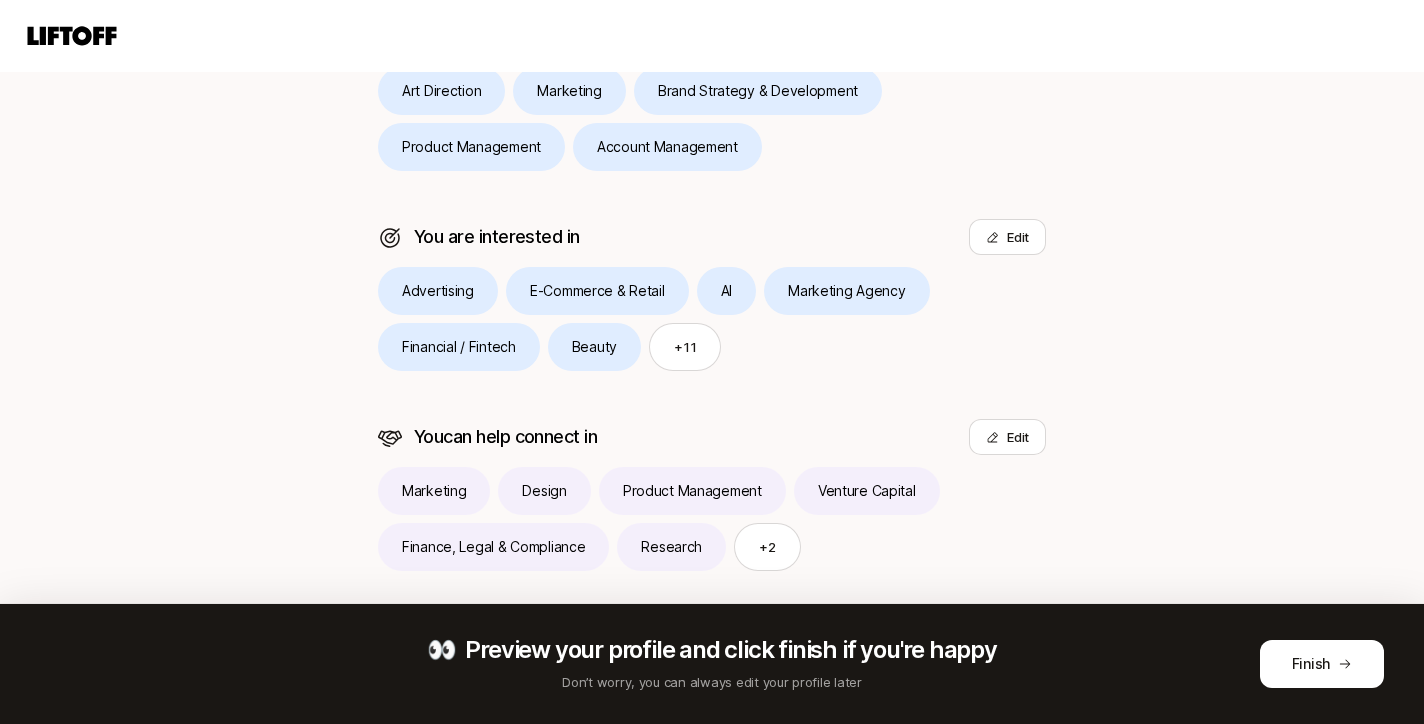 scroll, scrollTop: 571, scrollLeft: 0, axis: vertical 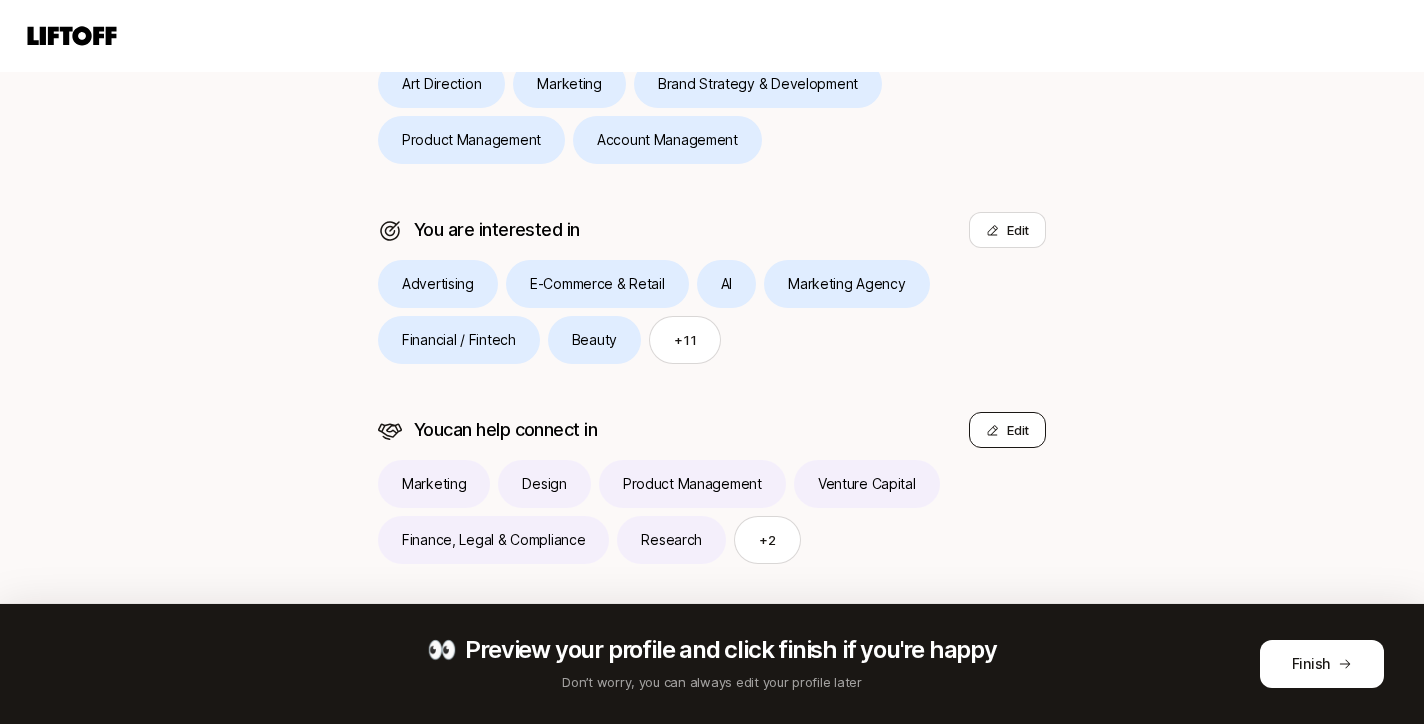 click on "Edit" at bounding box center (1007, 430) 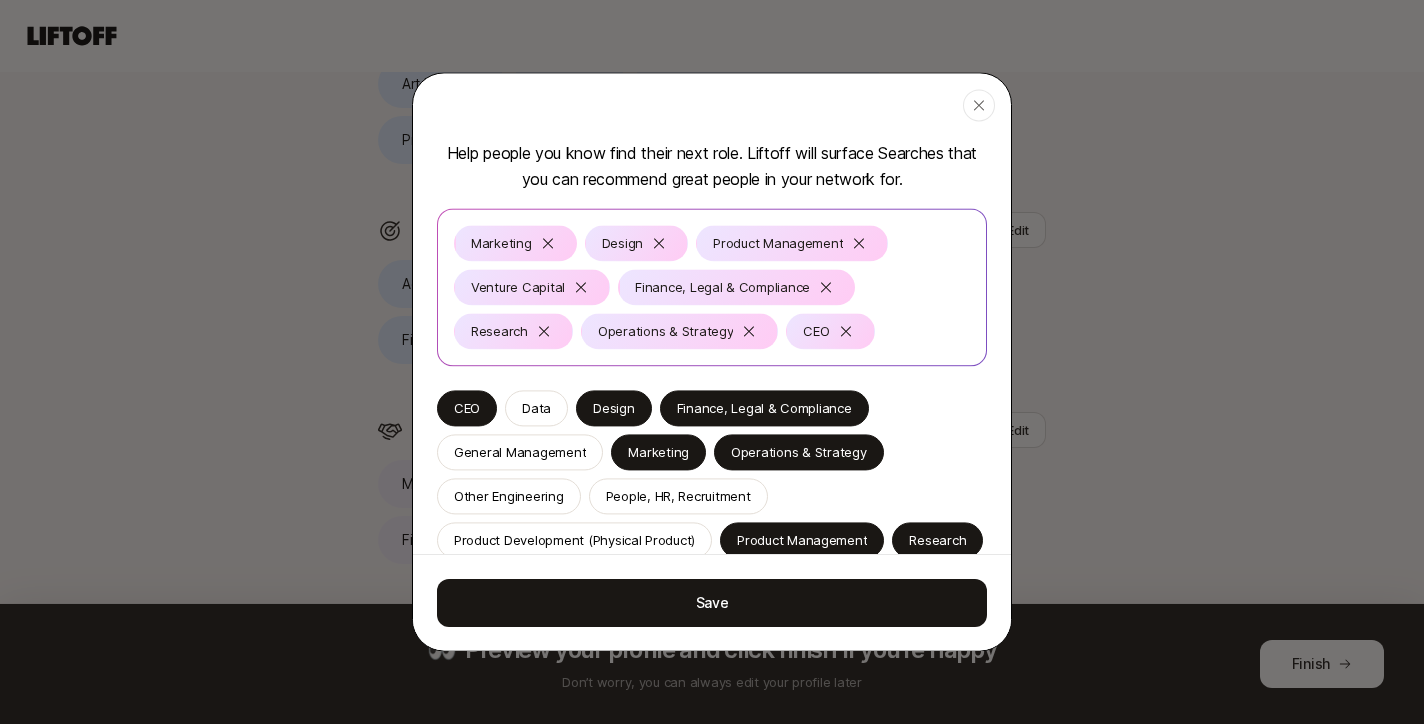 scroll, scrollTop: 42, scrollLeft: 0, axis: vertical 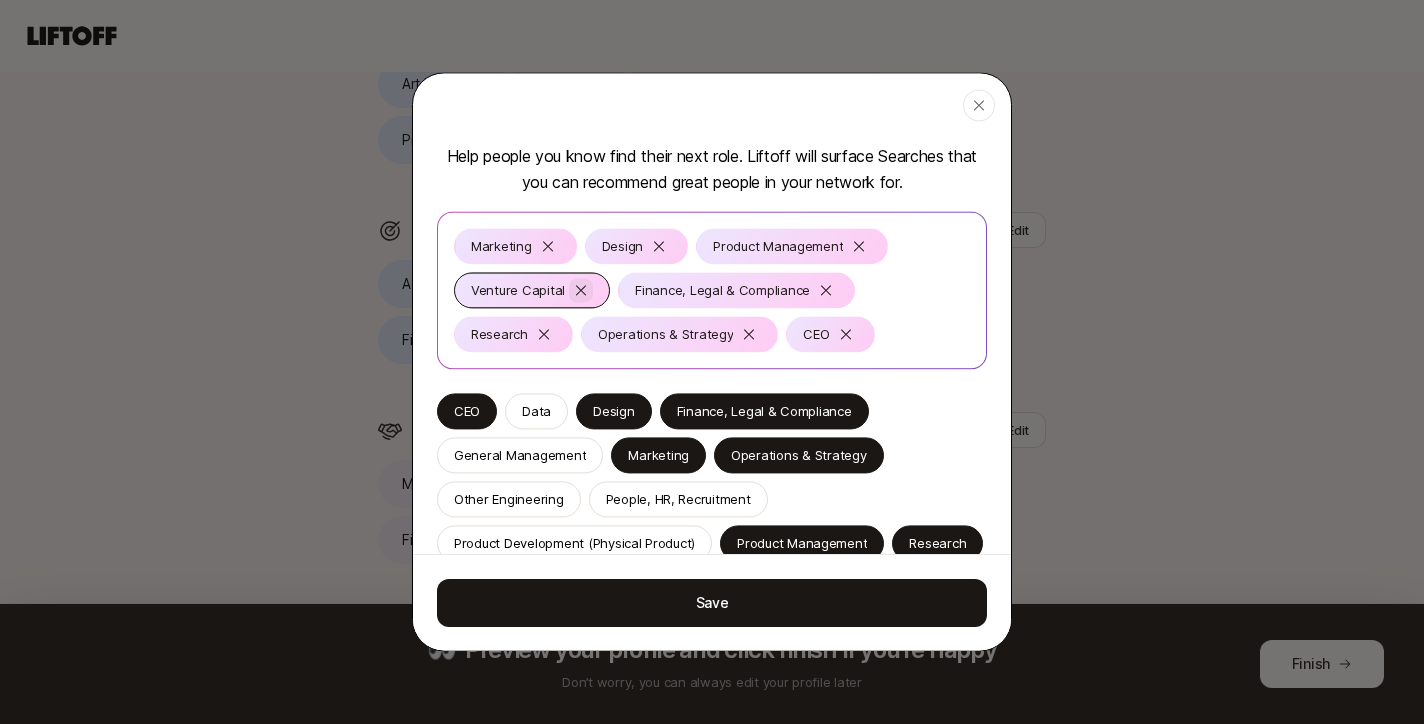 click 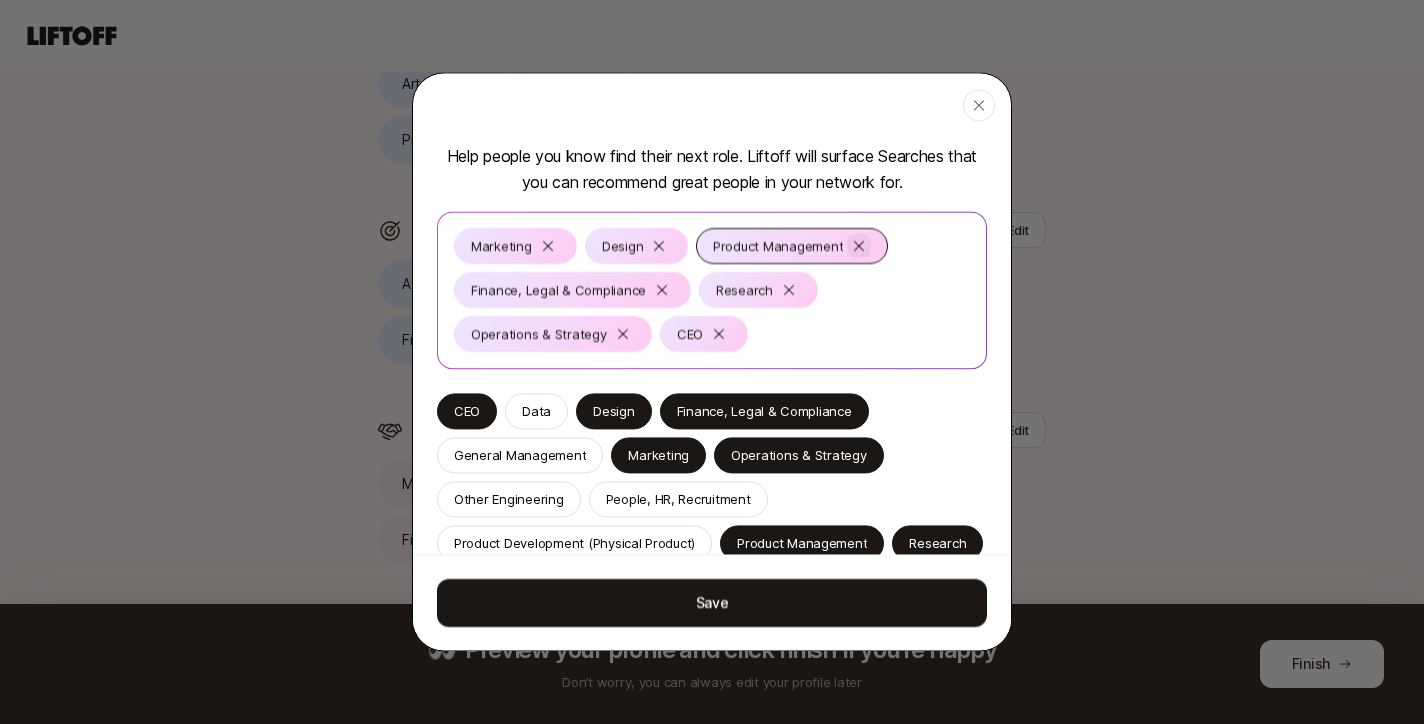click 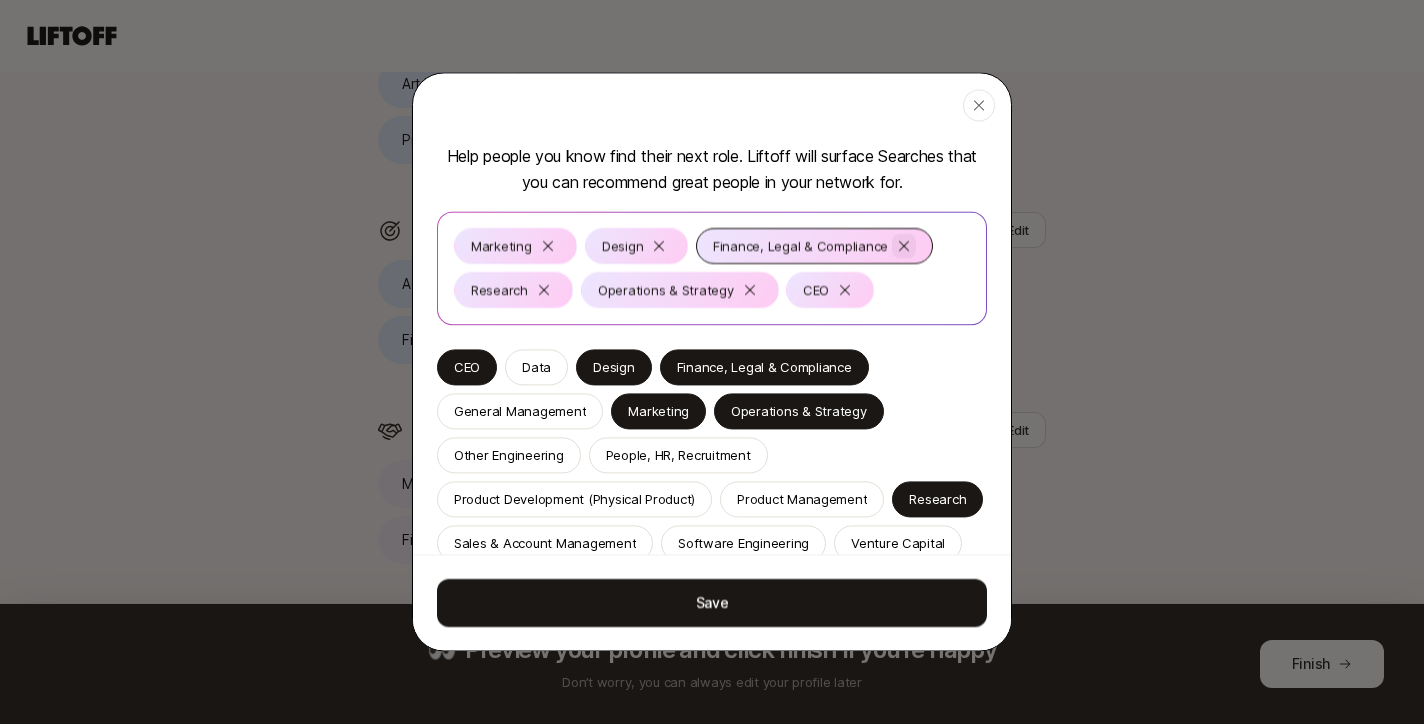 click at bounding box center [904, 246] 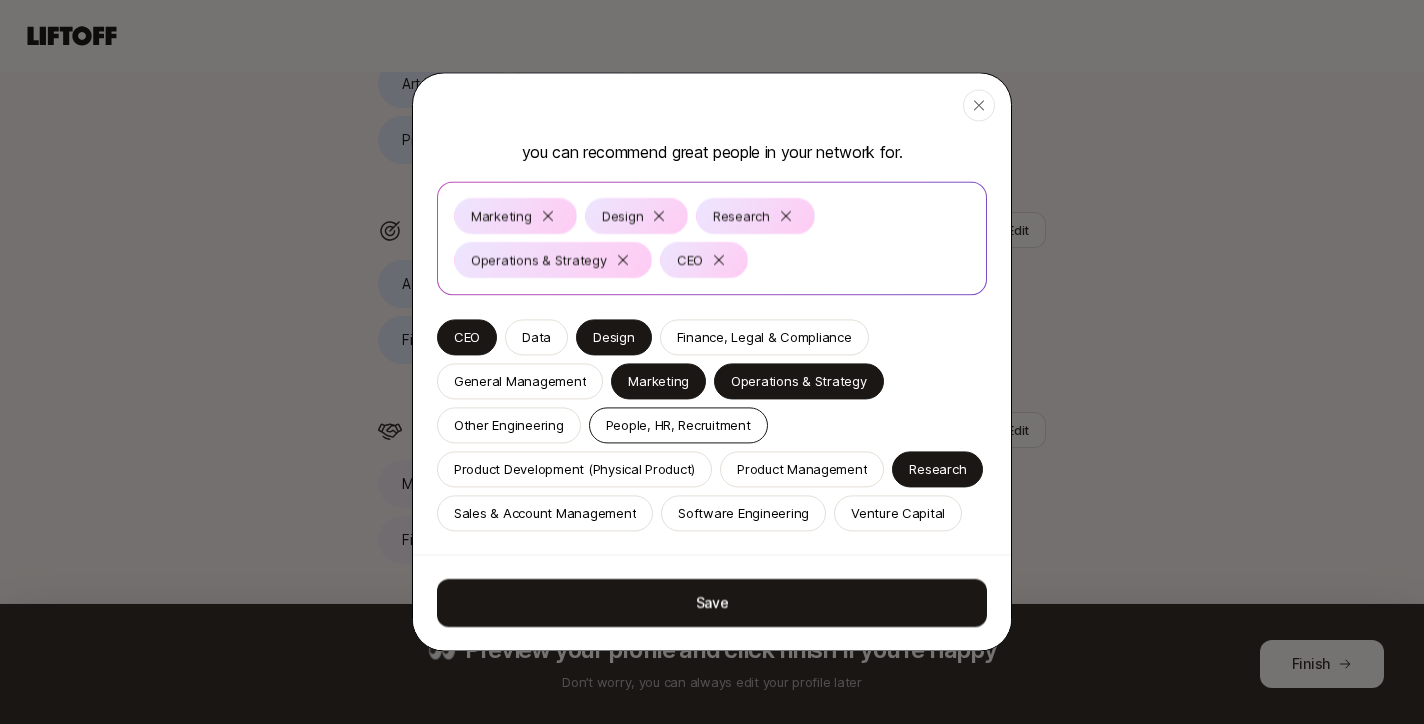 scroll, scrollTop: 74, scrollLeft: 0, axis: vertical 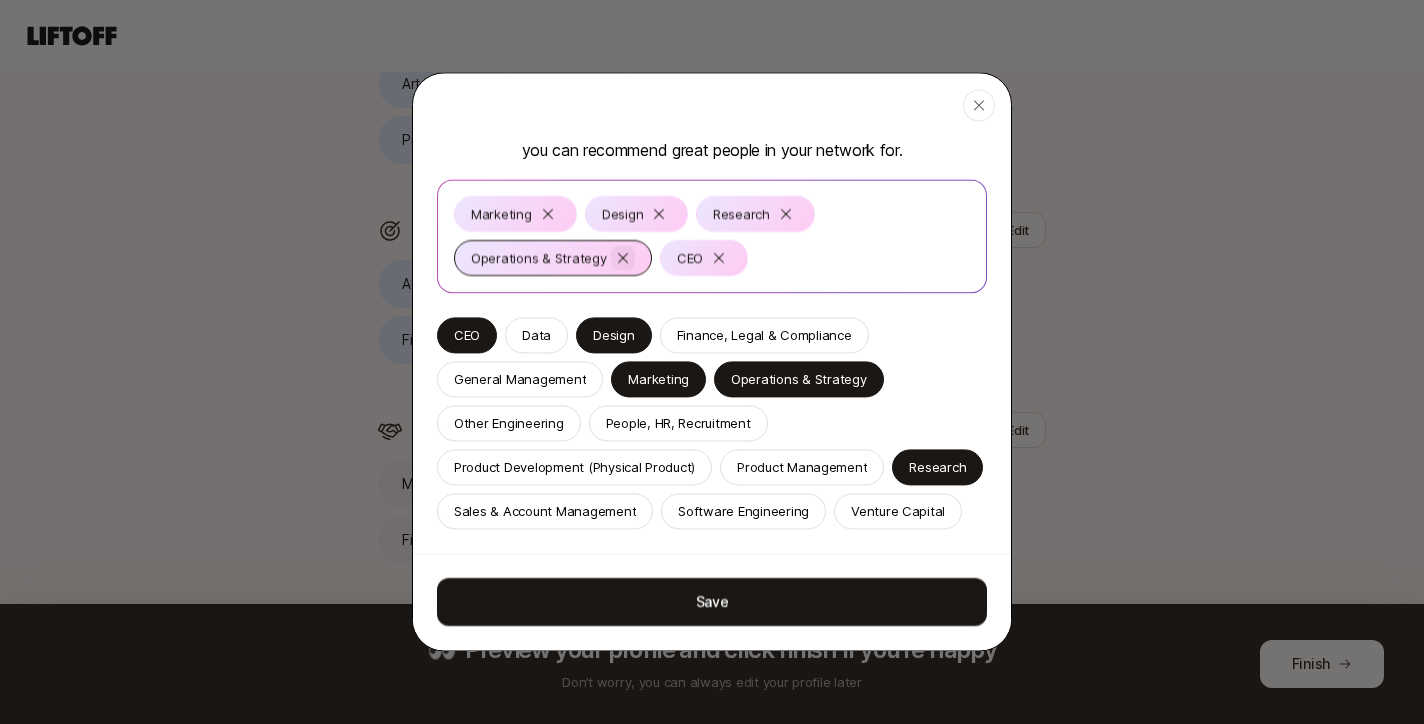 click 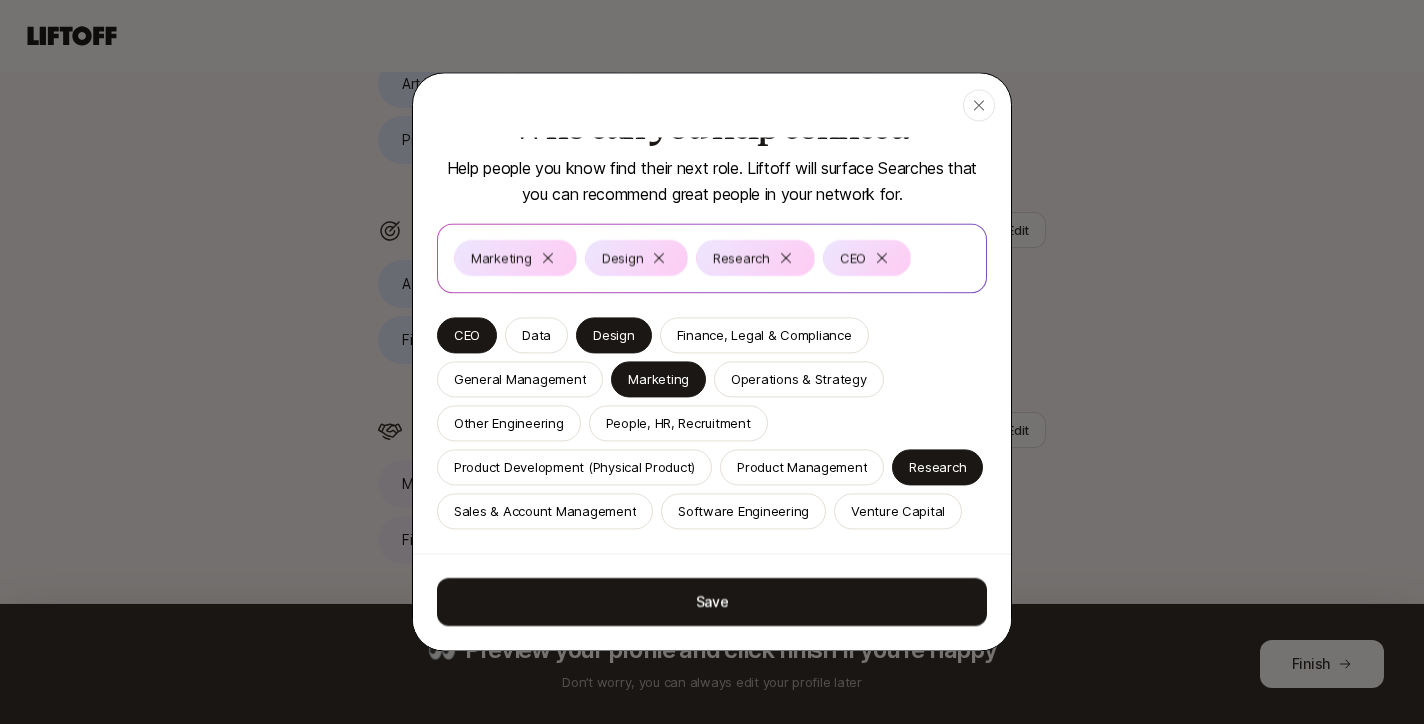 scroll, scrollTop: 30, scrollLeft: 0, axis: vertical 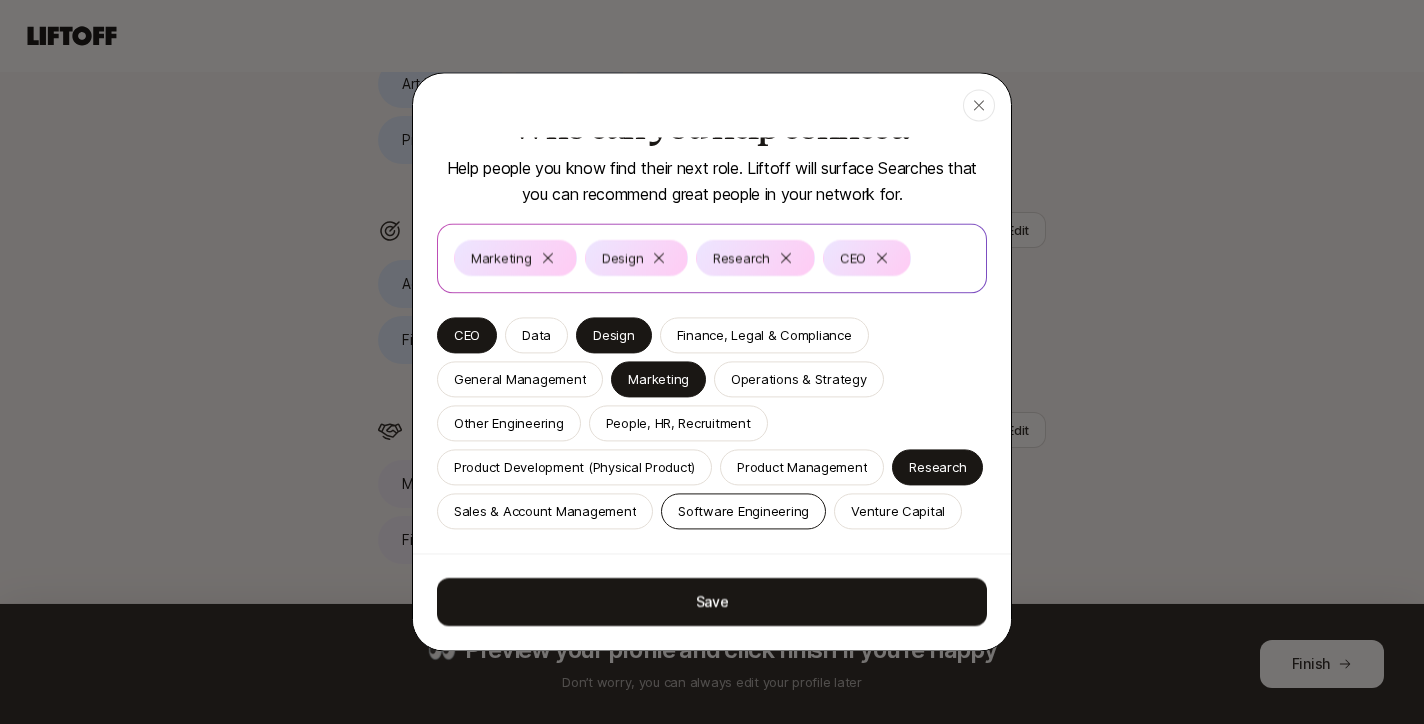 click on "Software Engineering" at bounding box center (743, 511) 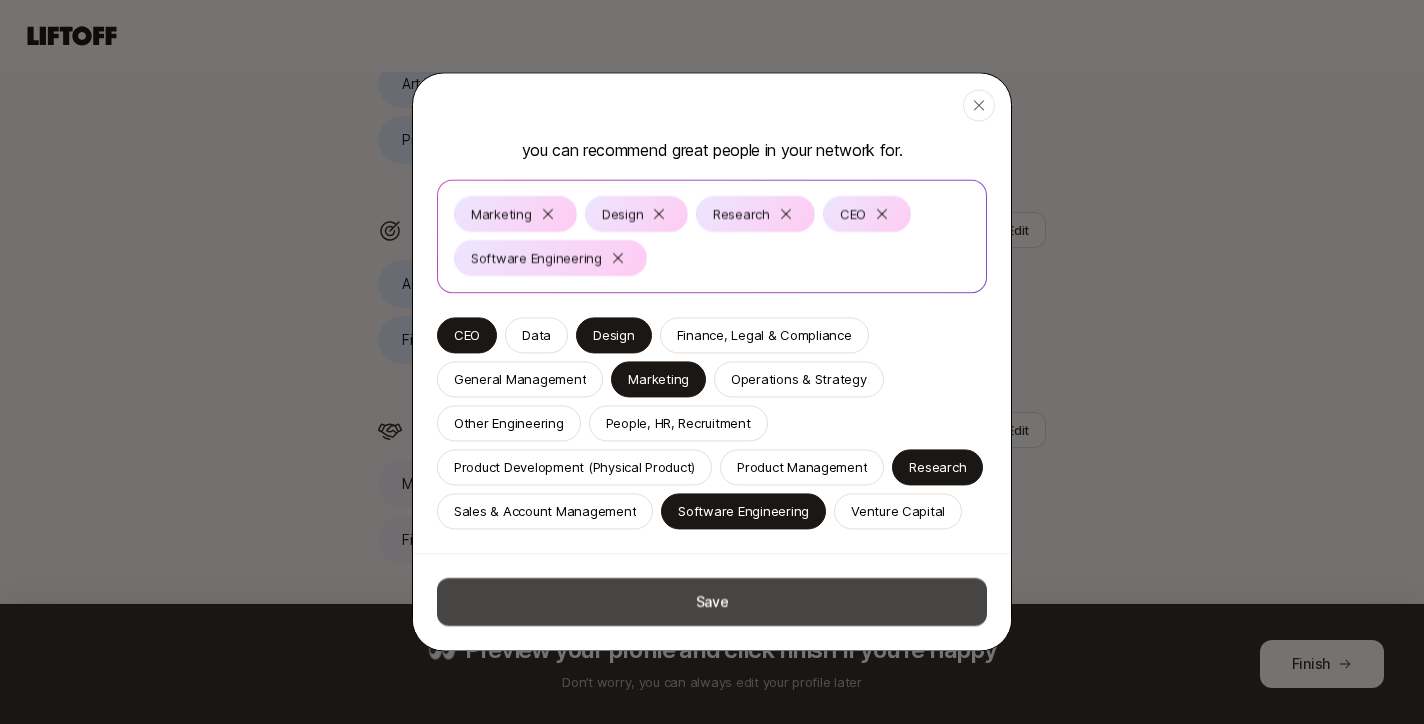 click on "Save" at bounding box center (712, 602) 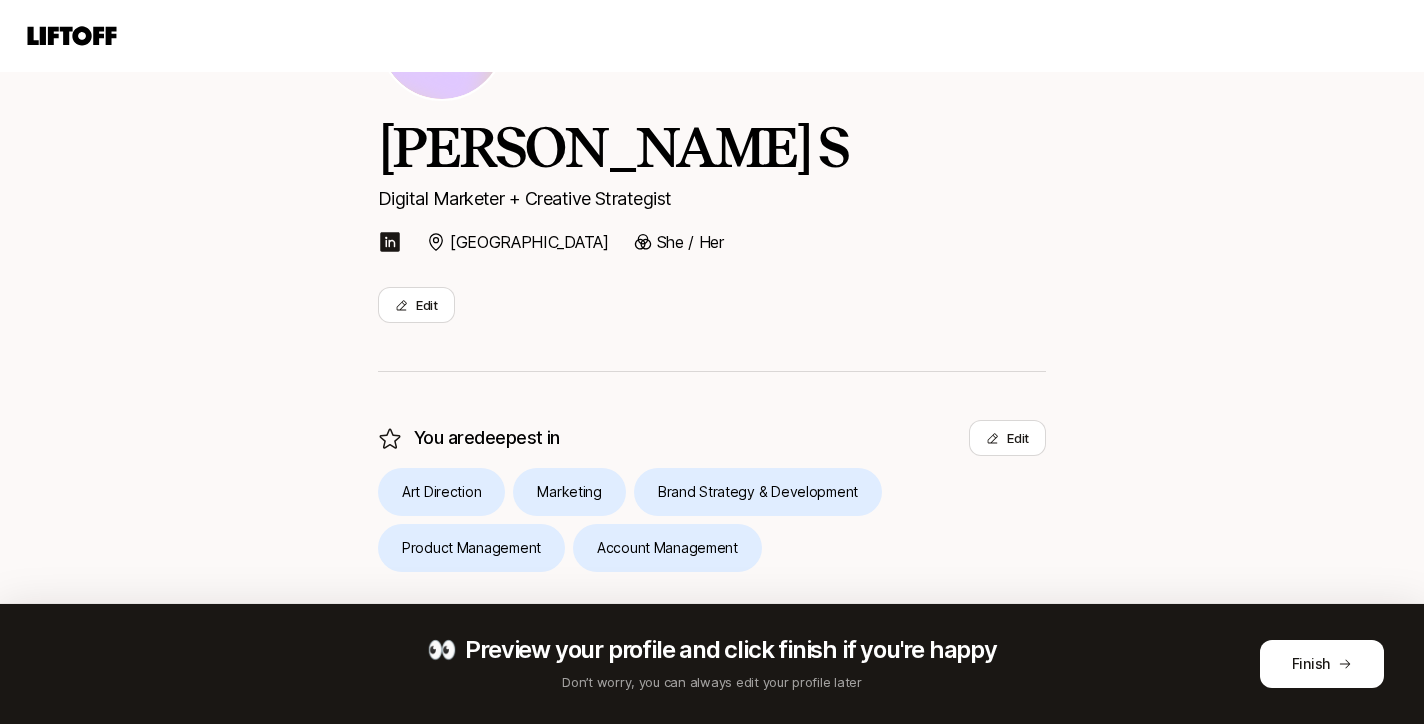 scroll, scrollTop: 0, scrollLeft: 0, axis: both 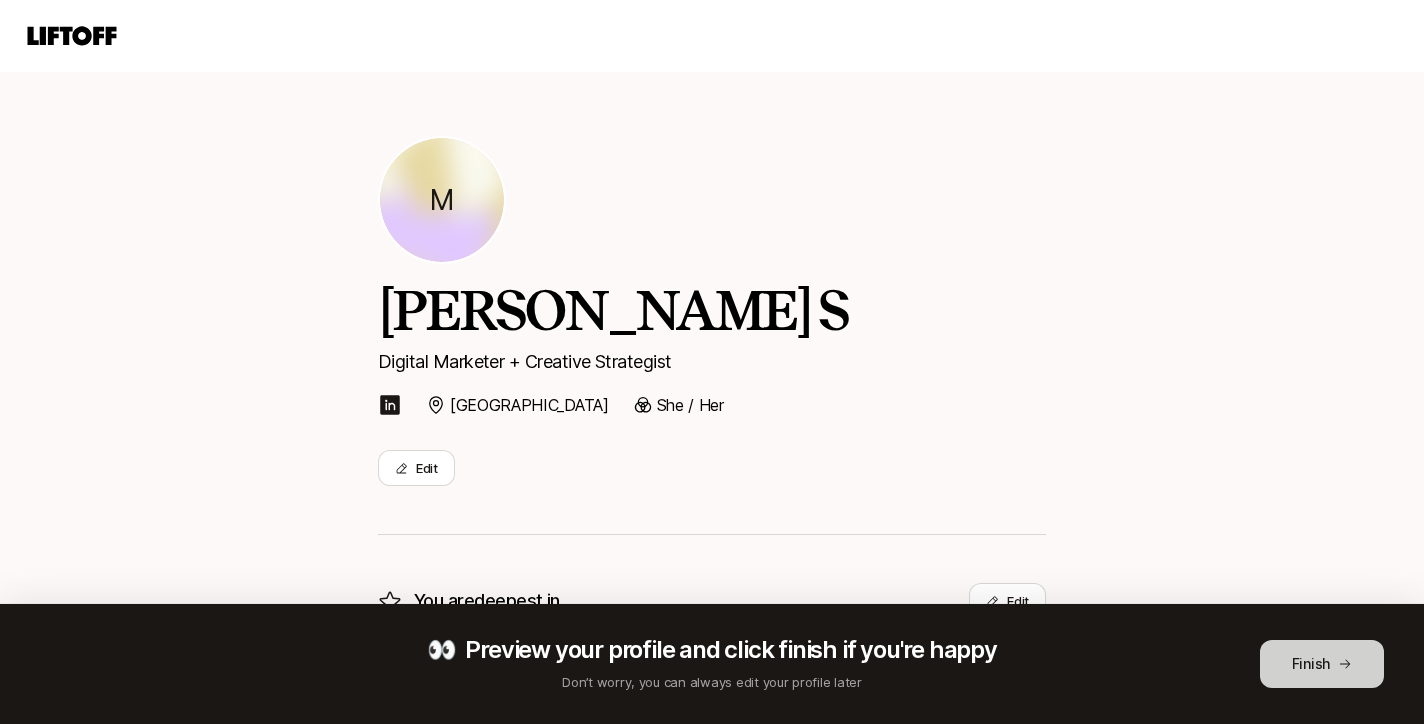 click on "Finish" at bounding box center [1322, 664] 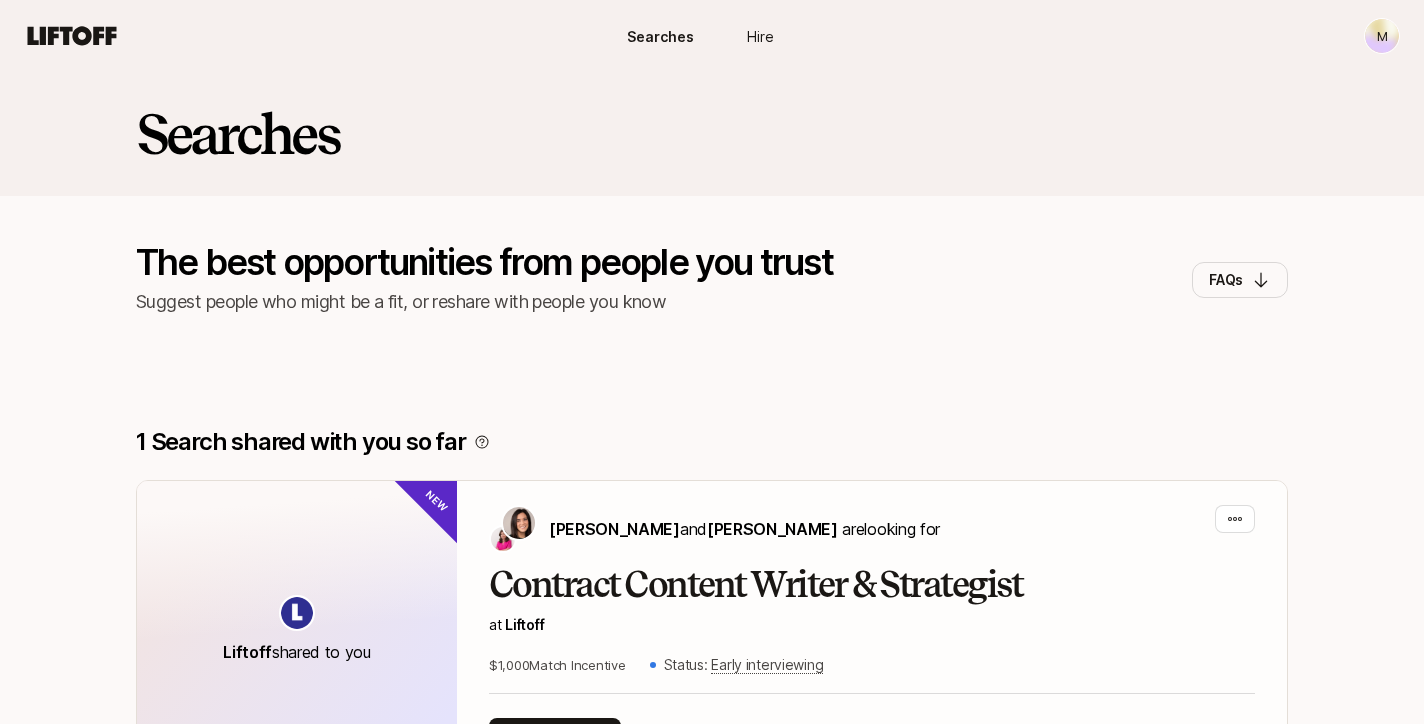 click on "1 Search shared
with you so far [PERSON_NAME]  shared to you New [PERSON_NAME]  and  [PERSON_NAME]   are  looking for Contract Content Writer & Strategist at   Liftoff $1,000  Match Incentive   Status:   Early interviewing View Search" at bounding box center [712, 611] 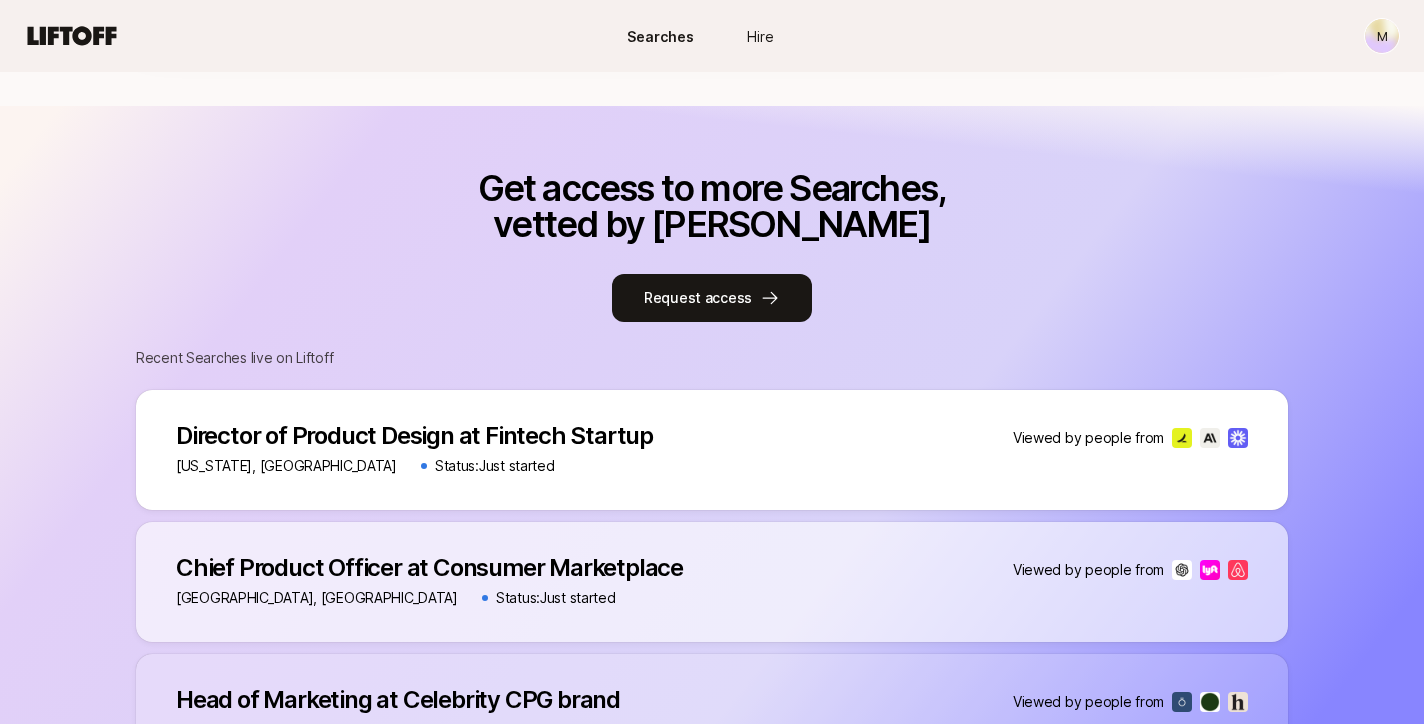 scroll, scrollTop: 780, scrollLeft: 0, axis: vertical 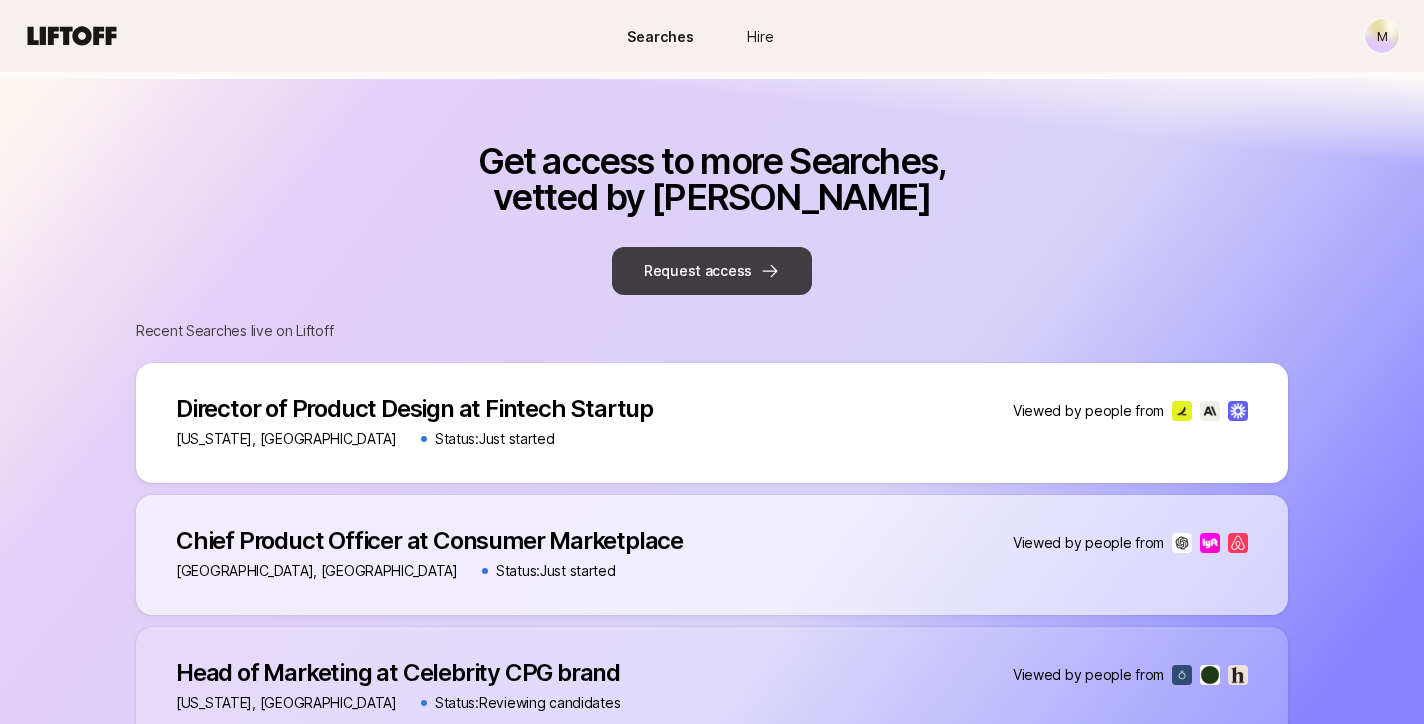 click on "Request access" at bounding box center [712, 271] 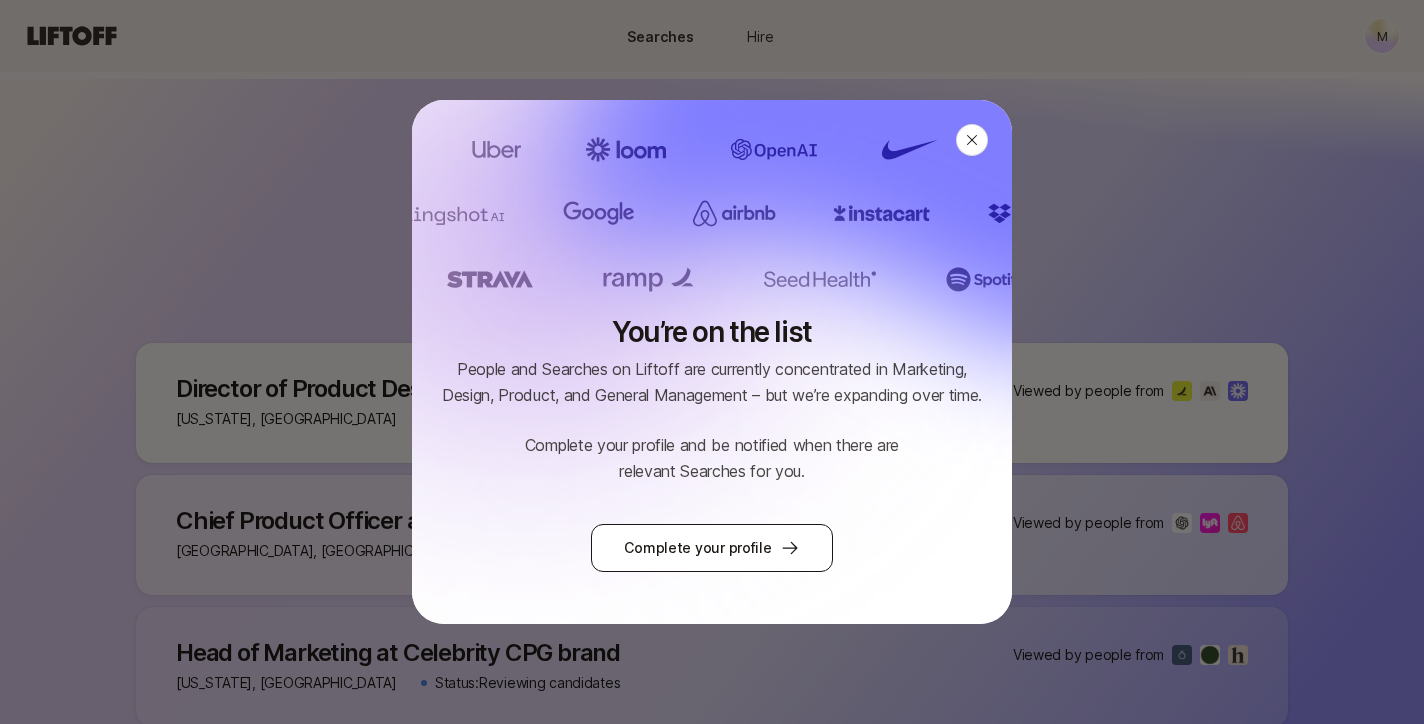 click on "Complete your profile" at bounding box center [711, 548] 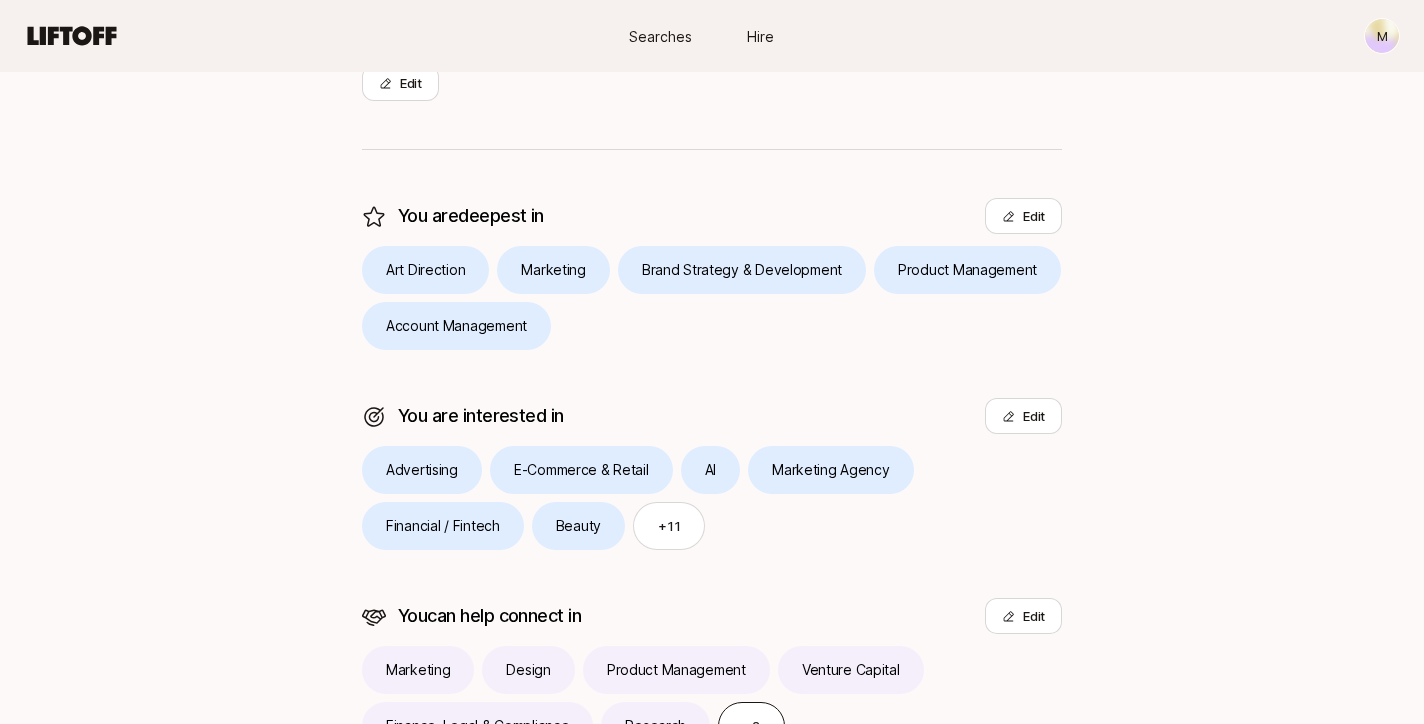 scroll, scrollTop: 0, scrollLeft: 0, axis: both 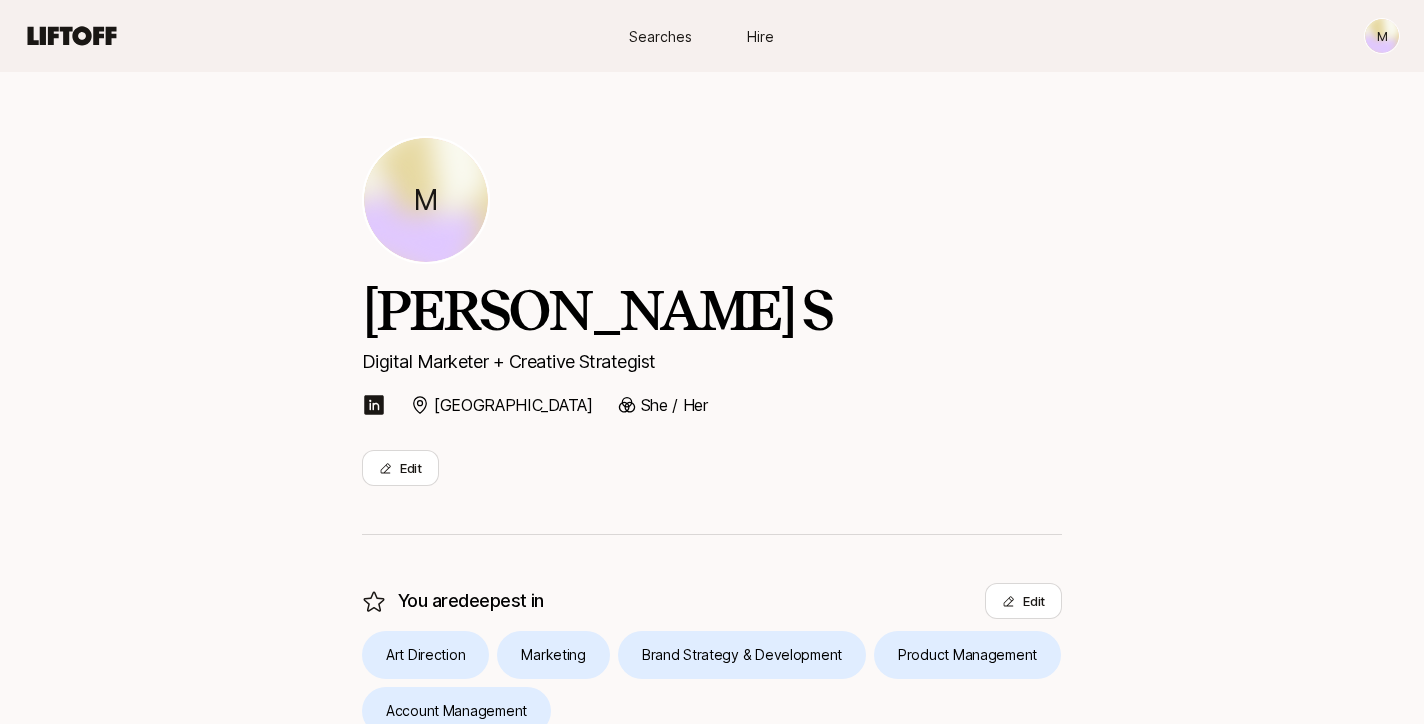 click on "[PERSON_NAME] S   Digital Marketer + Creative Strategist  [GEOGRAPHIC_DATA] She / Her Edit" at bounding box center (712, 407) 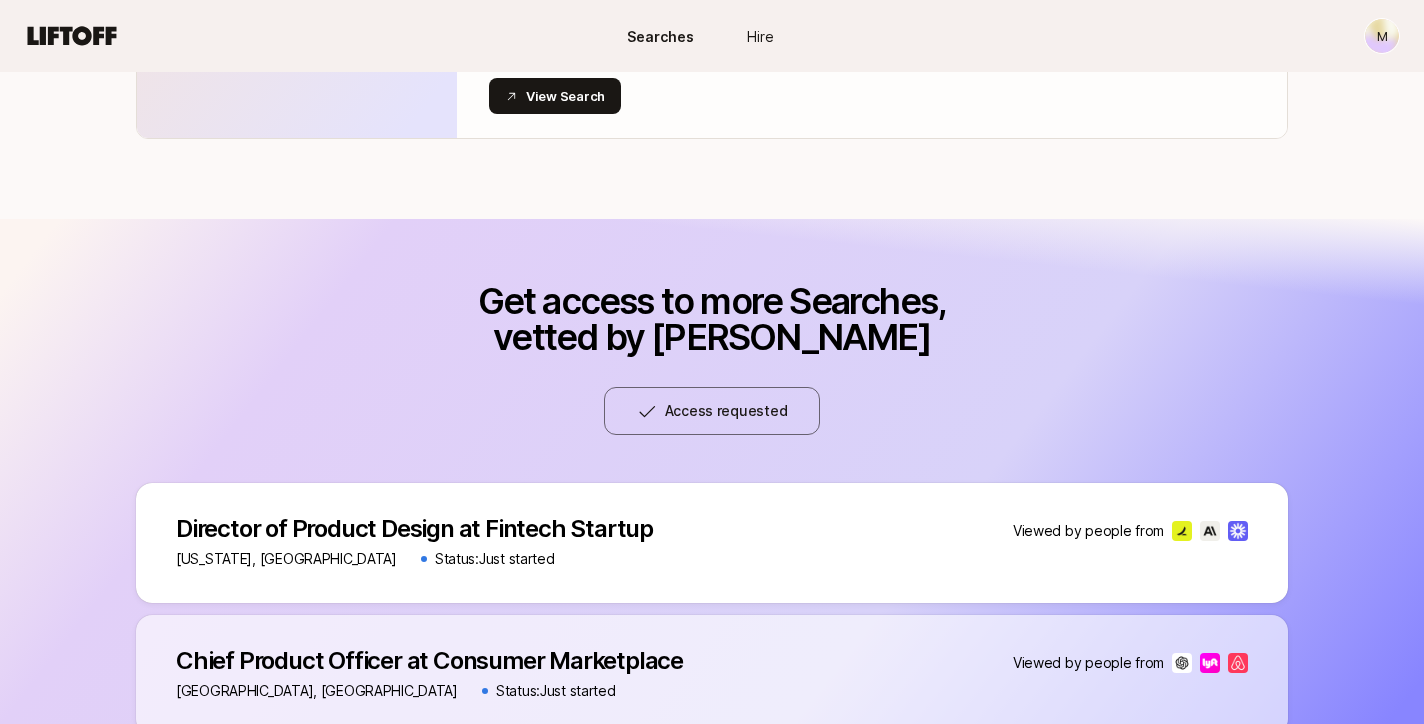 scroll, scrollTop: 0, scrollLeft: 0, axis: both 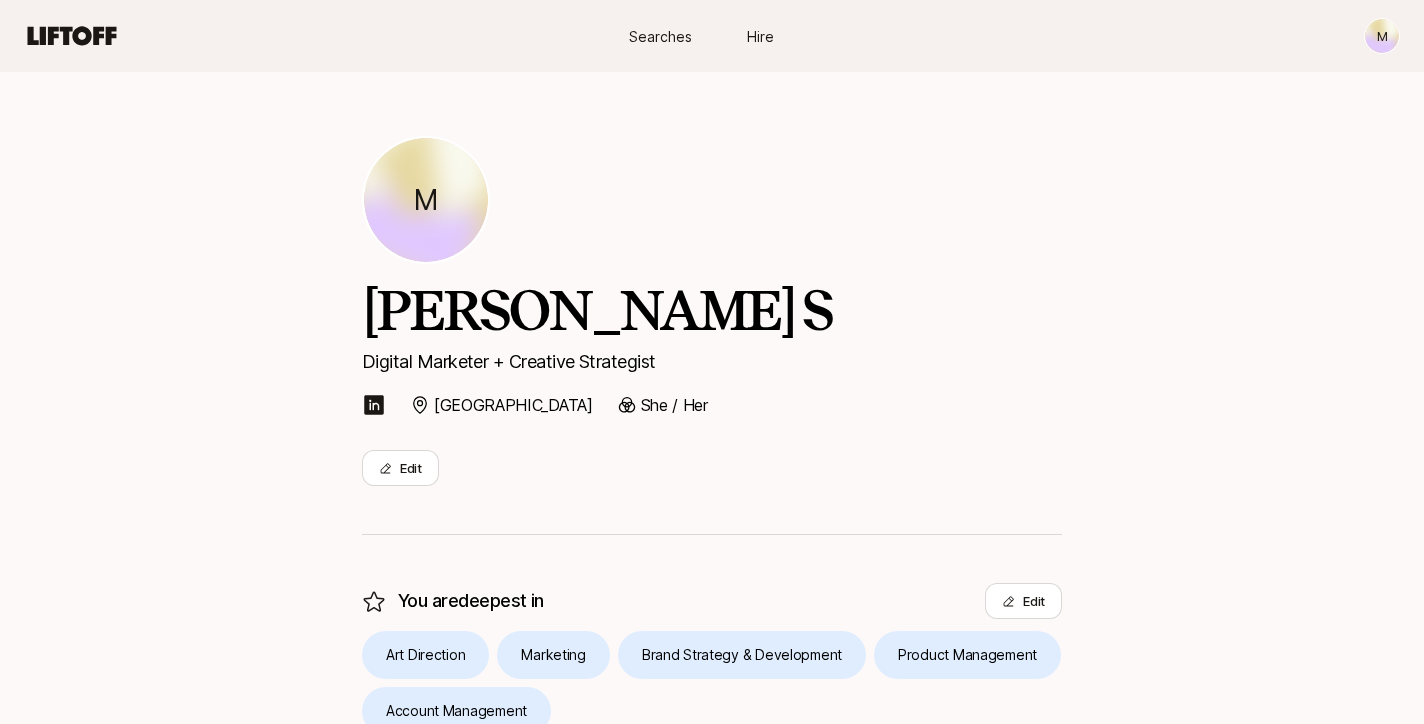 click 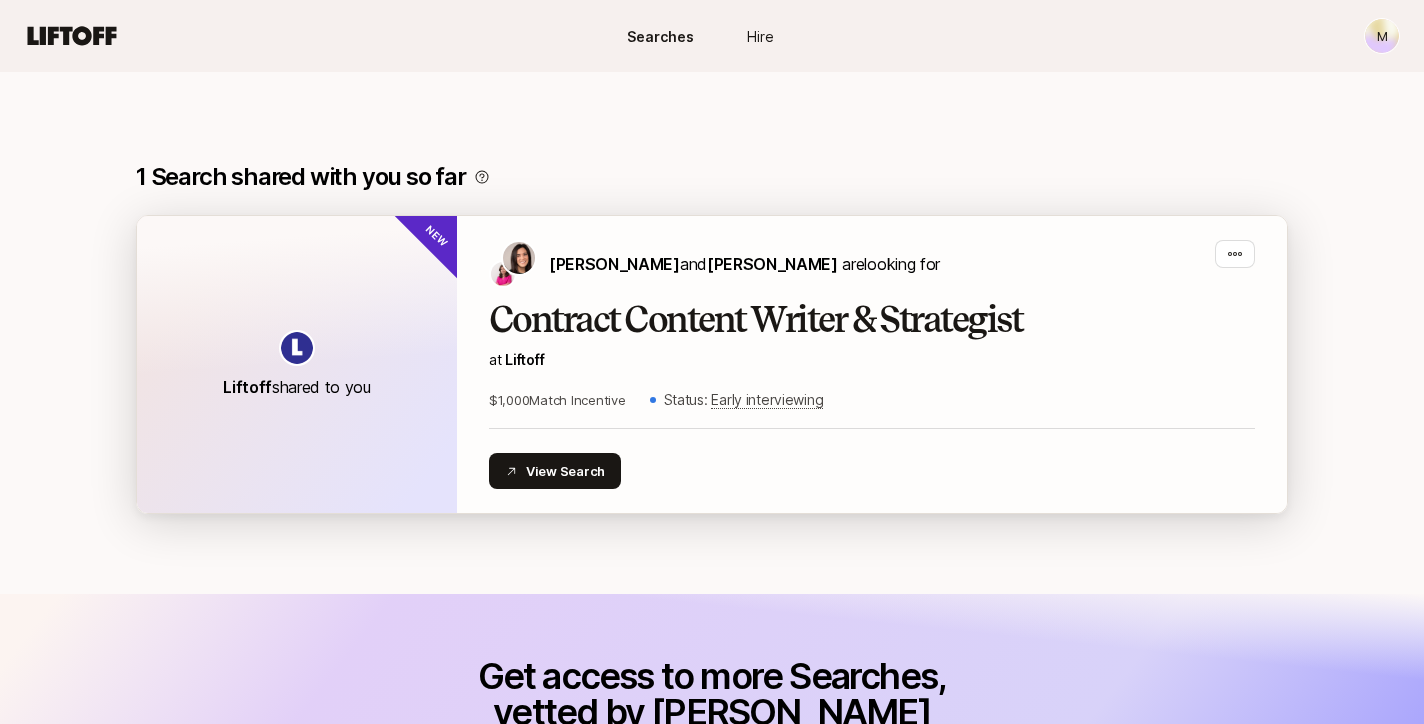 scroll, scrollTop: 292, scrollLeft: 0, axis: vertical 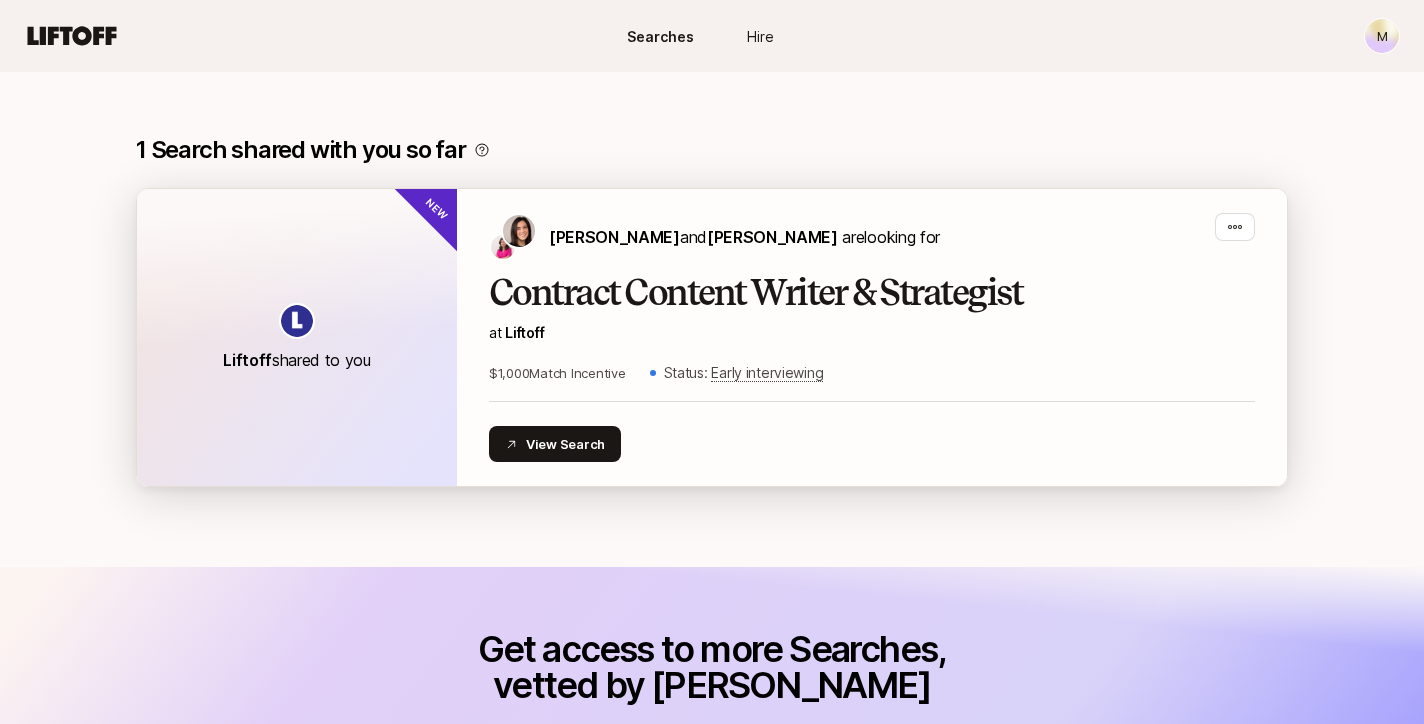 click on "Contract Content Writer & Strategist at   Liftoff $1,000  Match Incentive   Status:   Early interviewing" at bounding box center [872, 329] 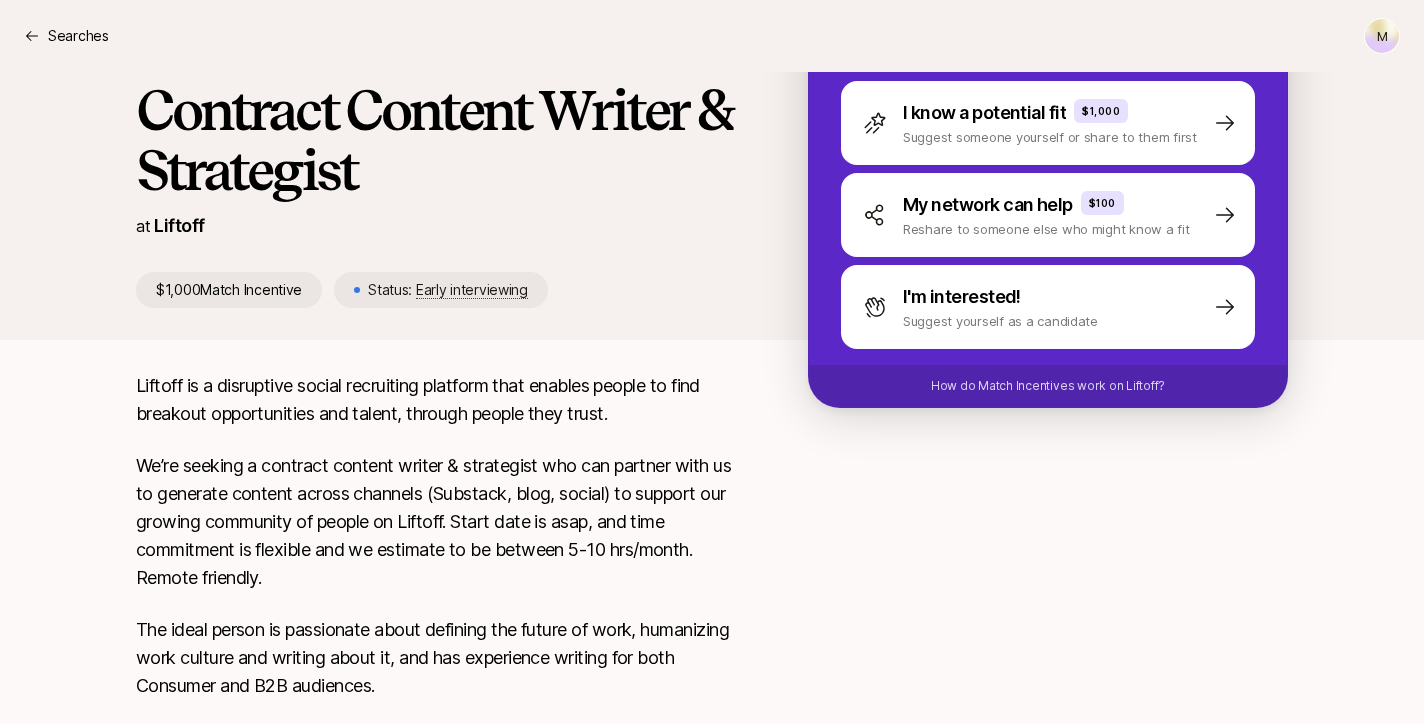 scroll, scrollTop: 0, scrollLeft: 0, axis: both 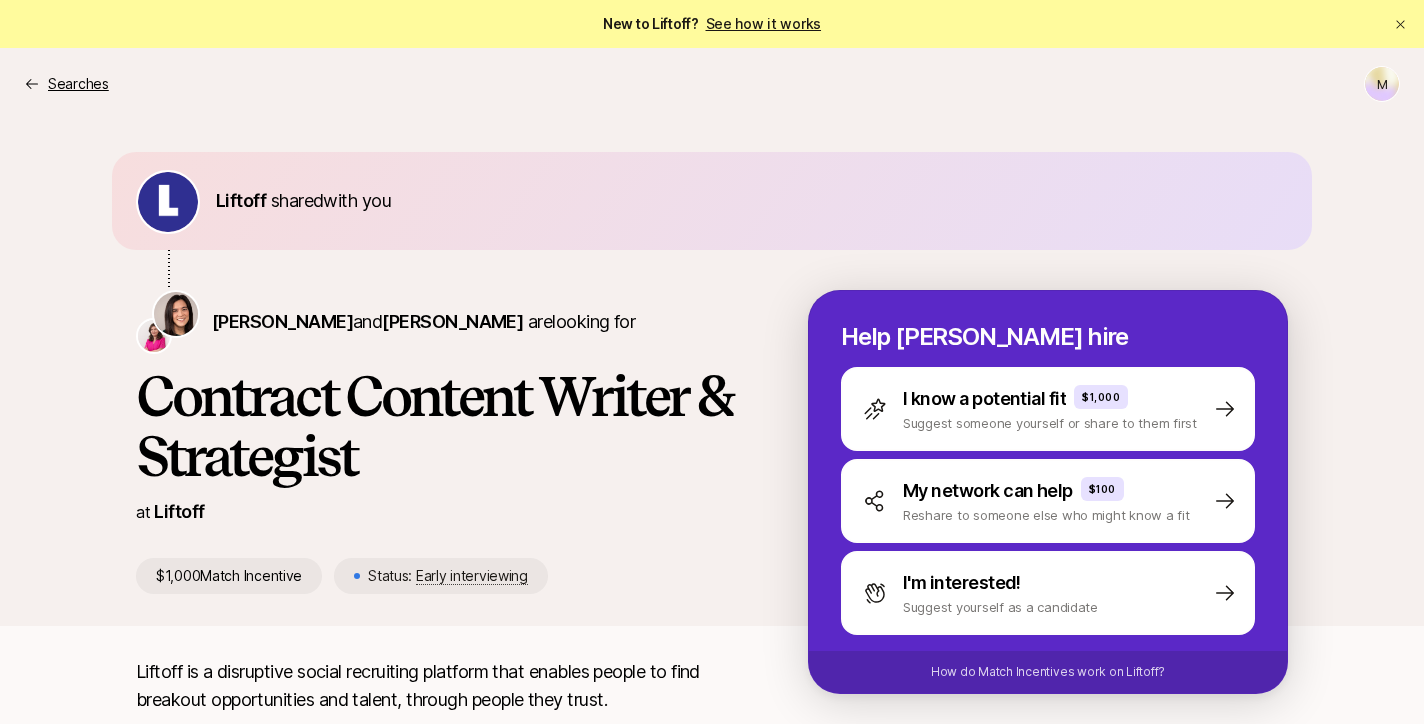 click on "Searches" at bounding box center [66, 84] 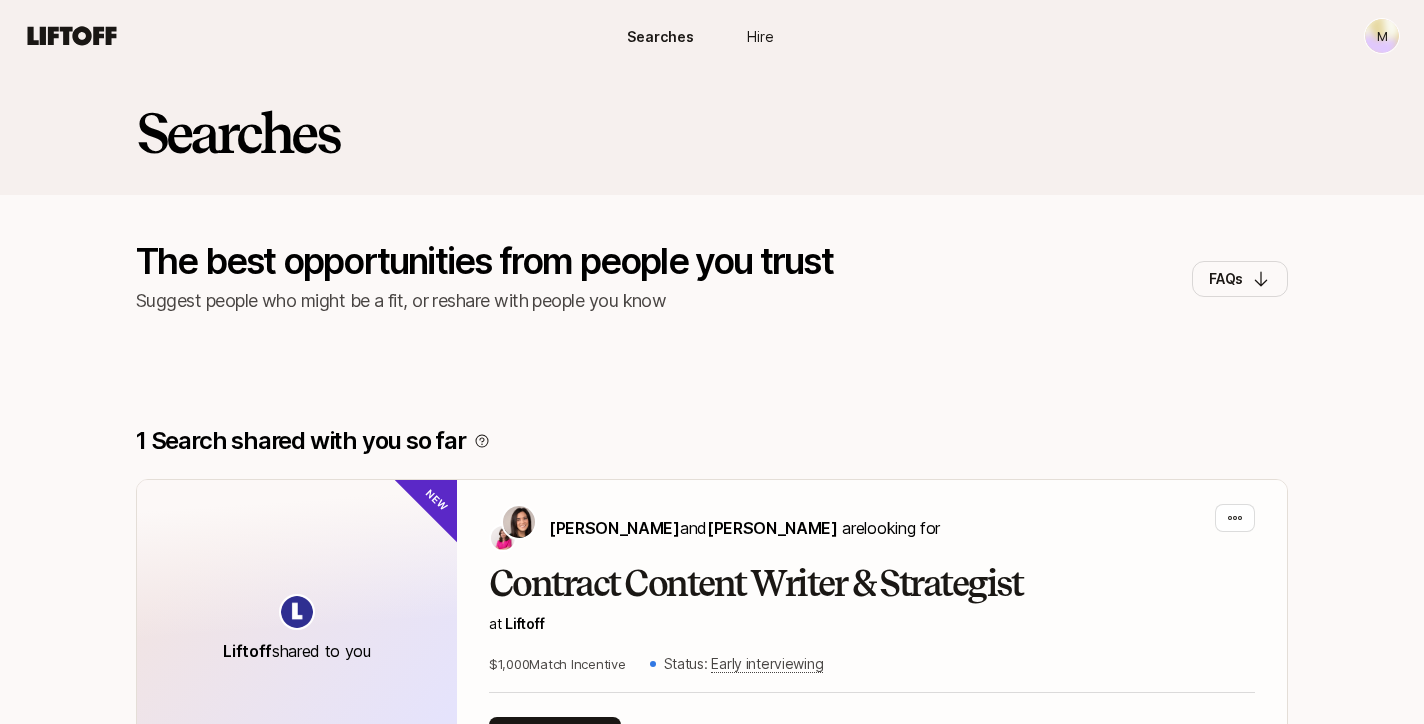 scroll, scrollTop: 0, scrollLeft: 0, axis: both 